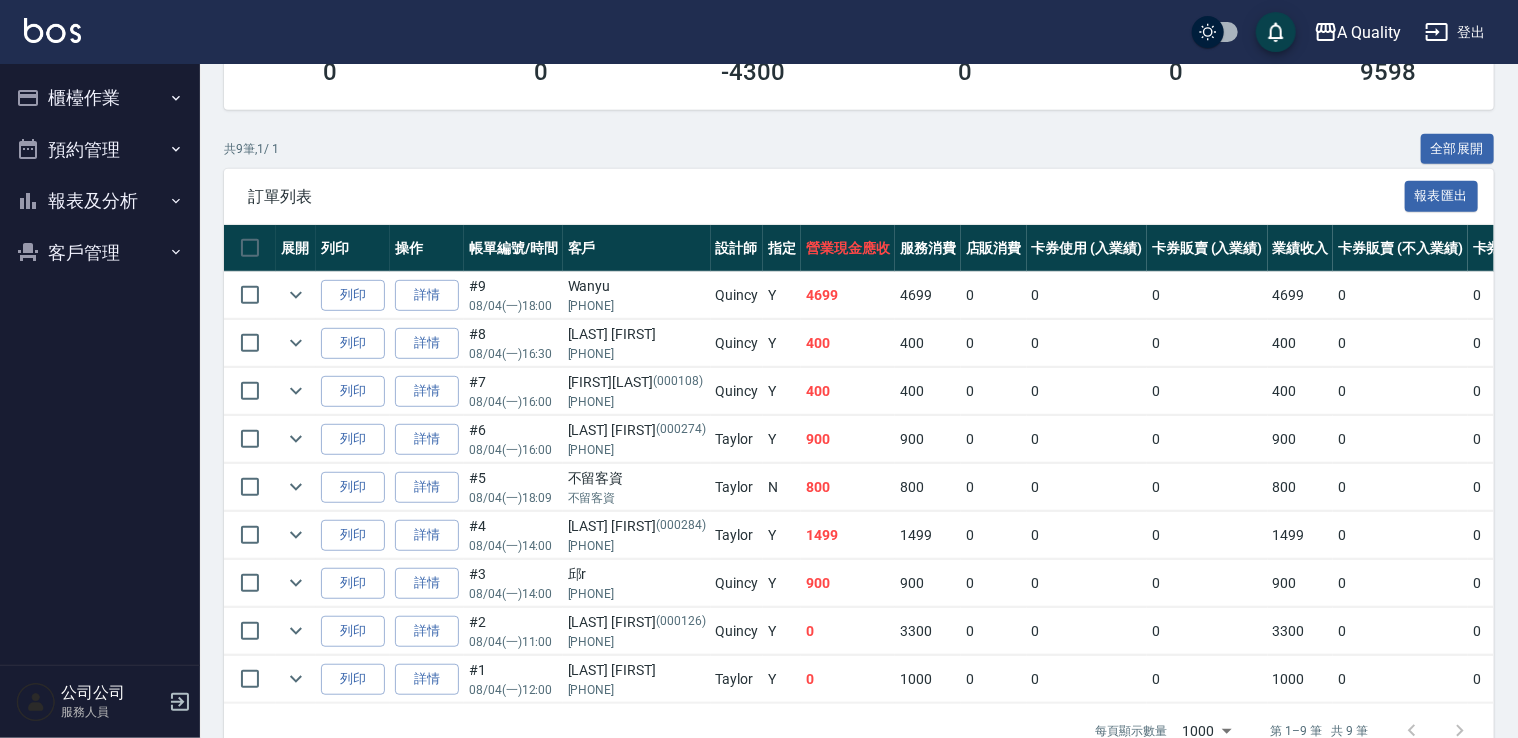 scroll, scrollTop: 400, scrollLeft: 0, axis: vertical 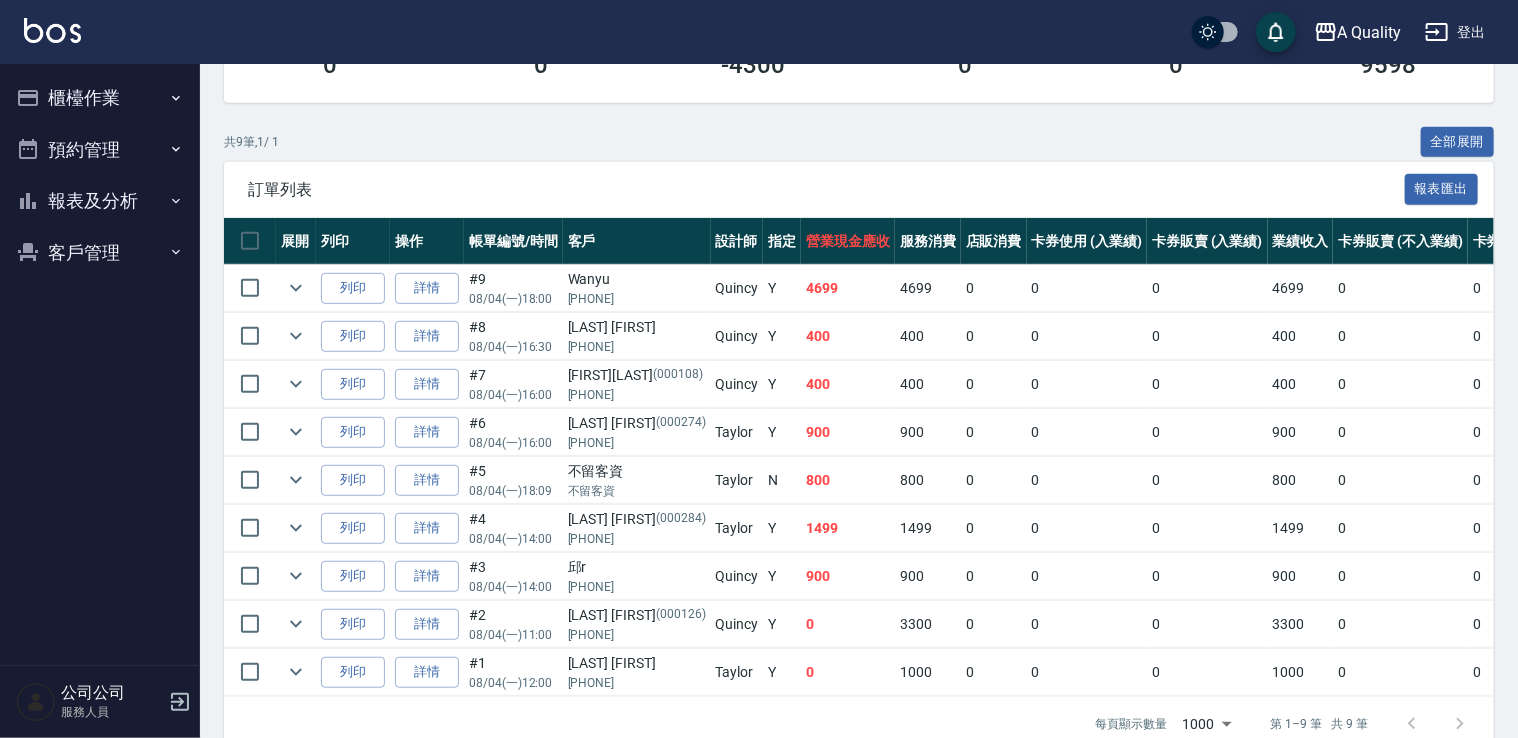 click on "預約管理" at bounding box center (100, 150) 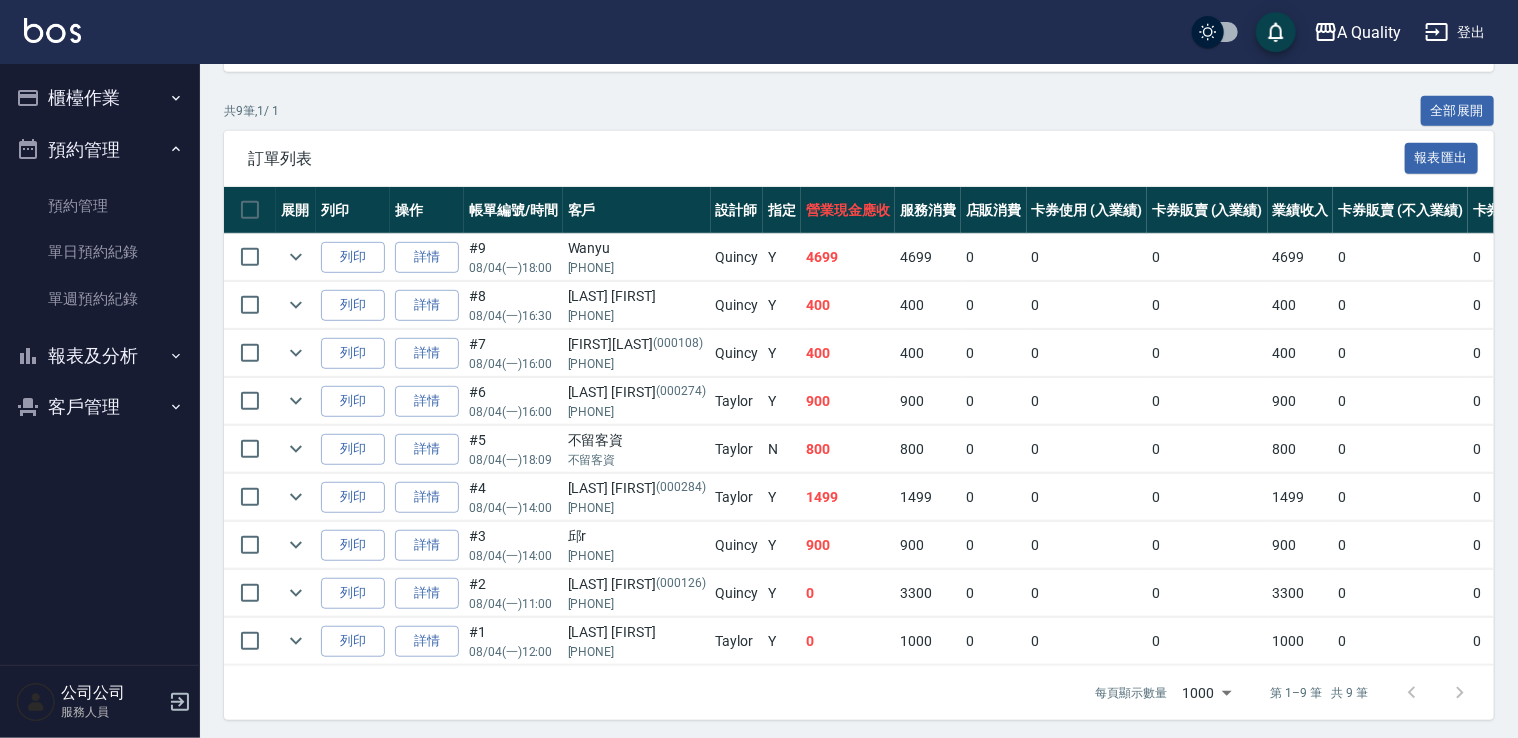 scroll, scrollTop: 448, scrollLeft: 0, axis: vertical 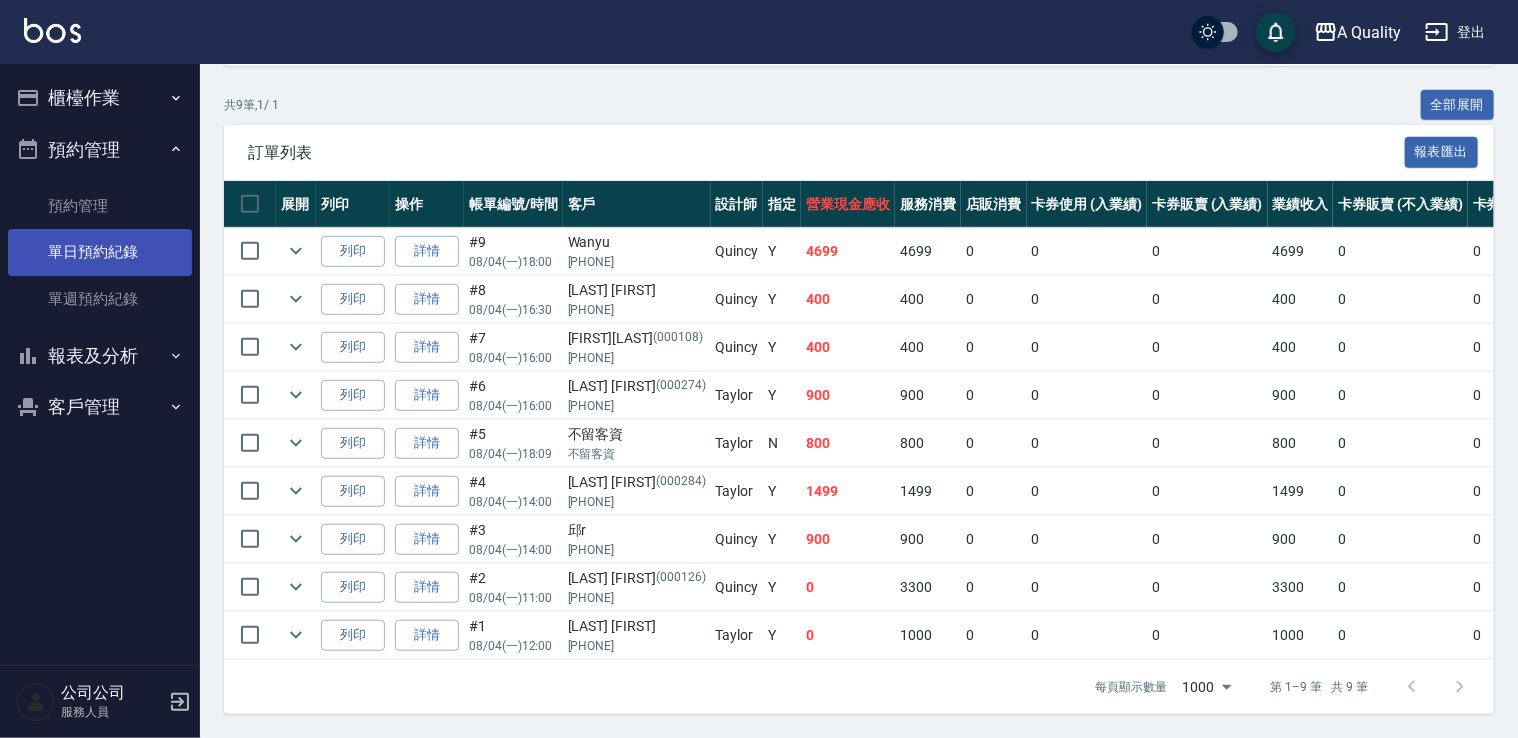 click on "單日預約紀錄" at bounding box center [100, 252] 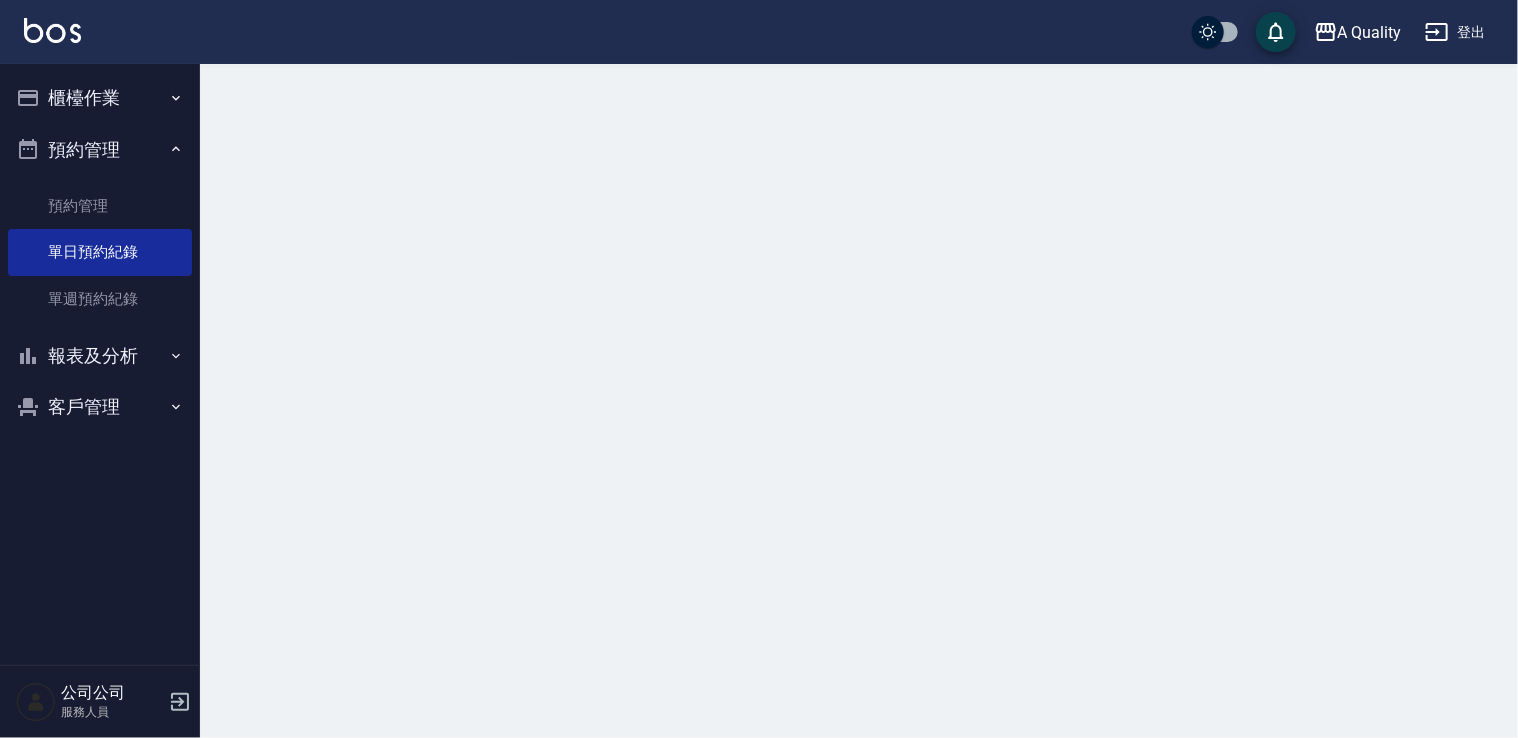 scroll, scrollTop: 0, scrollLeft: 0, axis: both 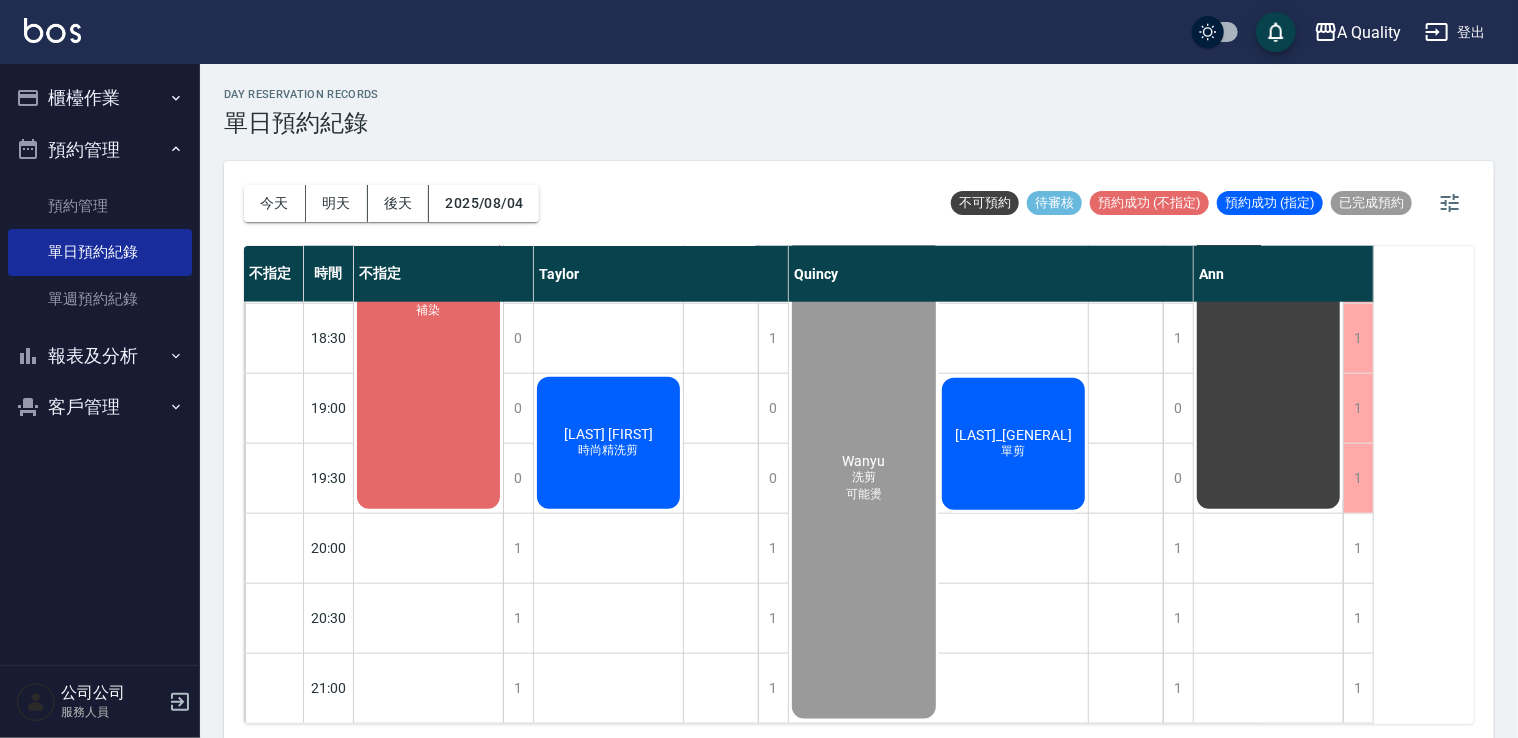 drag, startPoint x: 352, startPoint y: 195, endPoint x: 447, endPoint y: 230, distance: 101.24229 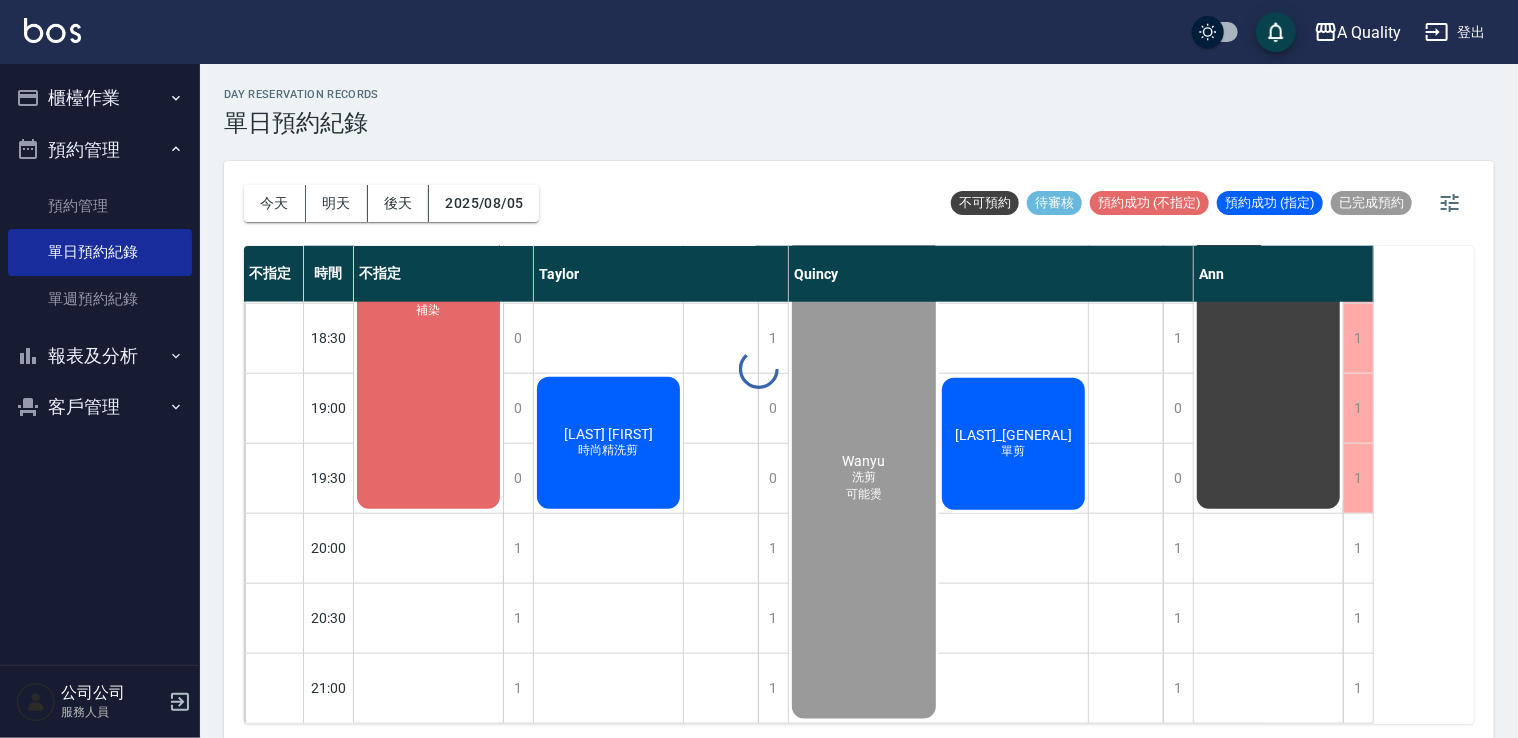 scroll, scrollTop: 853, scrollLeft: 0, axis: vertical 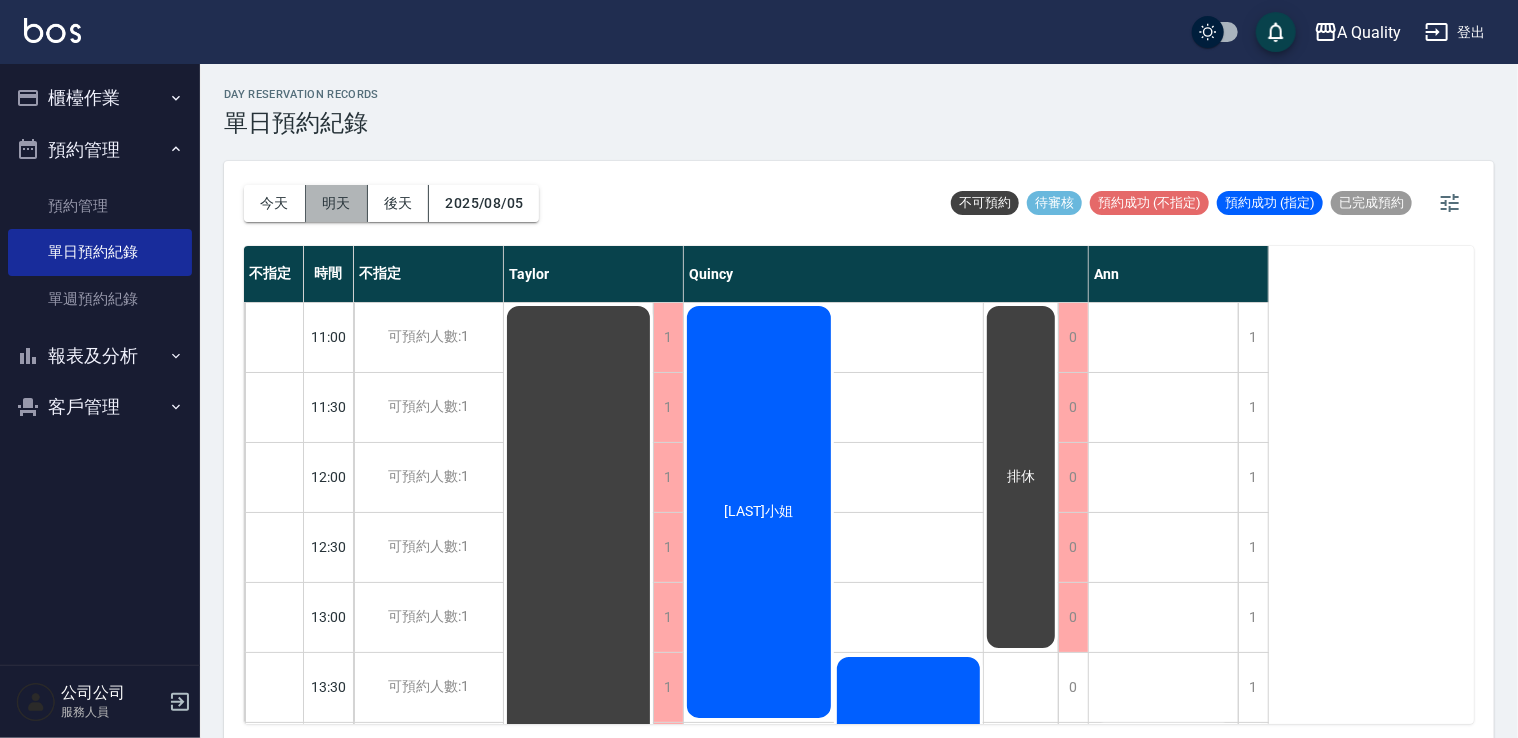 click on "明天" at bounding box center (337, 203) 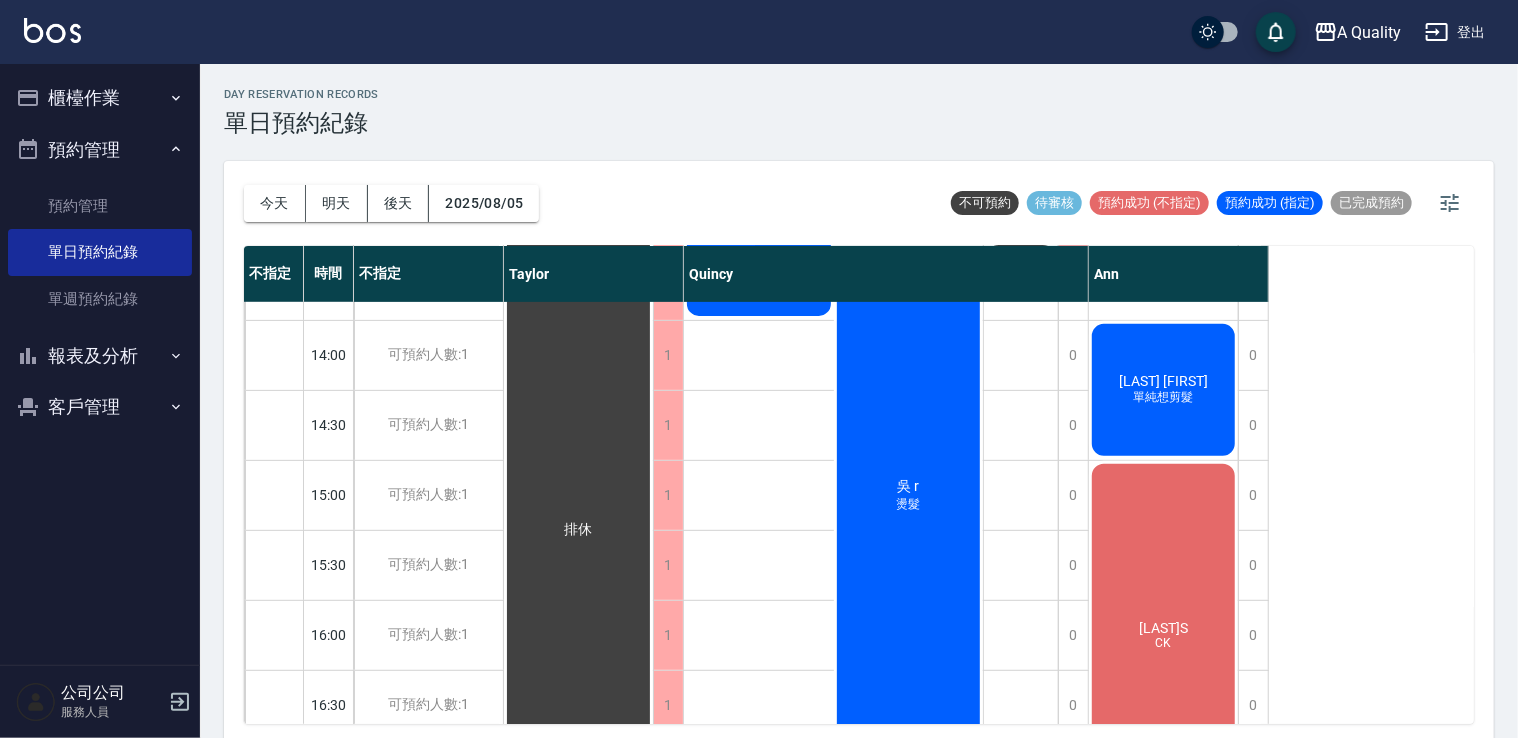 scroll, scrollTop: 500, scrollLeft: 0, axis: vertical 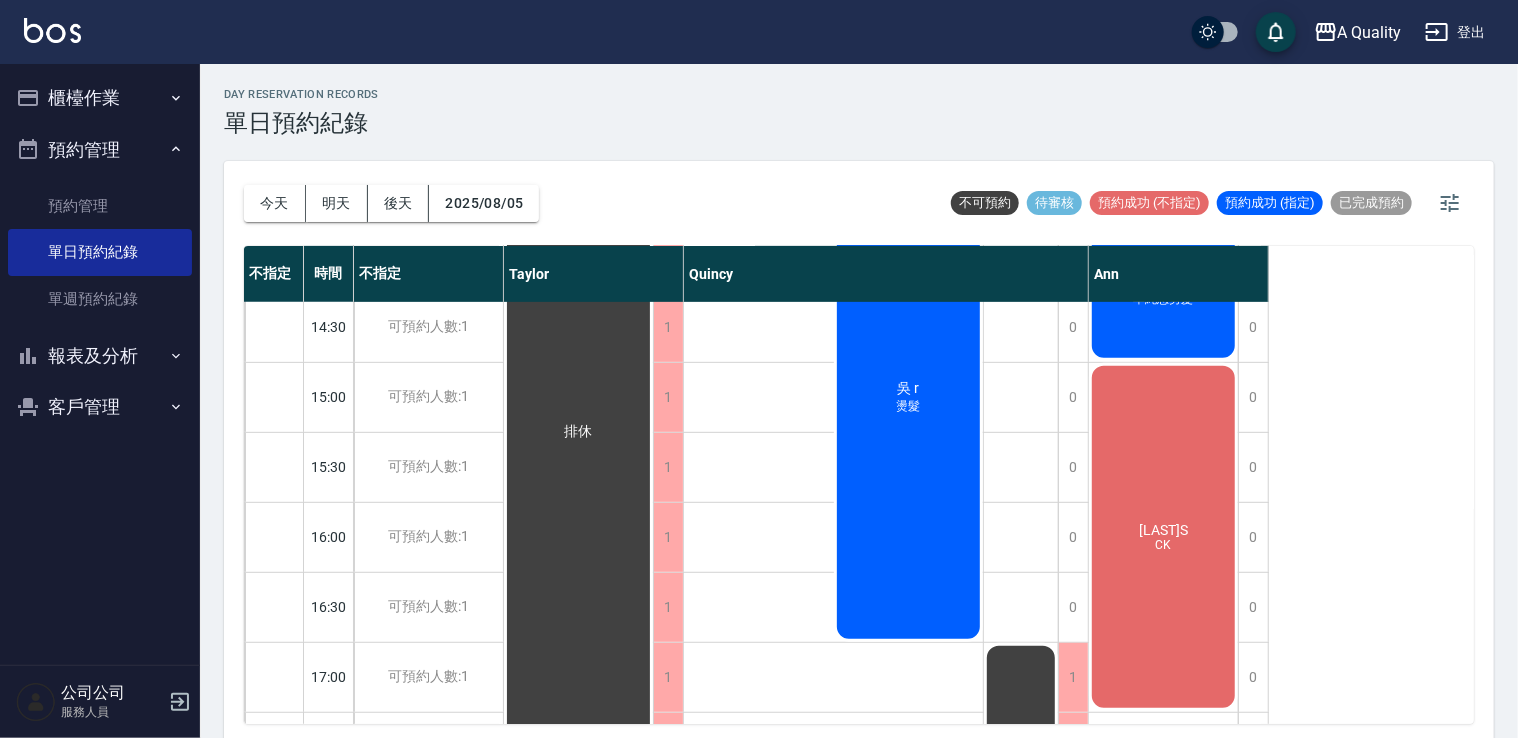 click on "吳 r 燙髮" at bounding box center [909, 398] 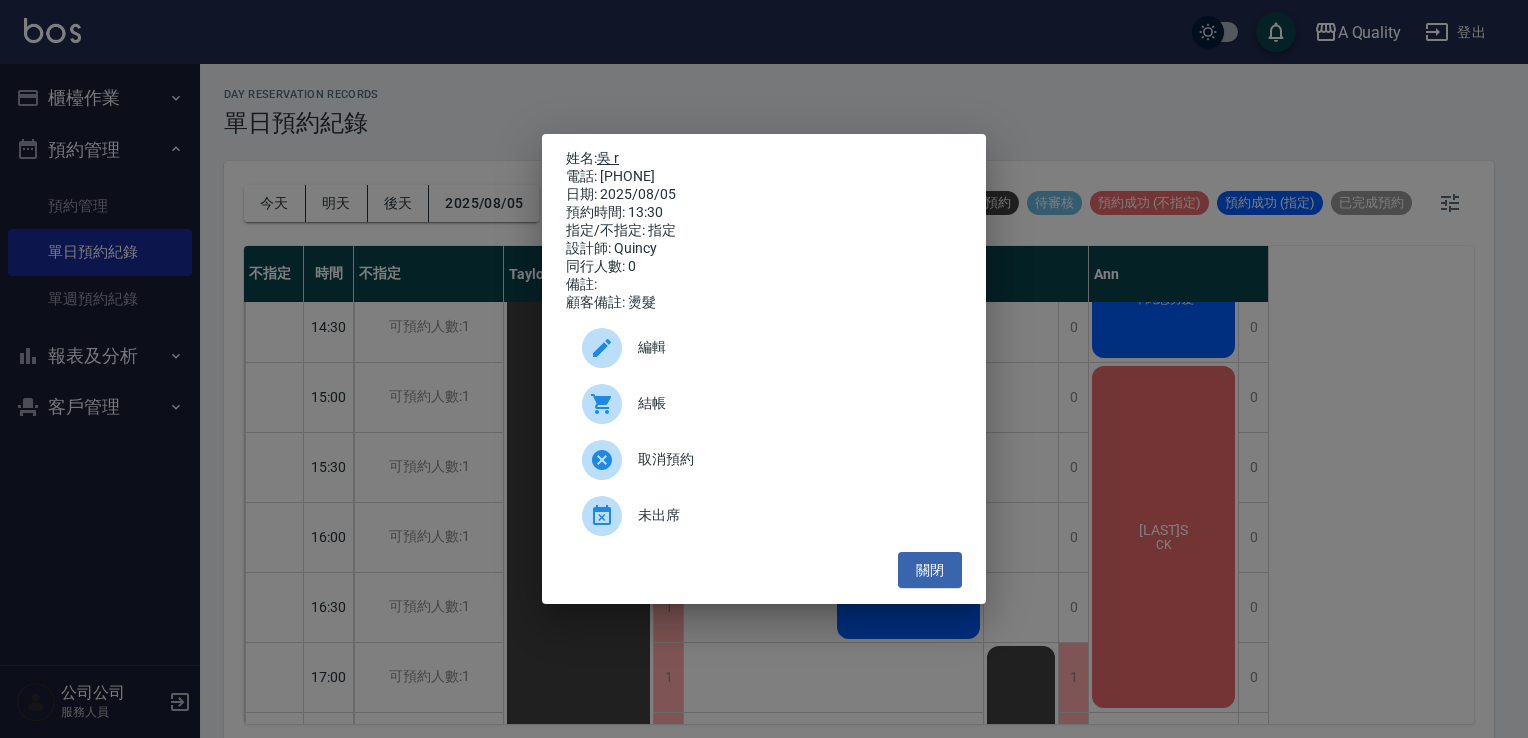 click on "吳 r" at bounding box center [608, 158] 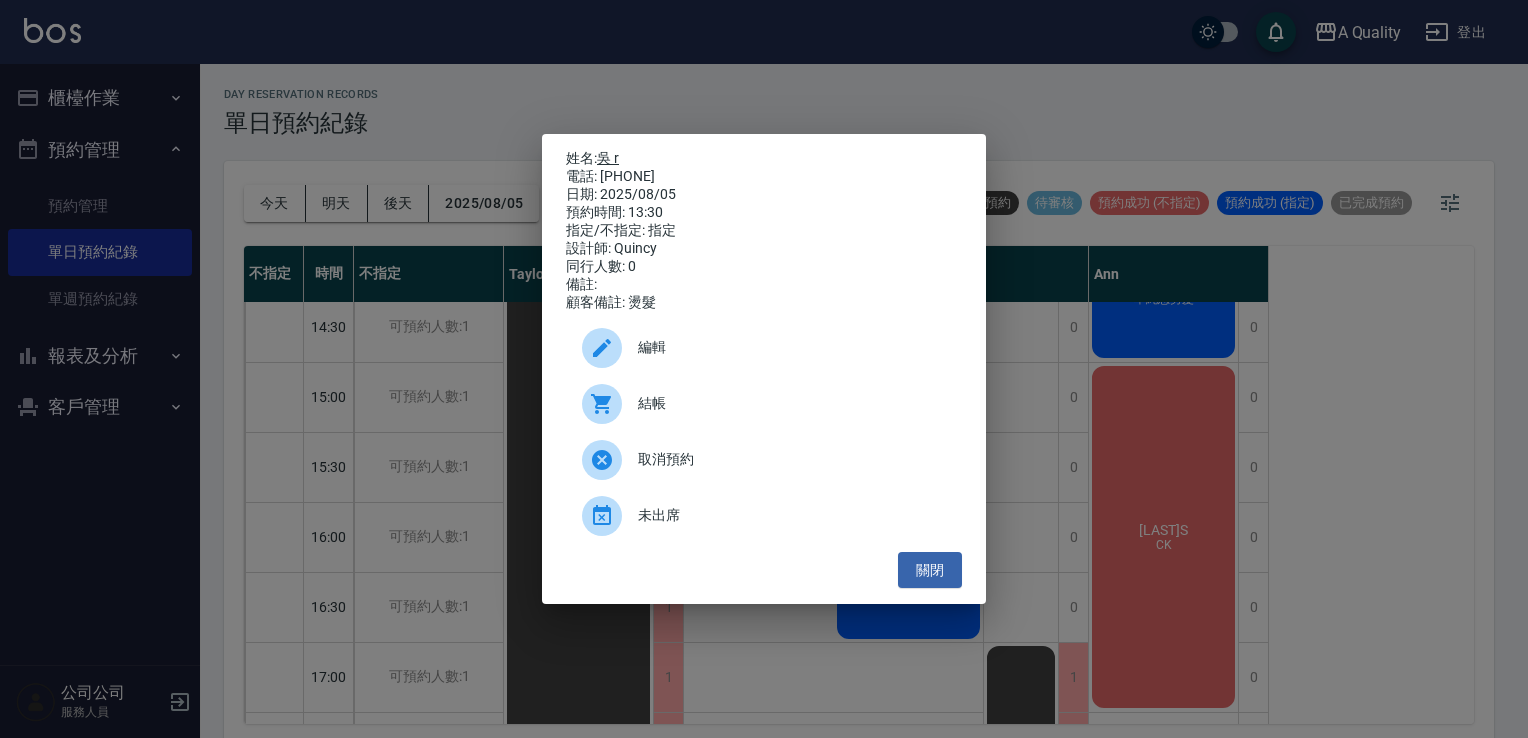 click on "吳 r" at bounding box center [608, 158] 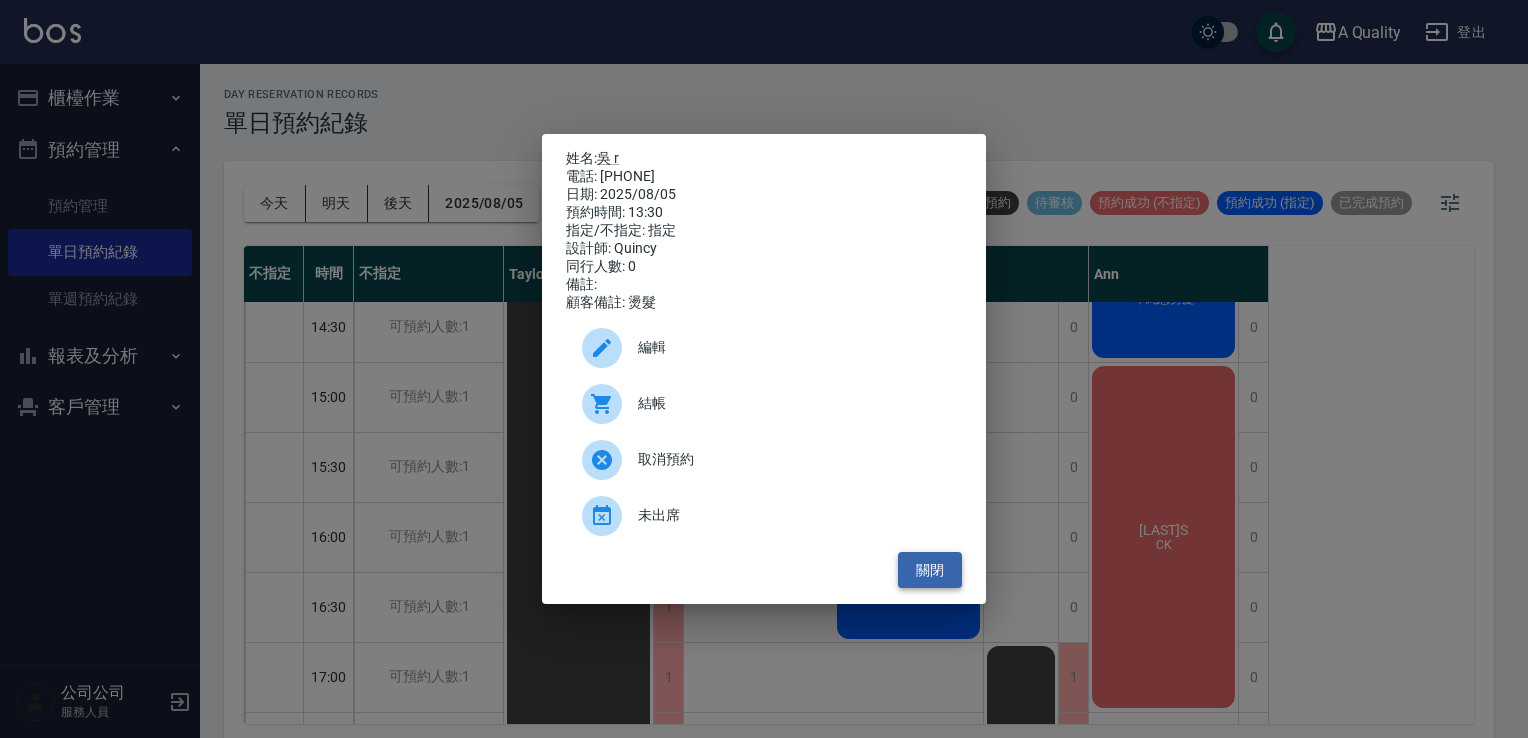 click on "關閉" at bounding box center [930, 570] 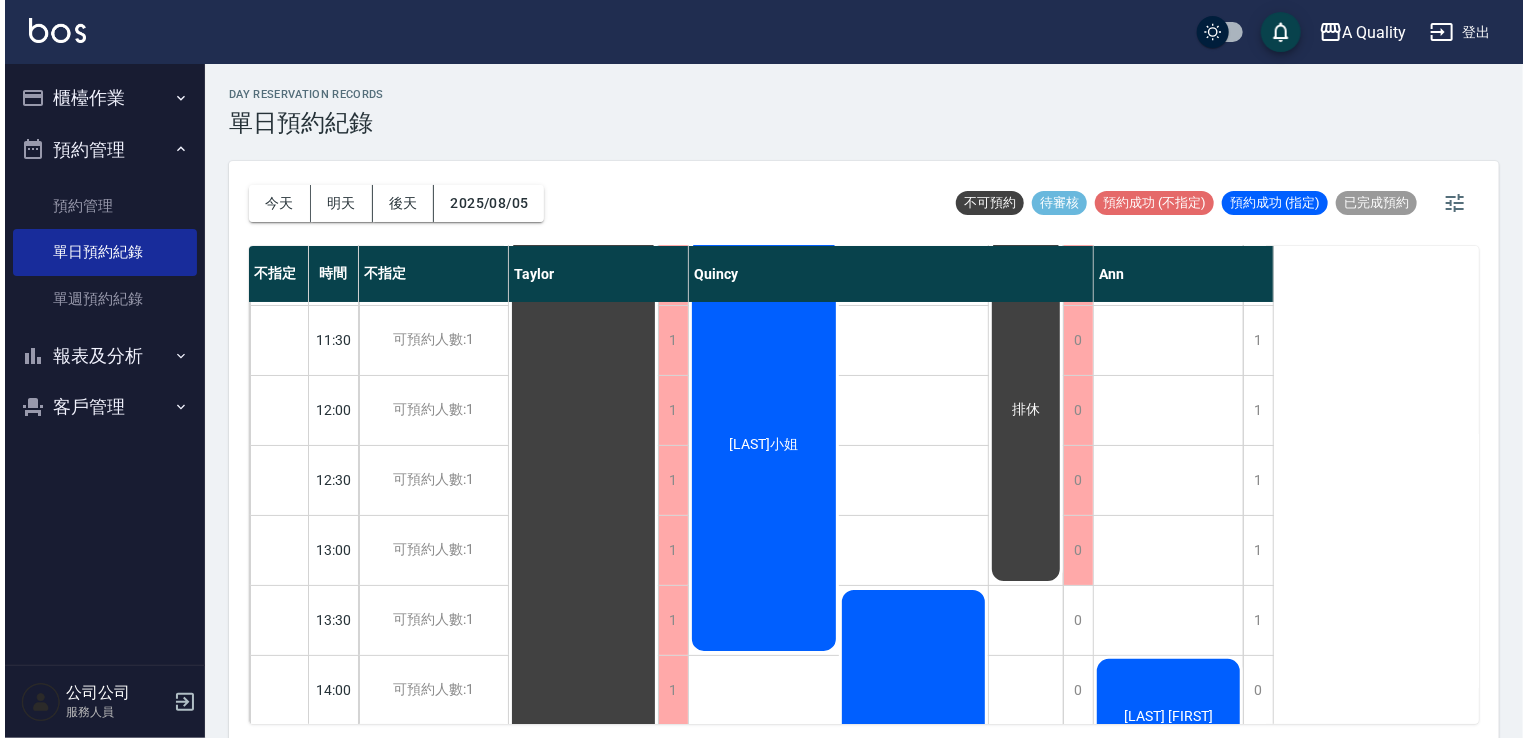 scroll, scrollTop: 100, scrollLeft: 0, axis: vertical 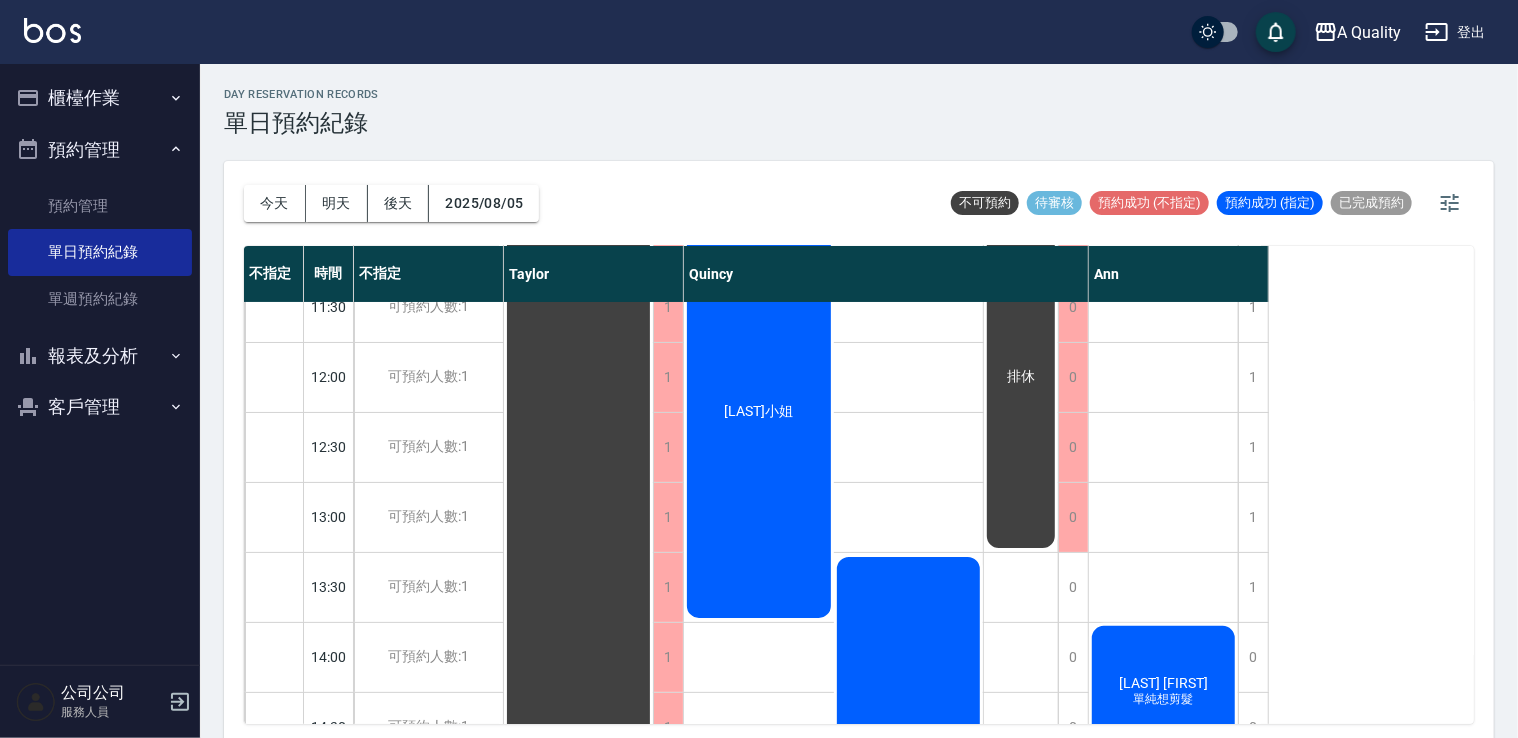 click on "櫃檯作業" at bounding box center (100, 98) 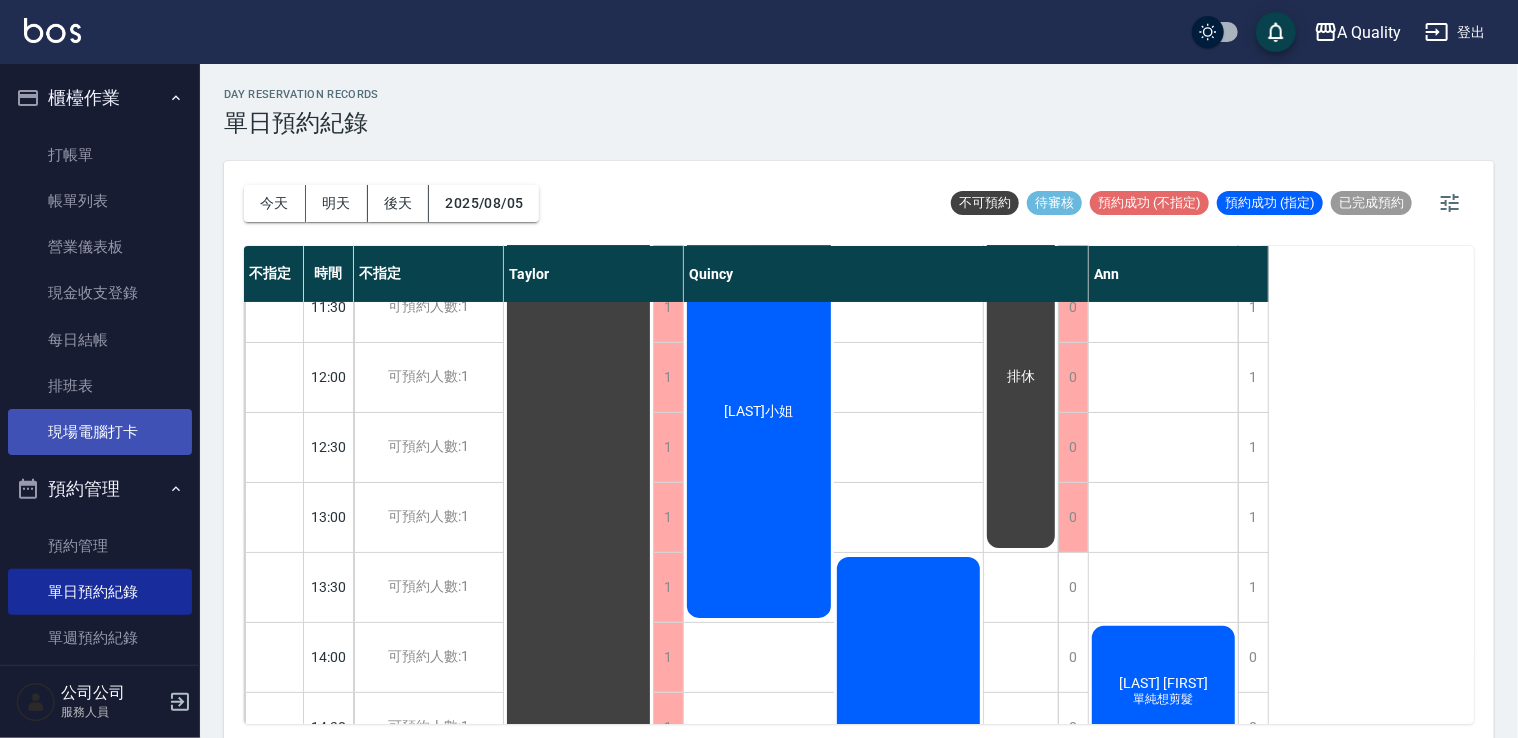 click on "現場電腦打卡" at bounding box center [100, 432] 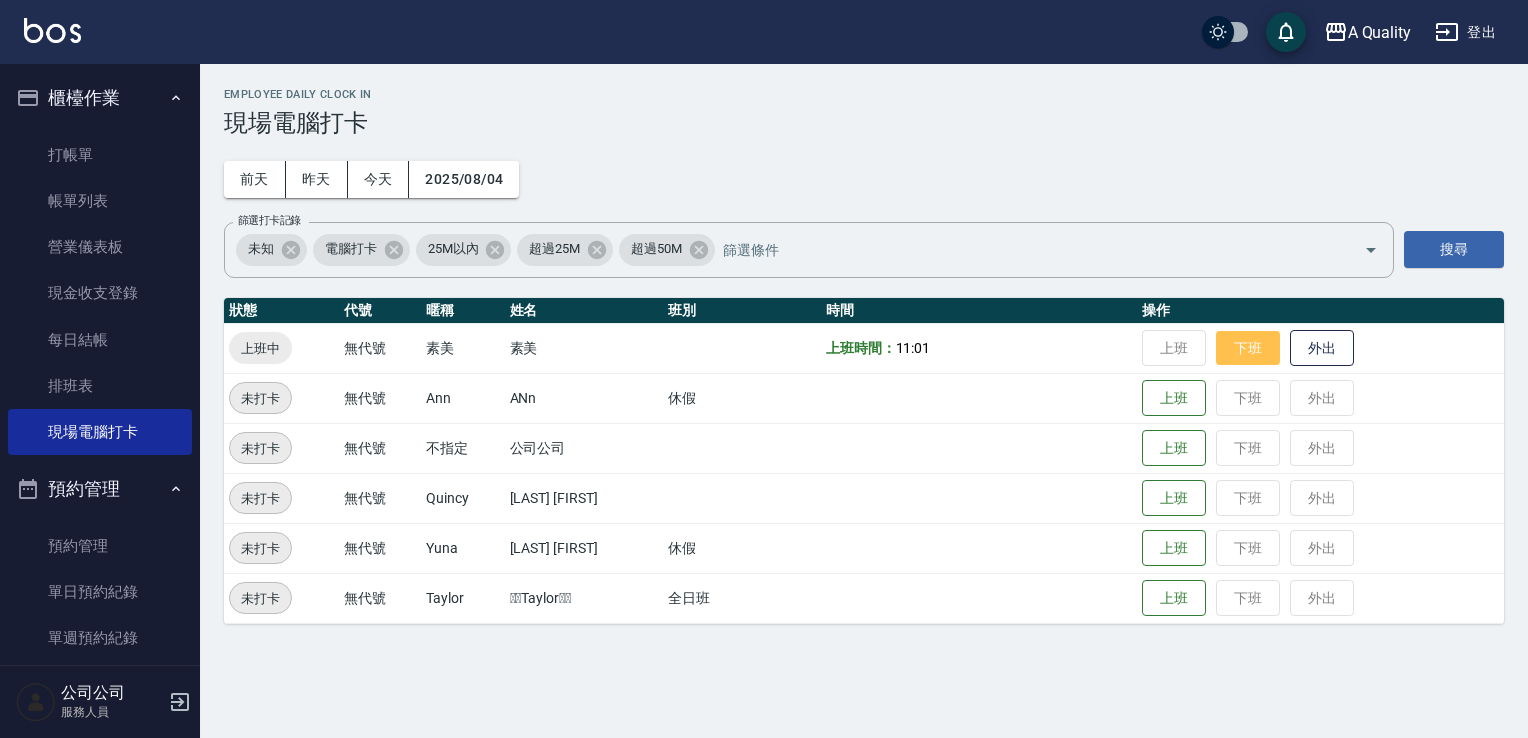 click on "下班" at bounding box center [1248, 348] 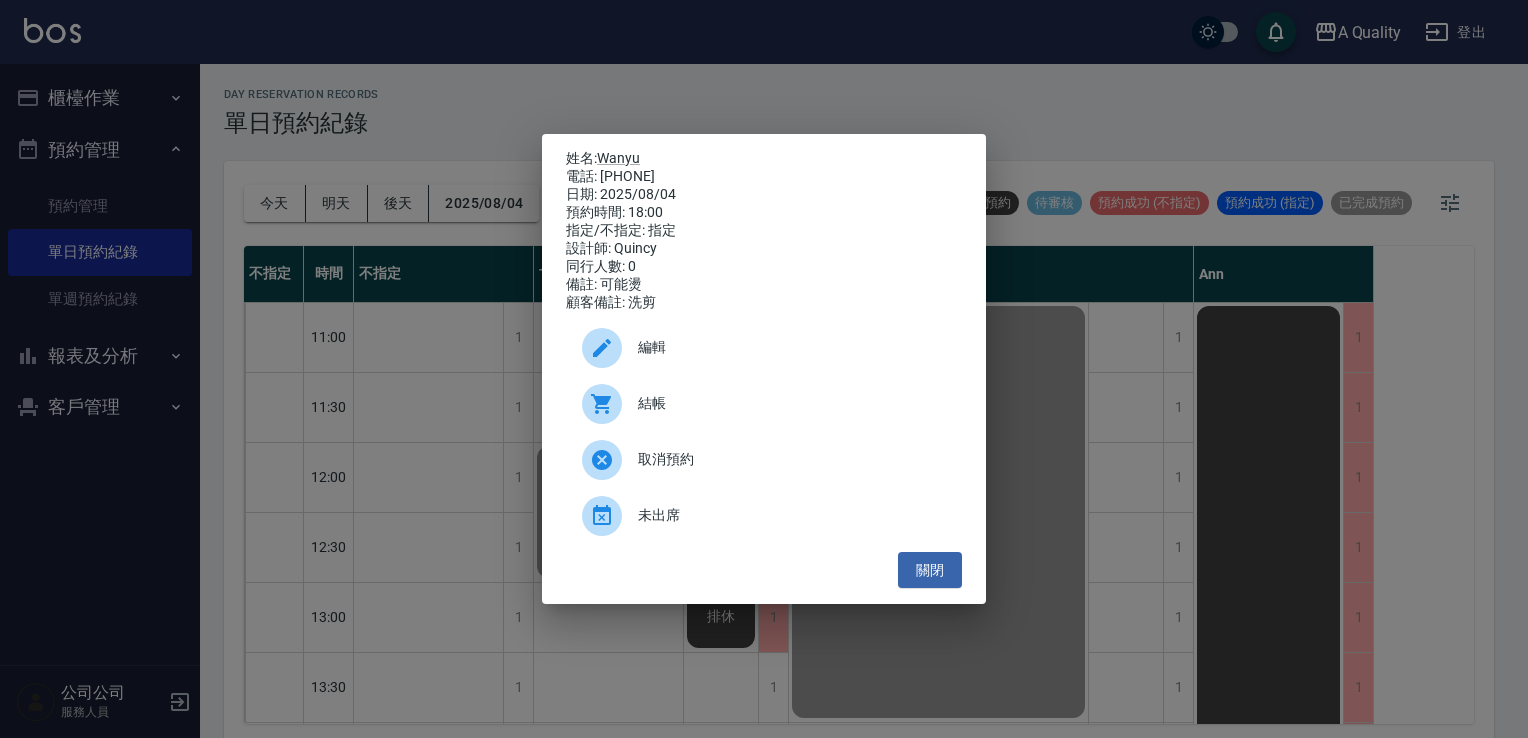 scroll, scrollTop: 0, scrollLeft: 0, axis: both 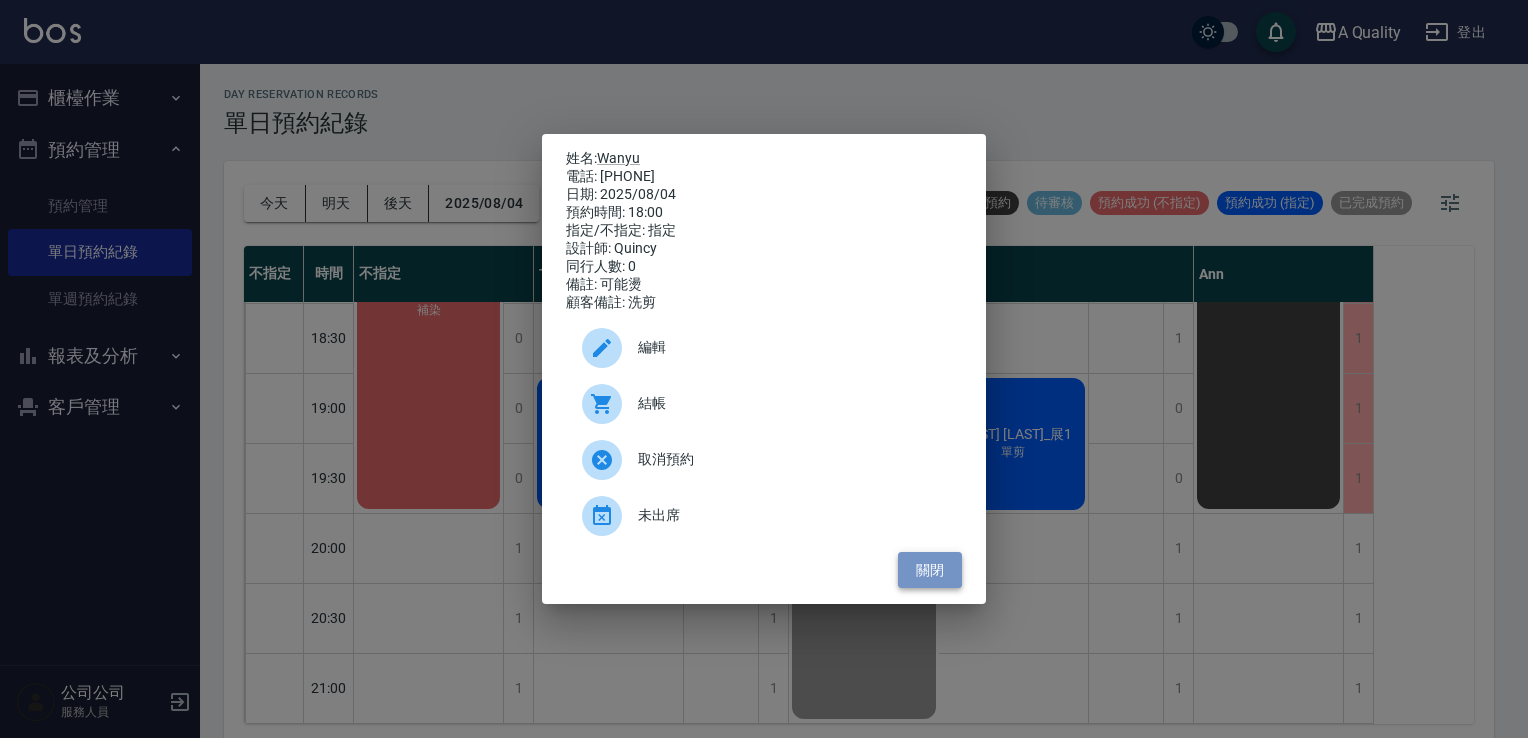 click on "關閉" at bounding box center (930, 570) 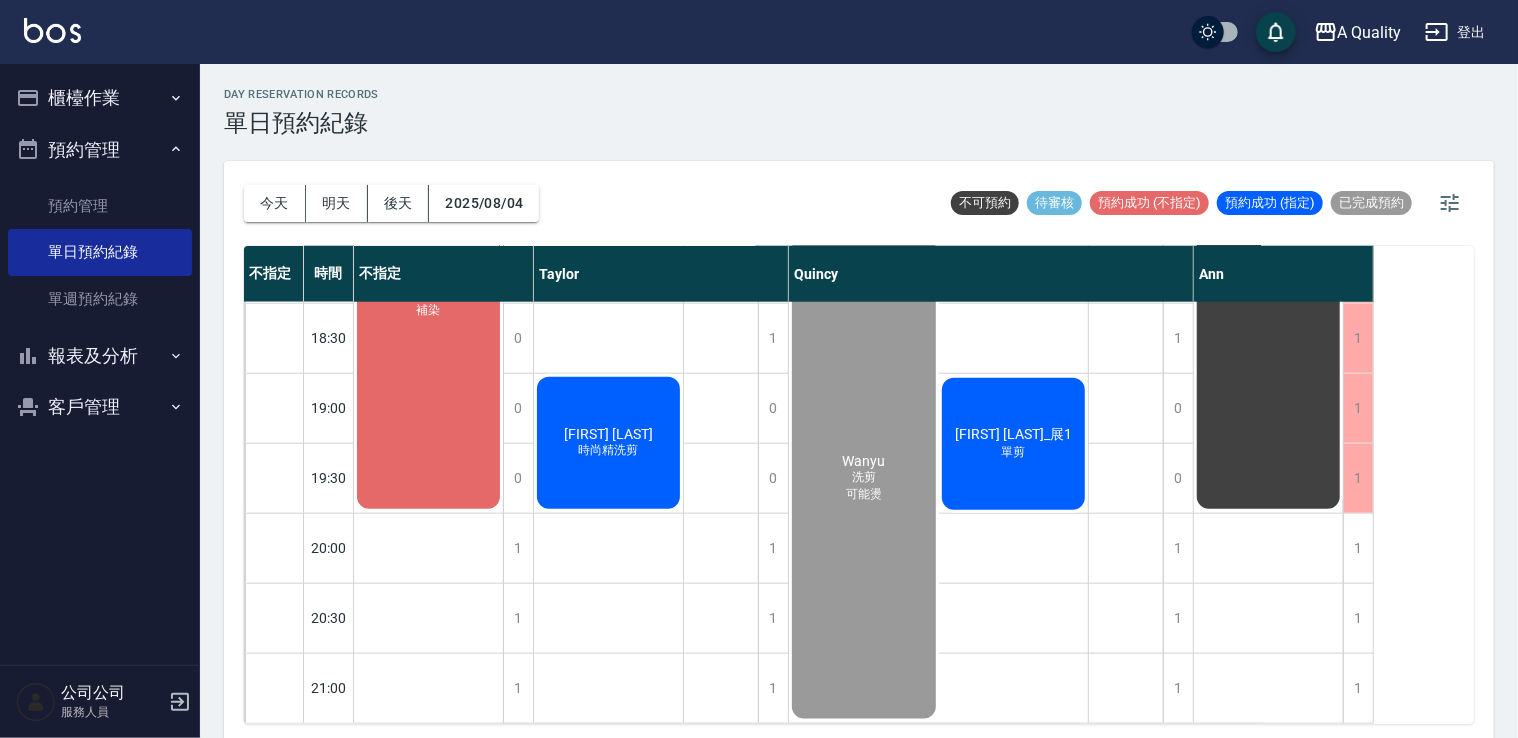 click on "陳玉貞_展1 單剪" at bounding box center (1014, 444) 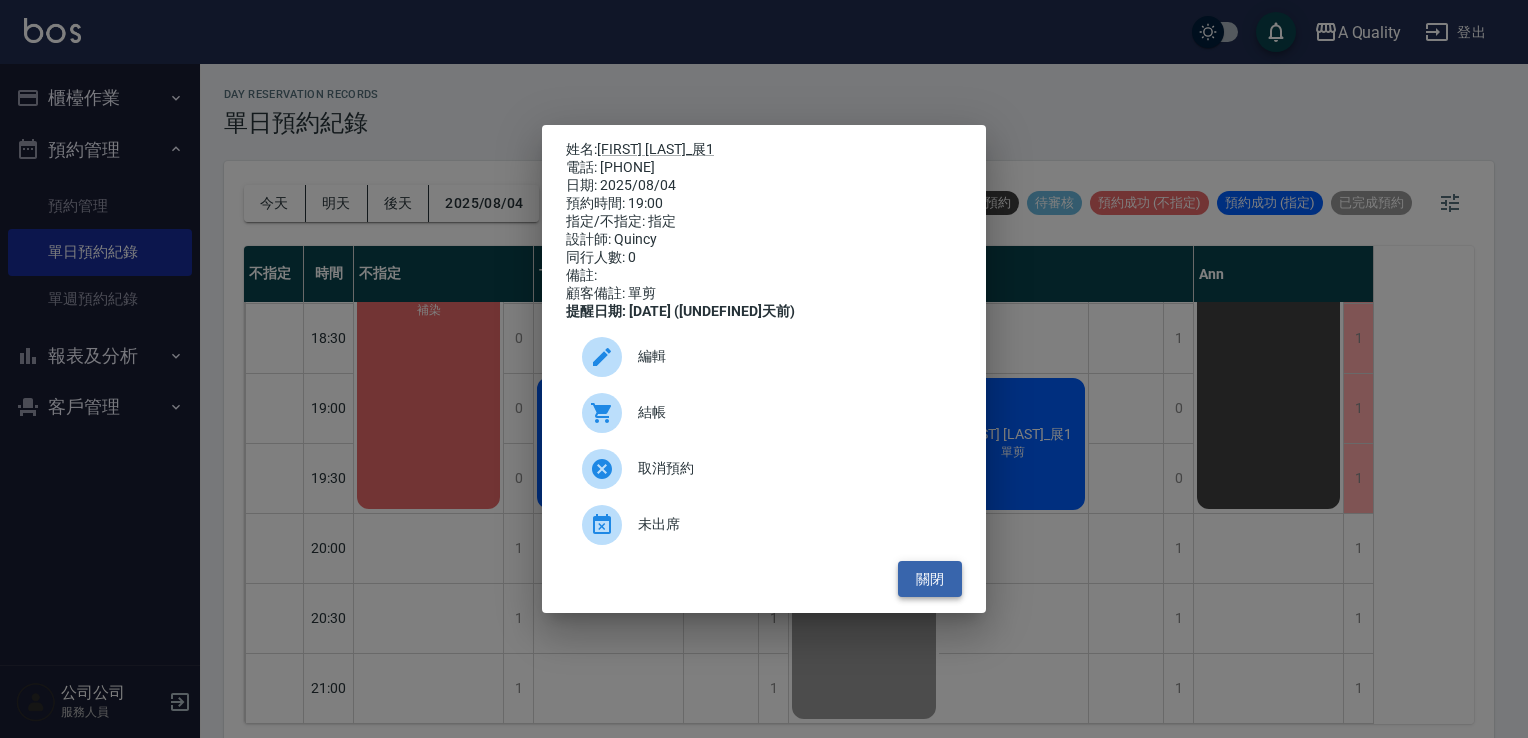 click on "關閉" at bounding box center [930, 579] 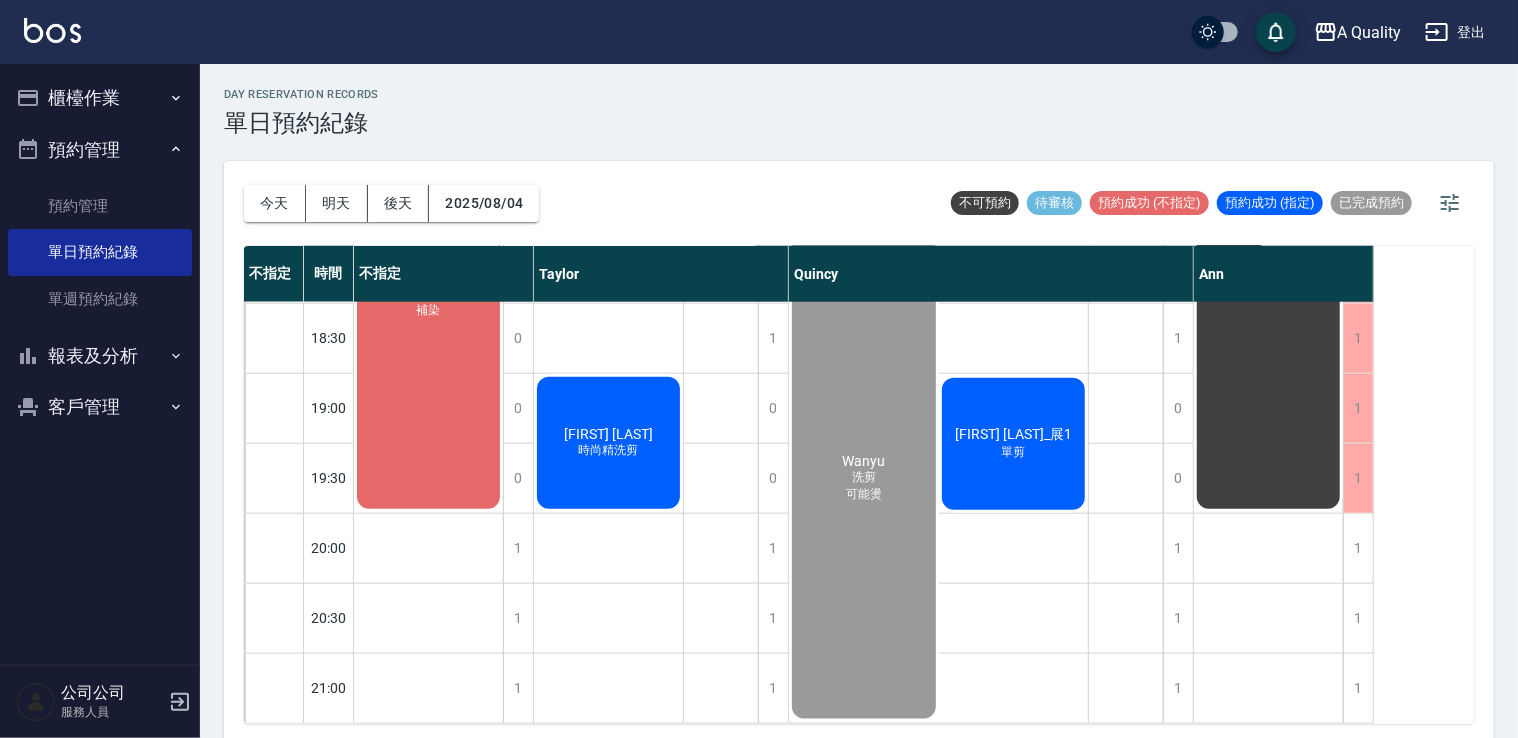 click on "櫃檯作業" at bounding box center [100, 98] 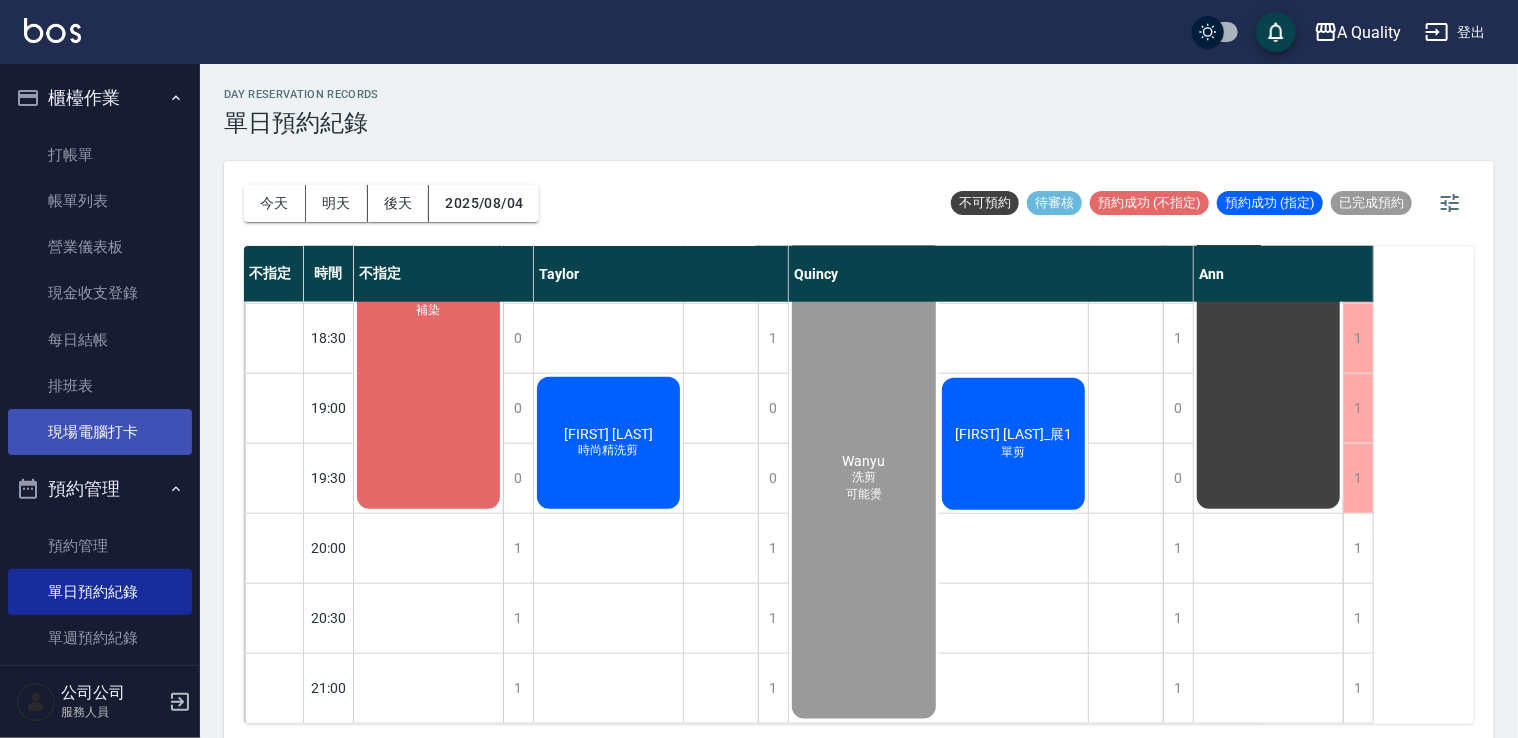 click on "現場電腦打卡" at bounding box center [100, 432] 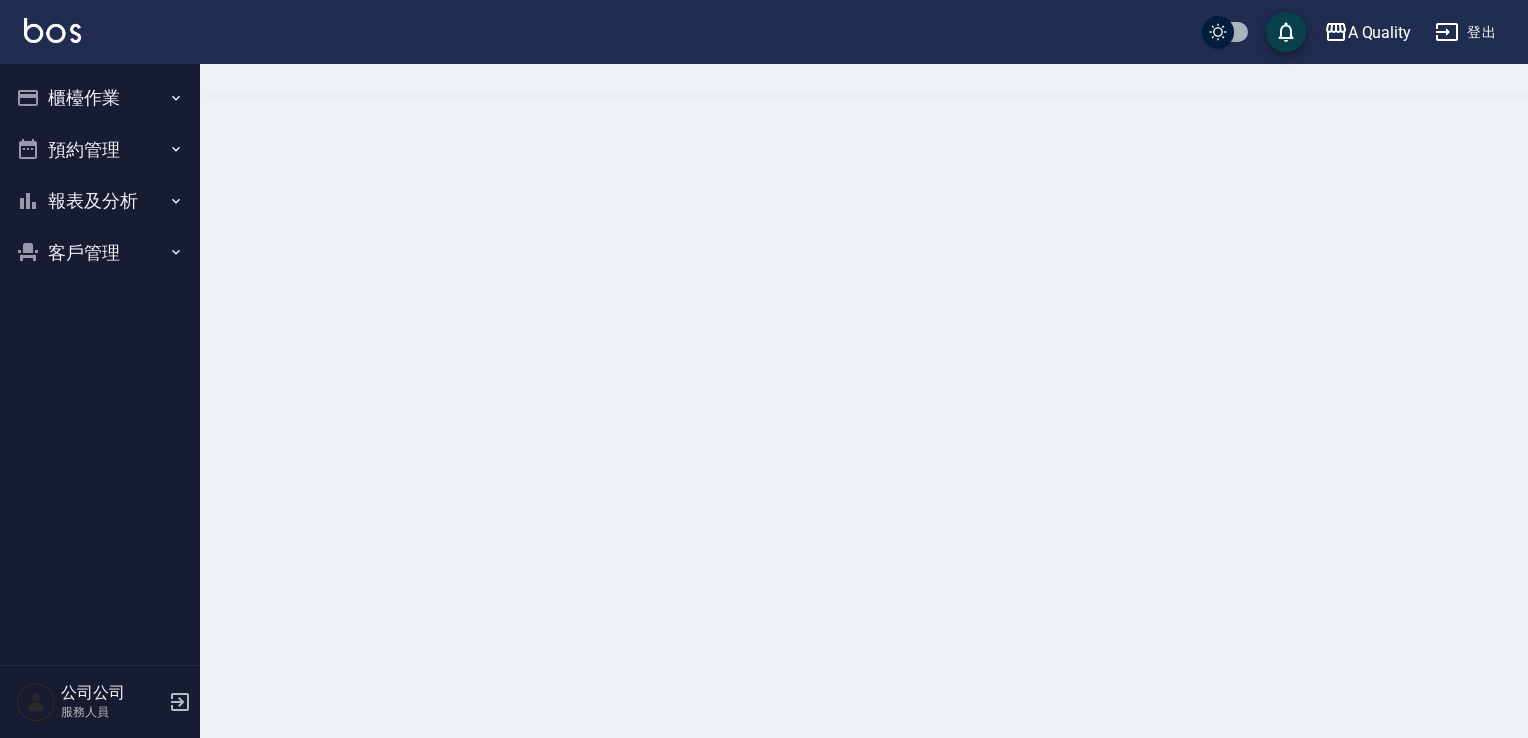 scroll, scrollTop: 0, scrollLeft: 0, axis: both 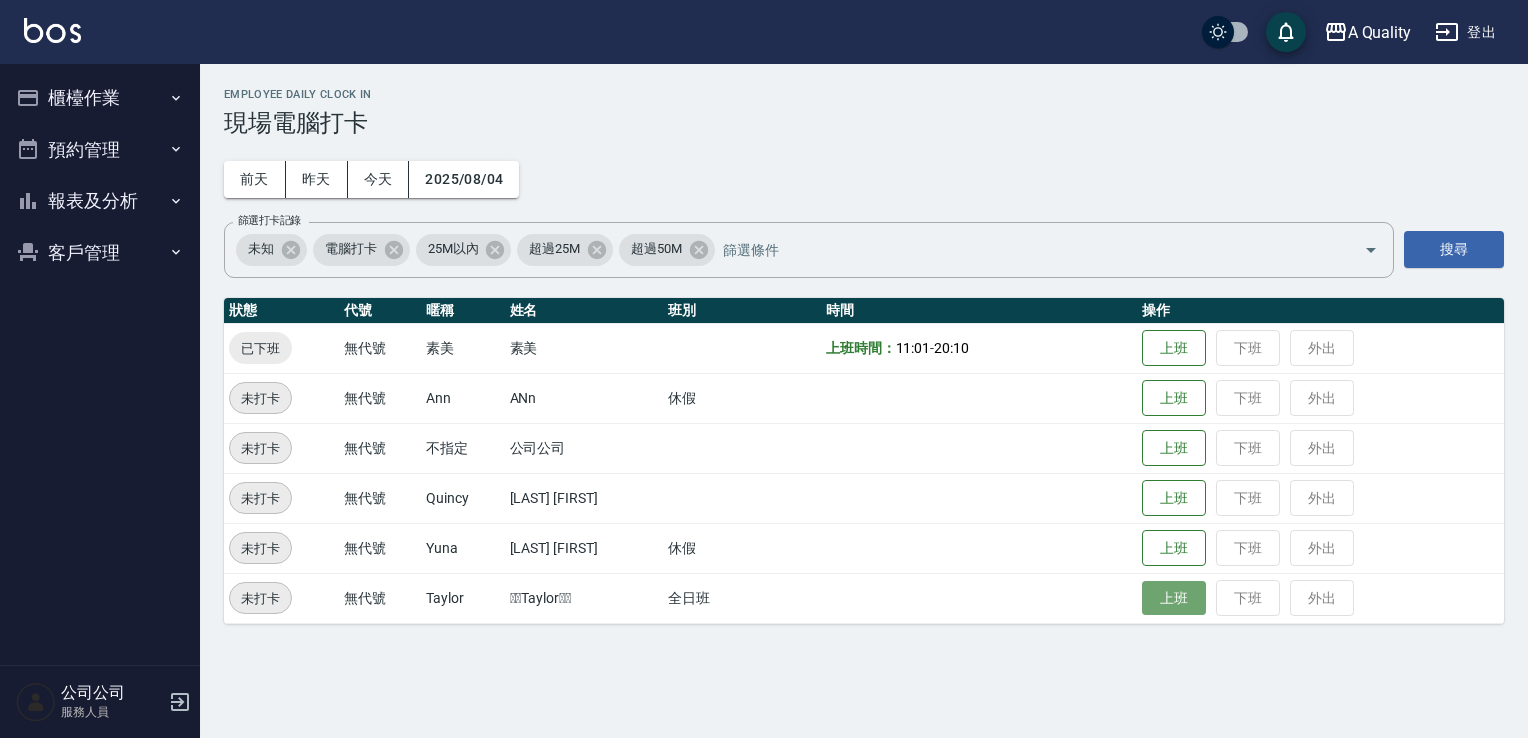 click on "上班" at bounding box center (1174, 598) 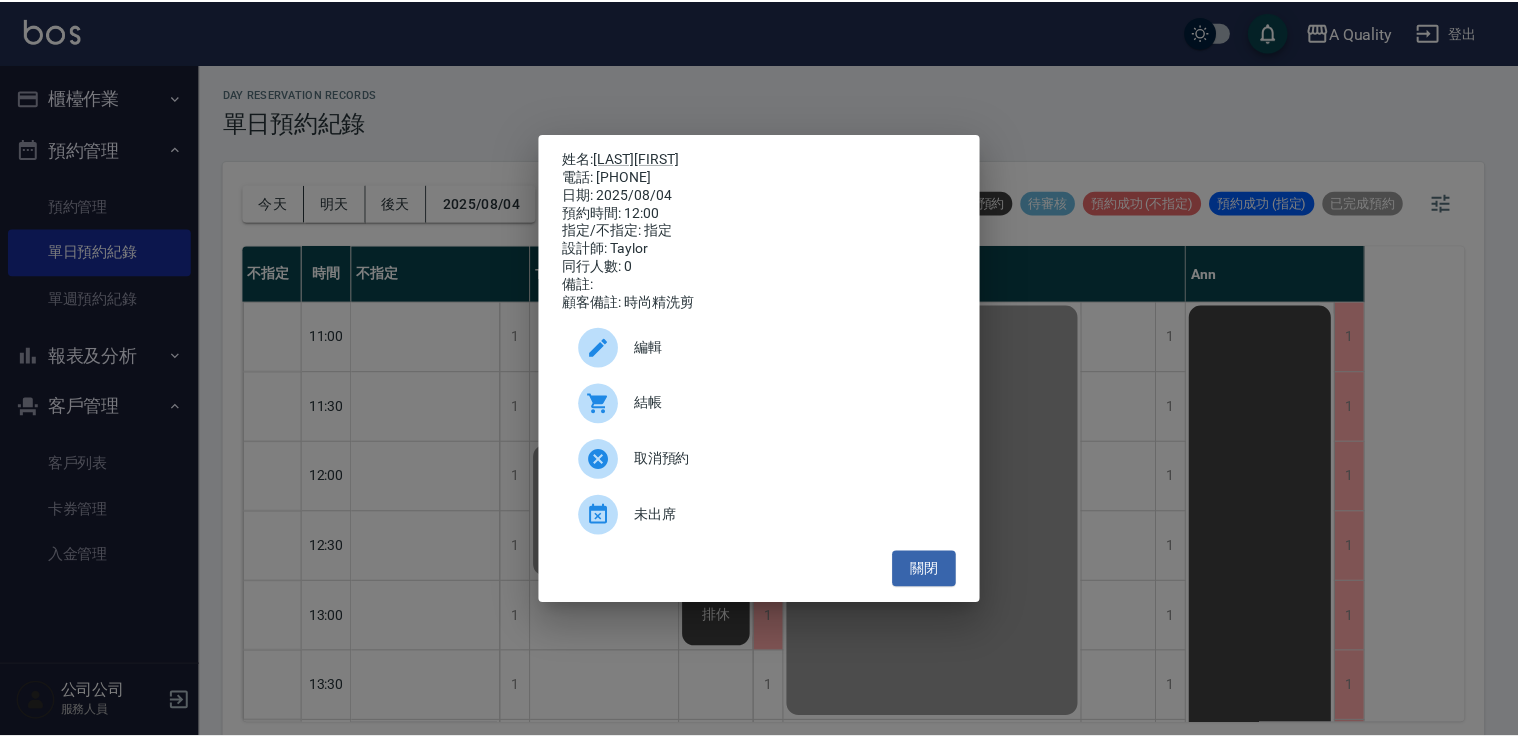 scroll, scrollTop: 0, scrollLeft: 0, axis: both 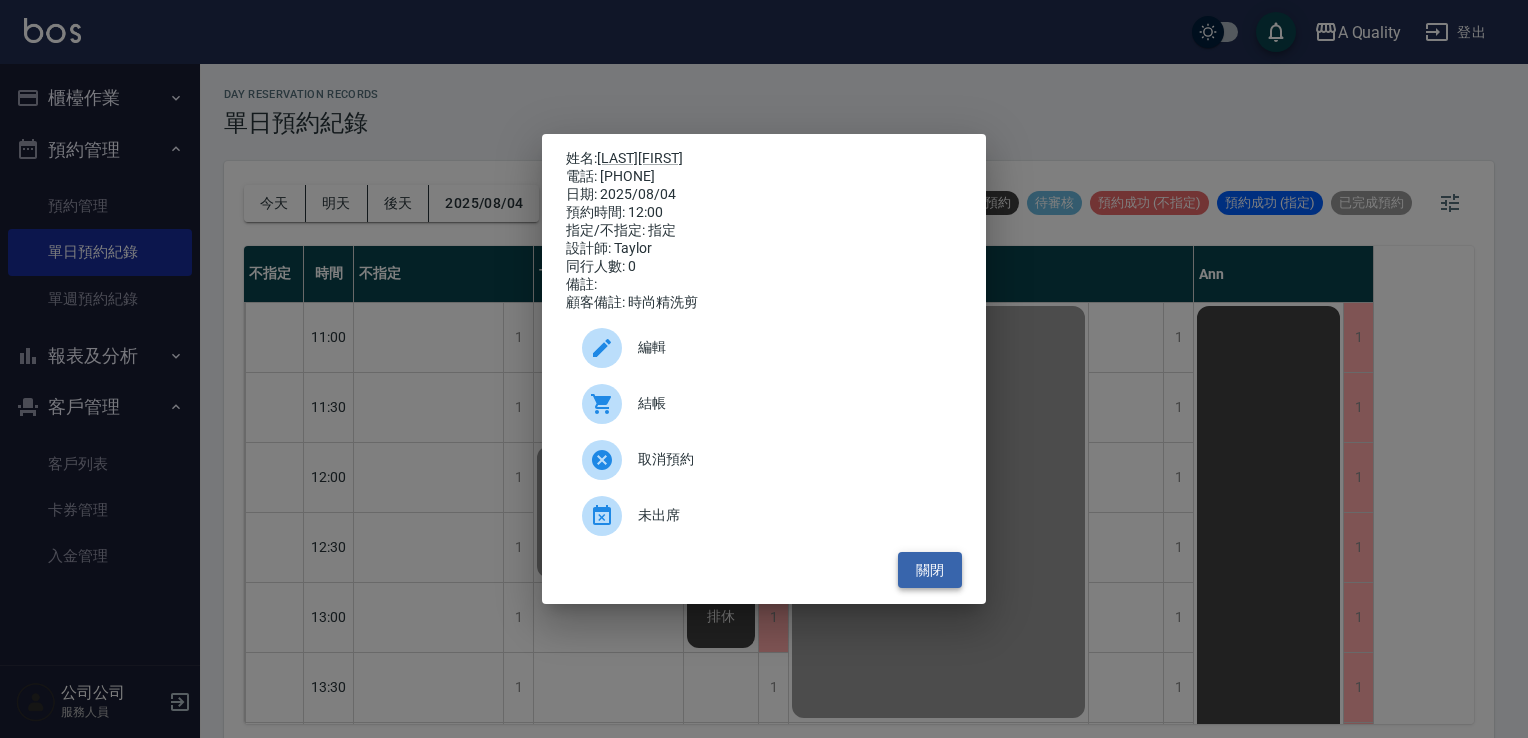 click on "關閉" at bounding box center (930, 570) 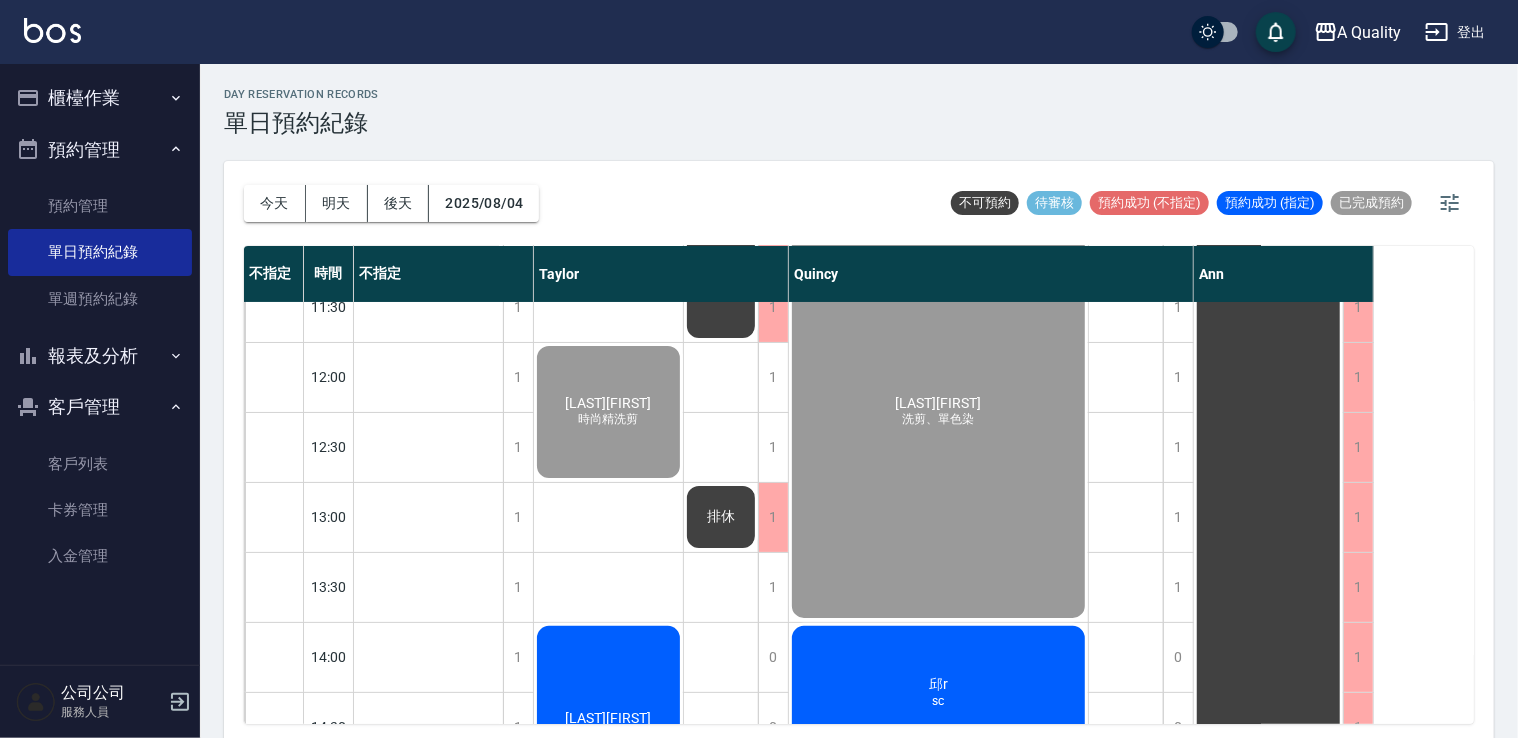 scroll, scrollTop: 400, scrollLeft: 0, axis: vertical 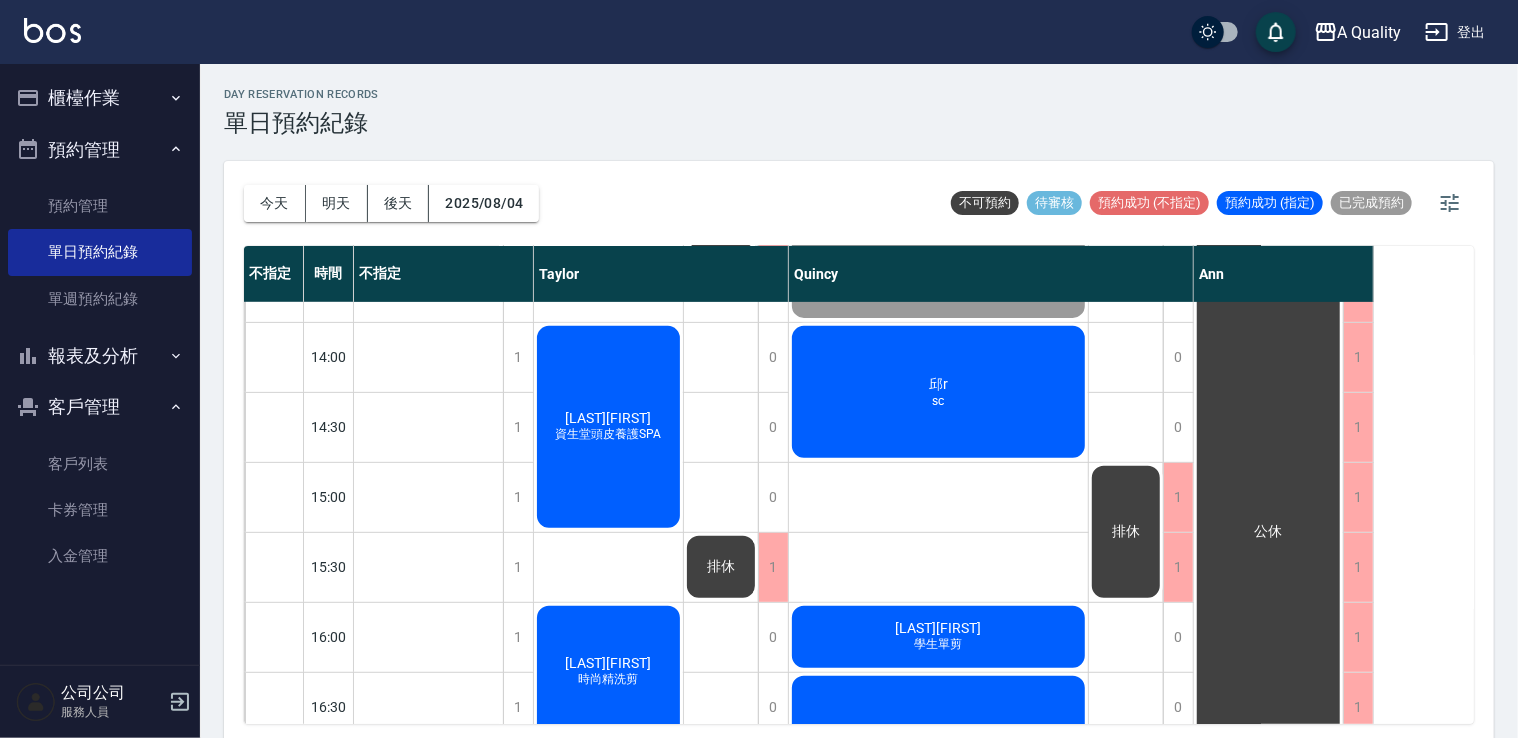 click on "胡茜雯 資生堂頭皮養護SPA" at bounding box center [428, 952] 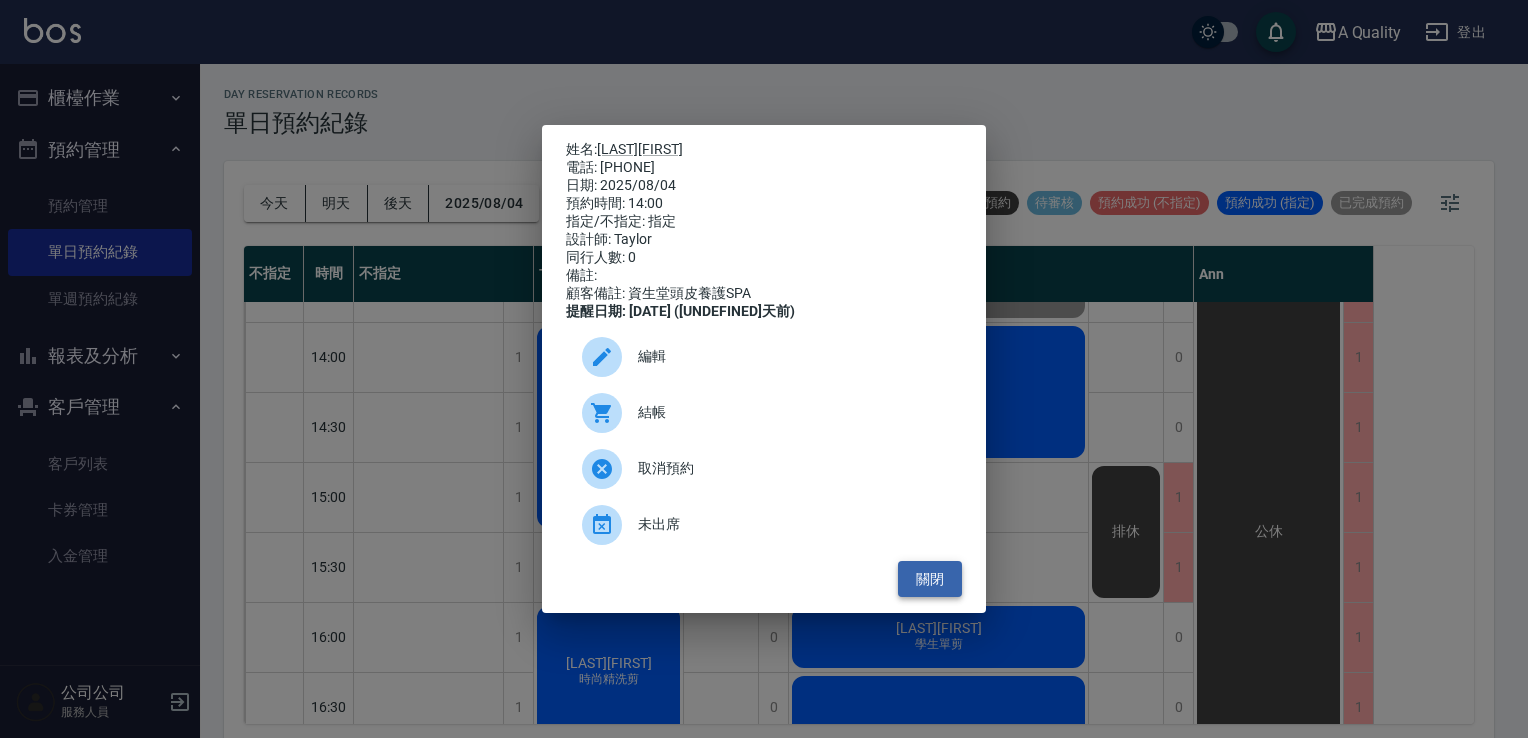 click on "關閉" at bounding box center [930, 579] 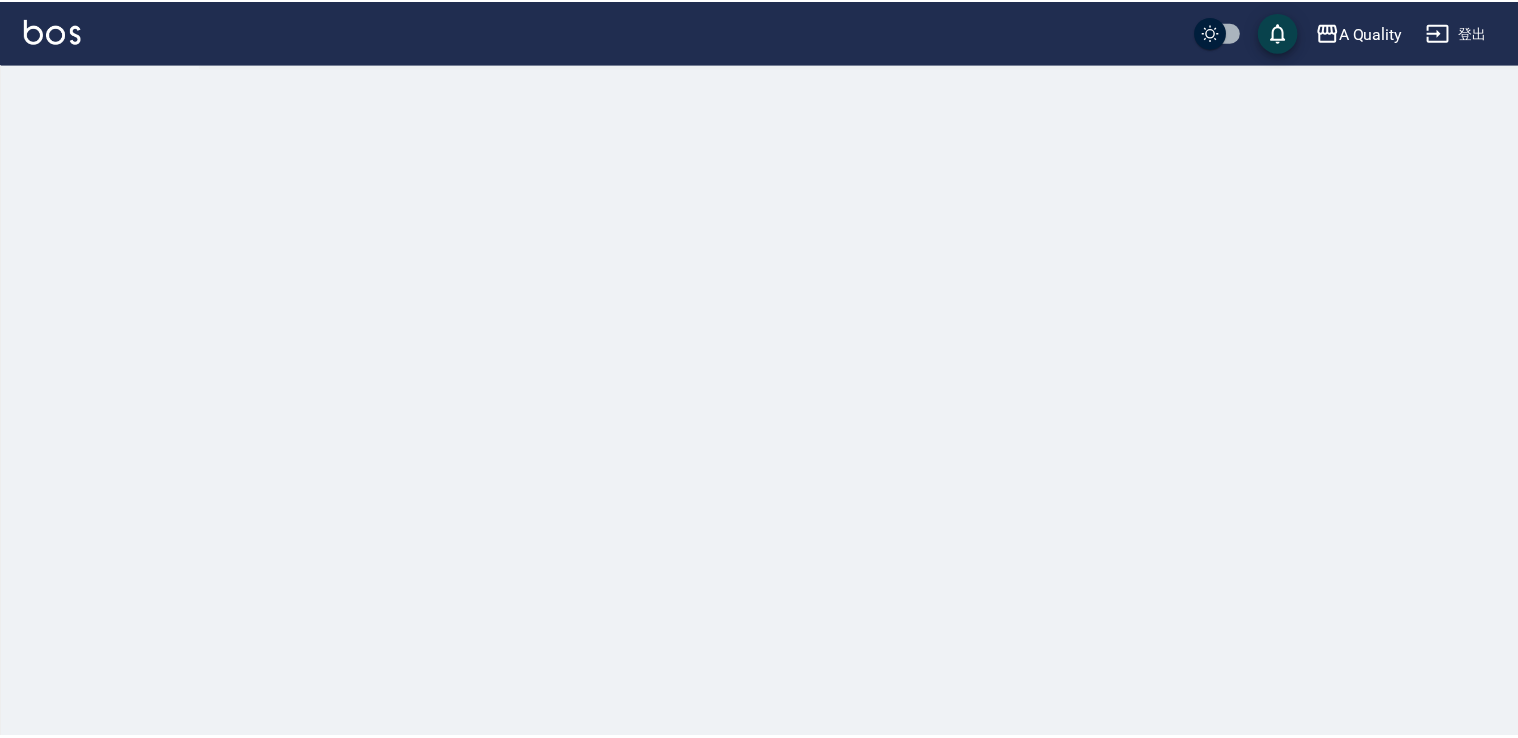 scroll, scrollTop: 0, scrollLeft: 0, axis: both 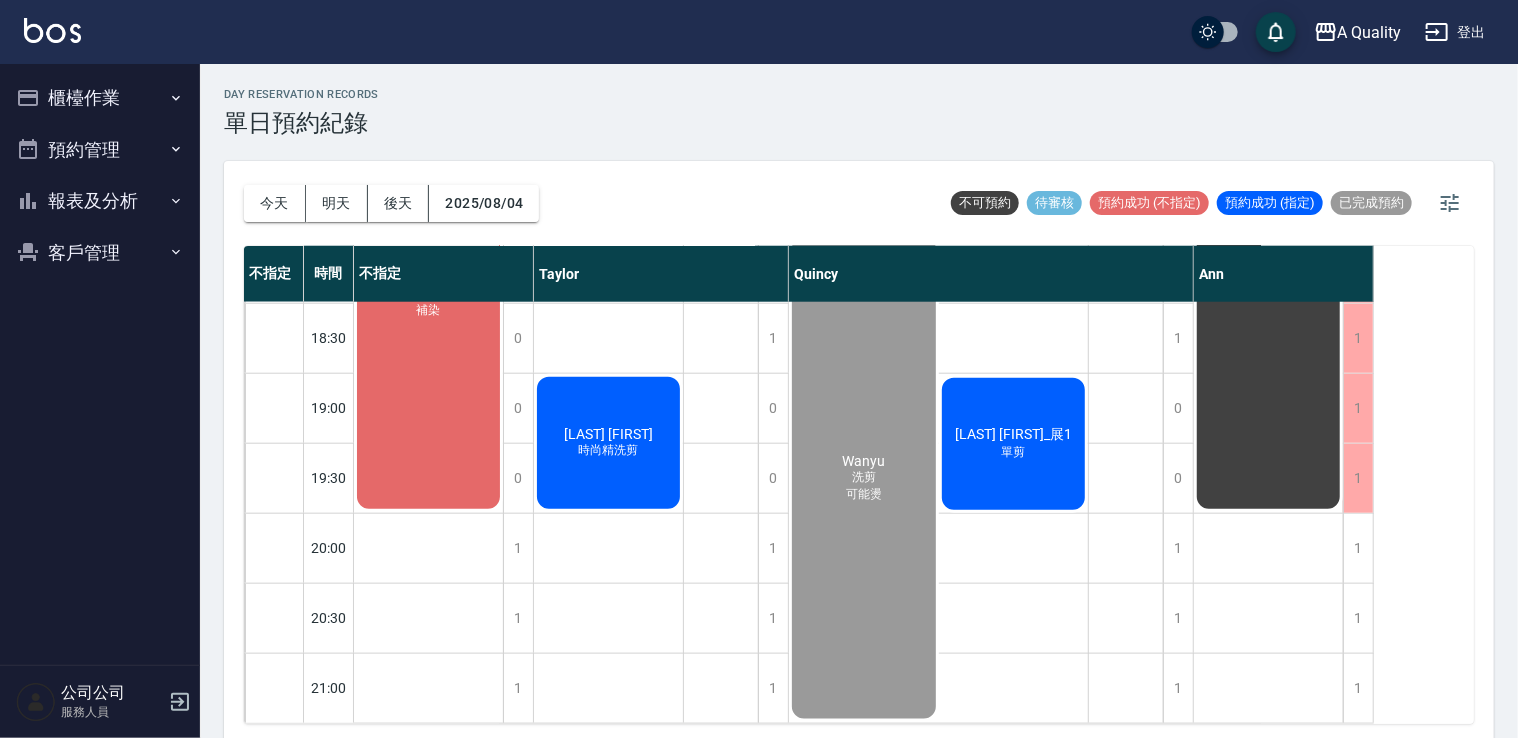 click on "簡正怡 補染" at bounding box center (428, 303) 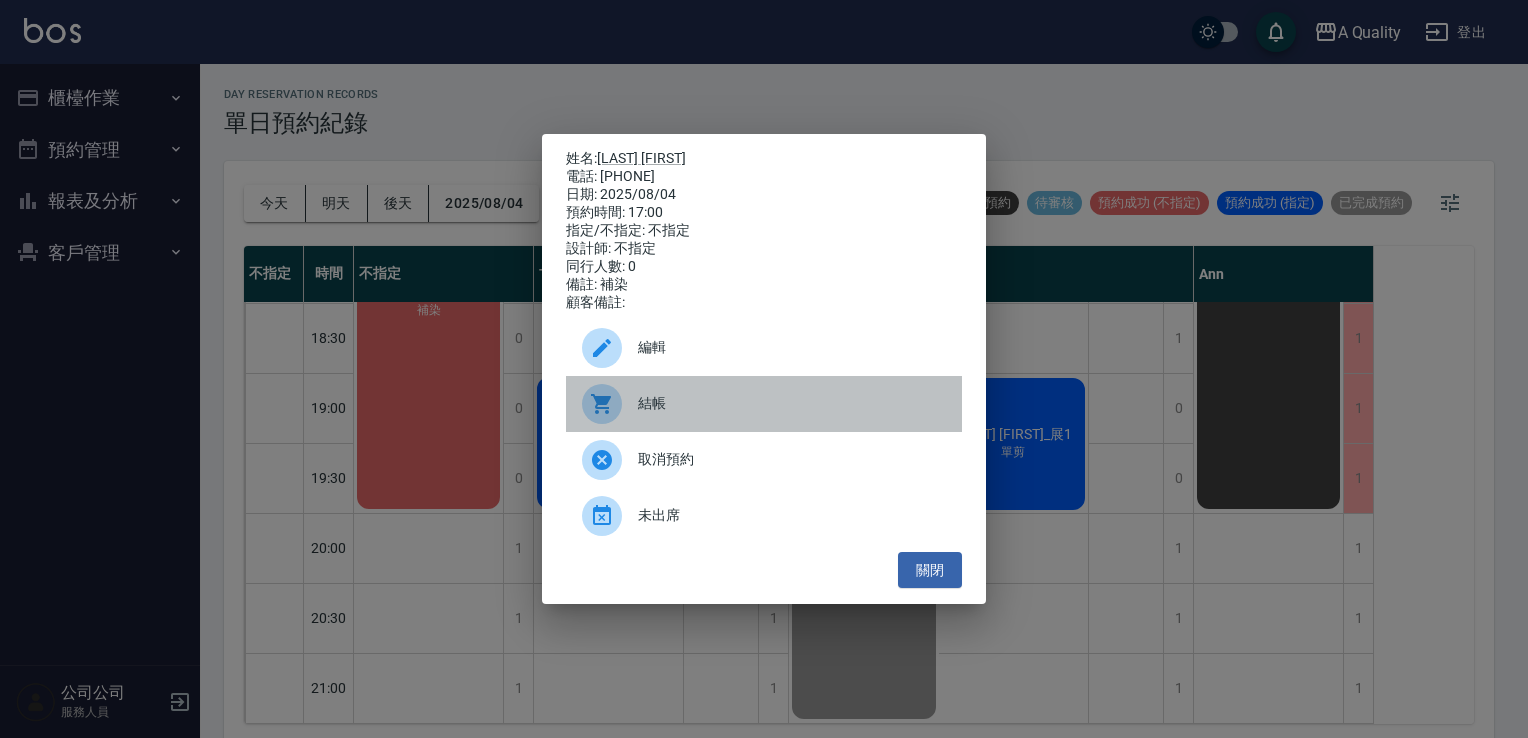click on "結帳" at bounding box center [792, 403] 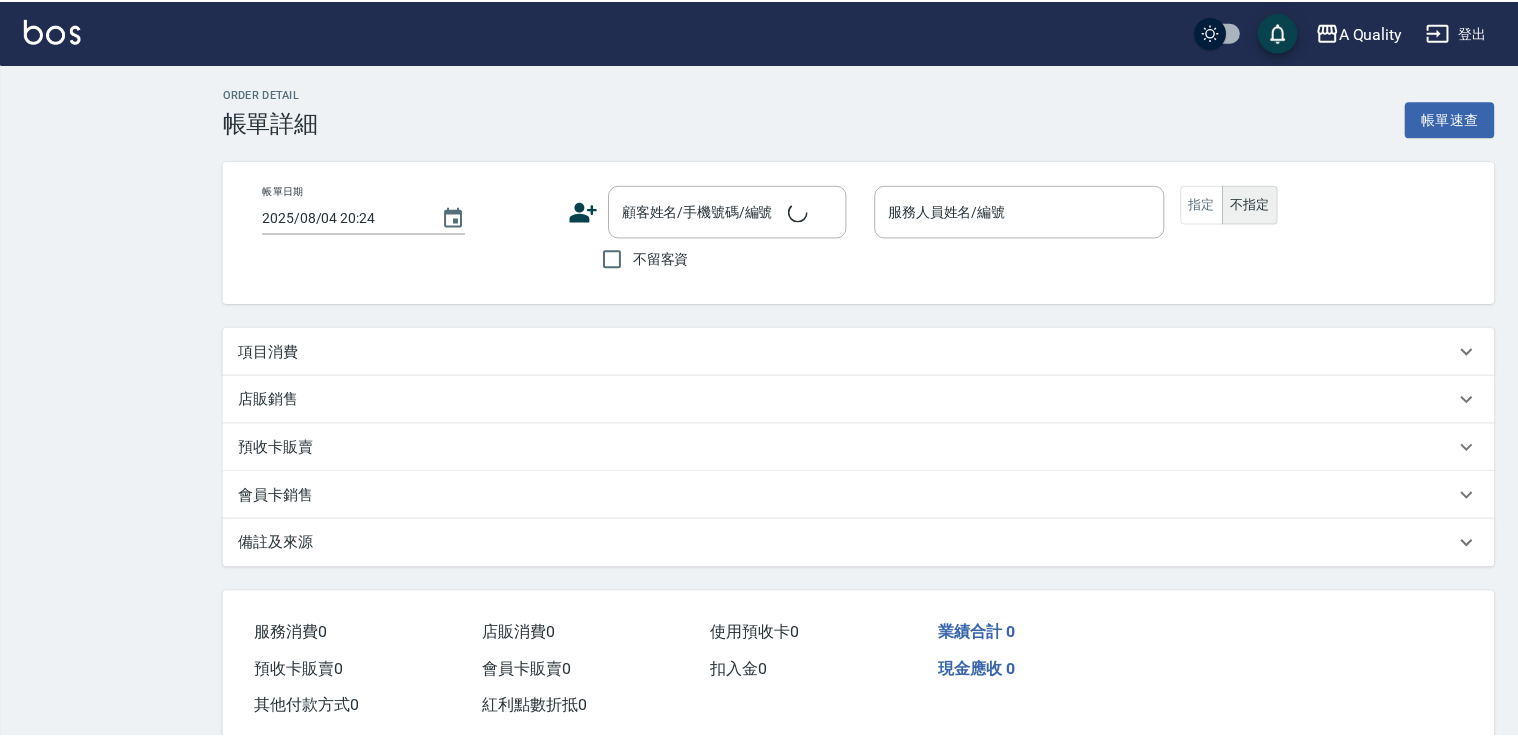 scroll, scrollTop: 0, scrollLeft: 0, axis: both 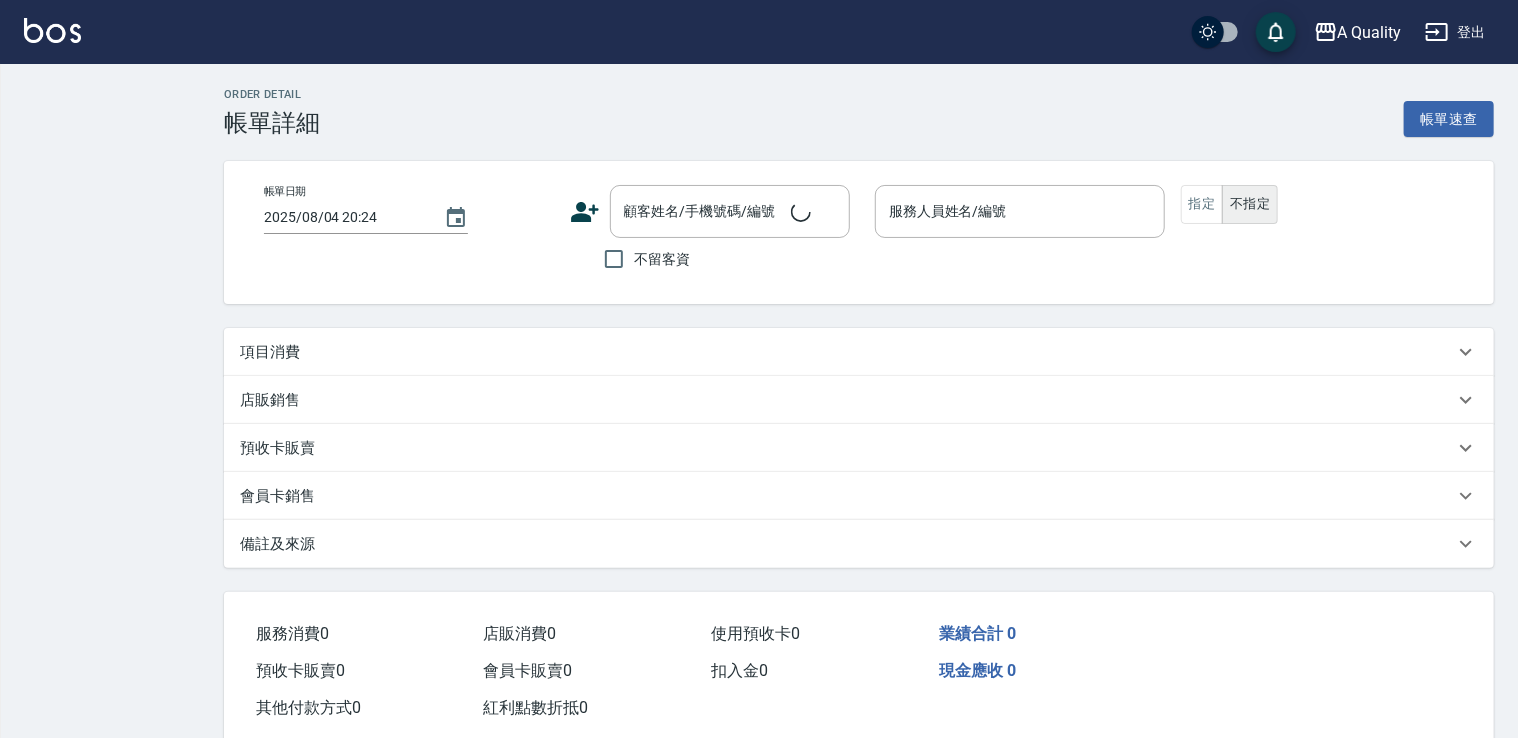 type on "[DATE] [TIME]" 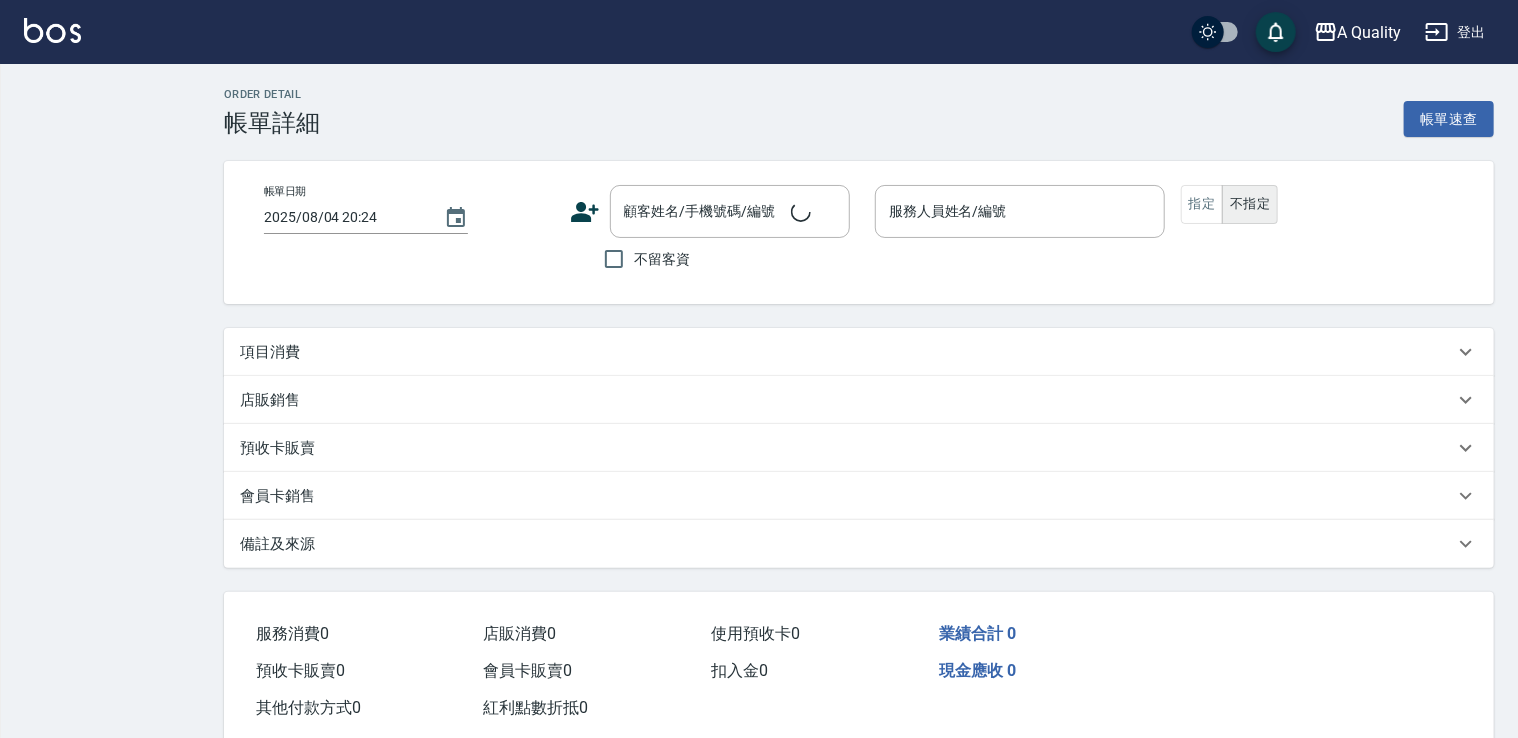 type on "不指定(無代號)" 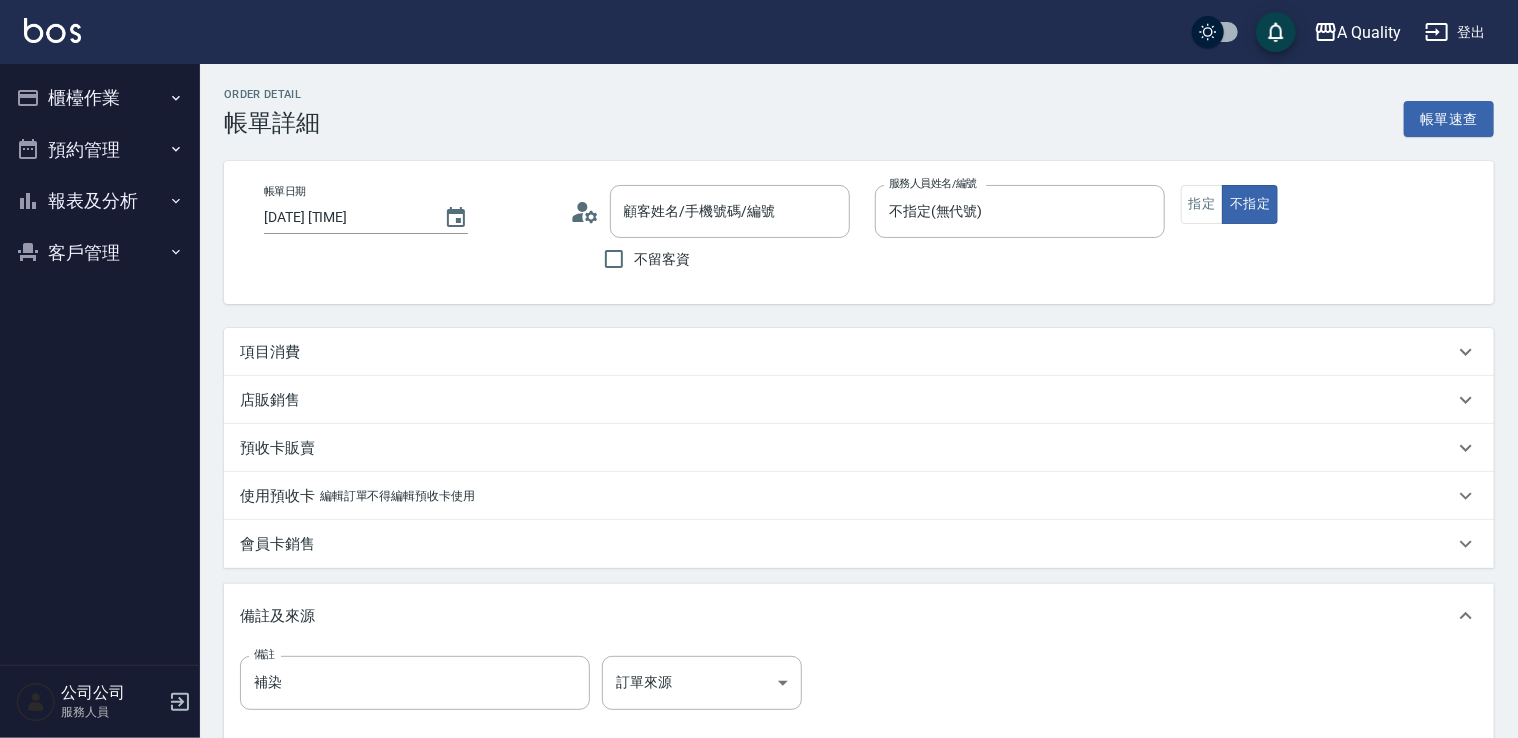 type on "[LAST] [FIRST]/[PHONE]/" 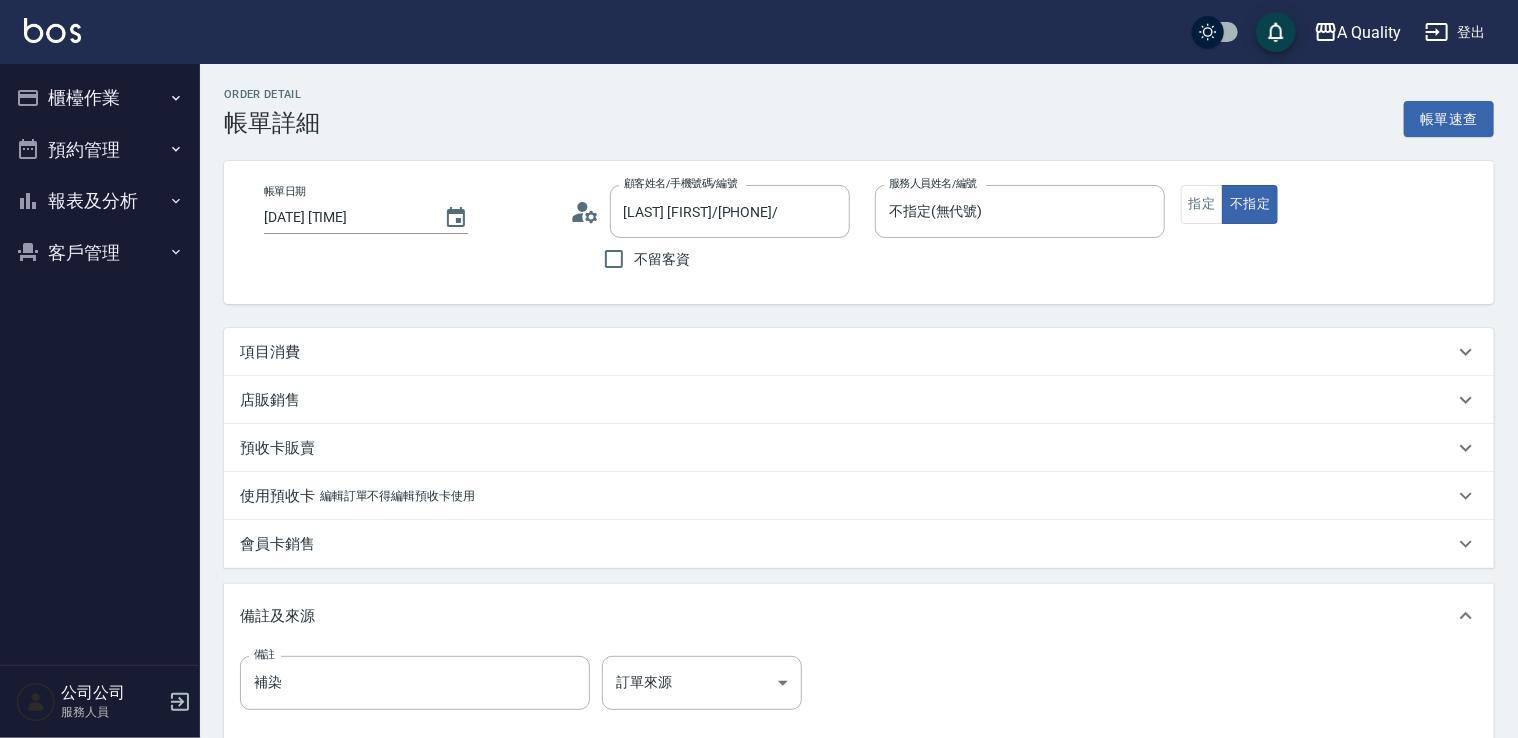 drag, startPoint x: 290, startPoint y: 354, endPoint x: 443, endPoint y: 426, distance: 169.09465 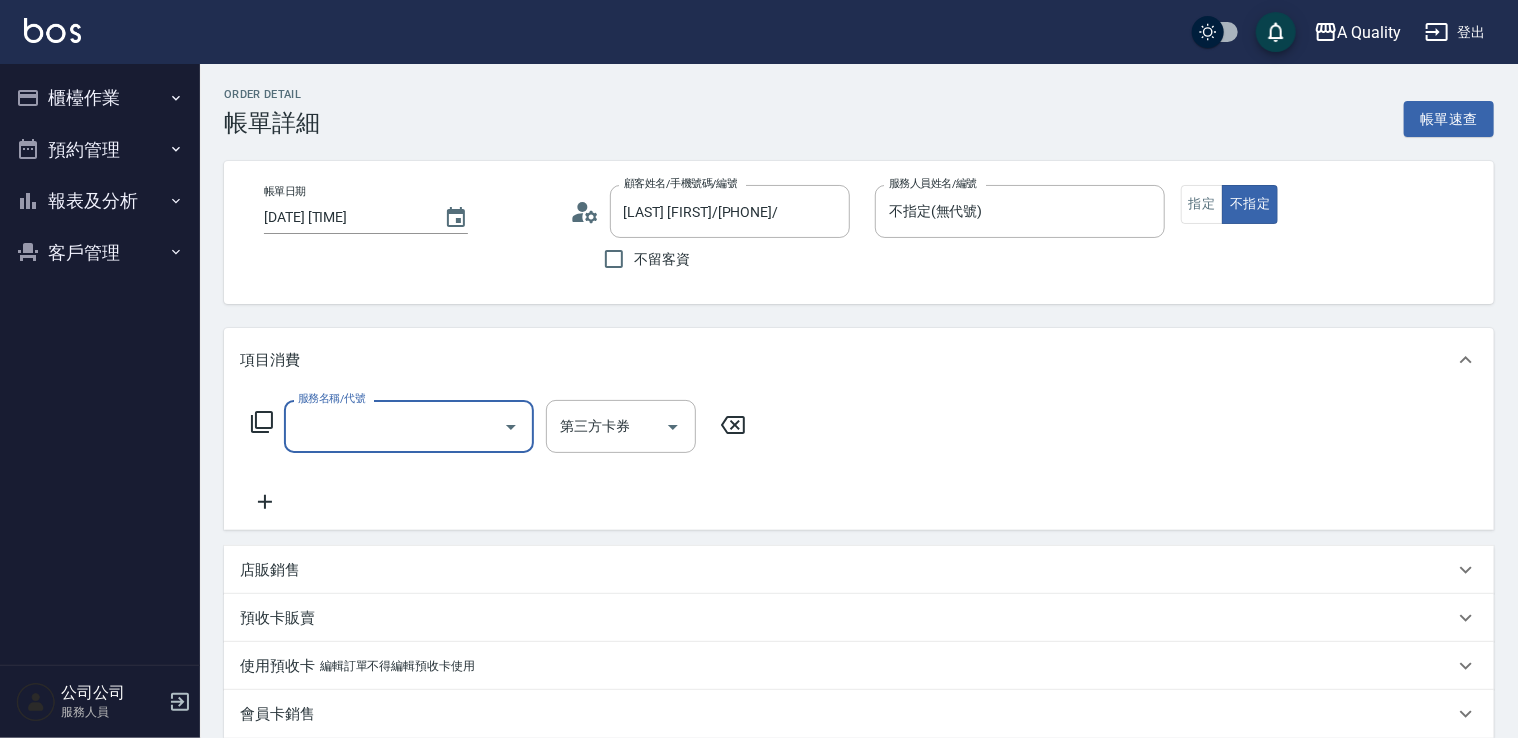 scroll, scrollTop: 0, scrollLeft: 0, axis: both 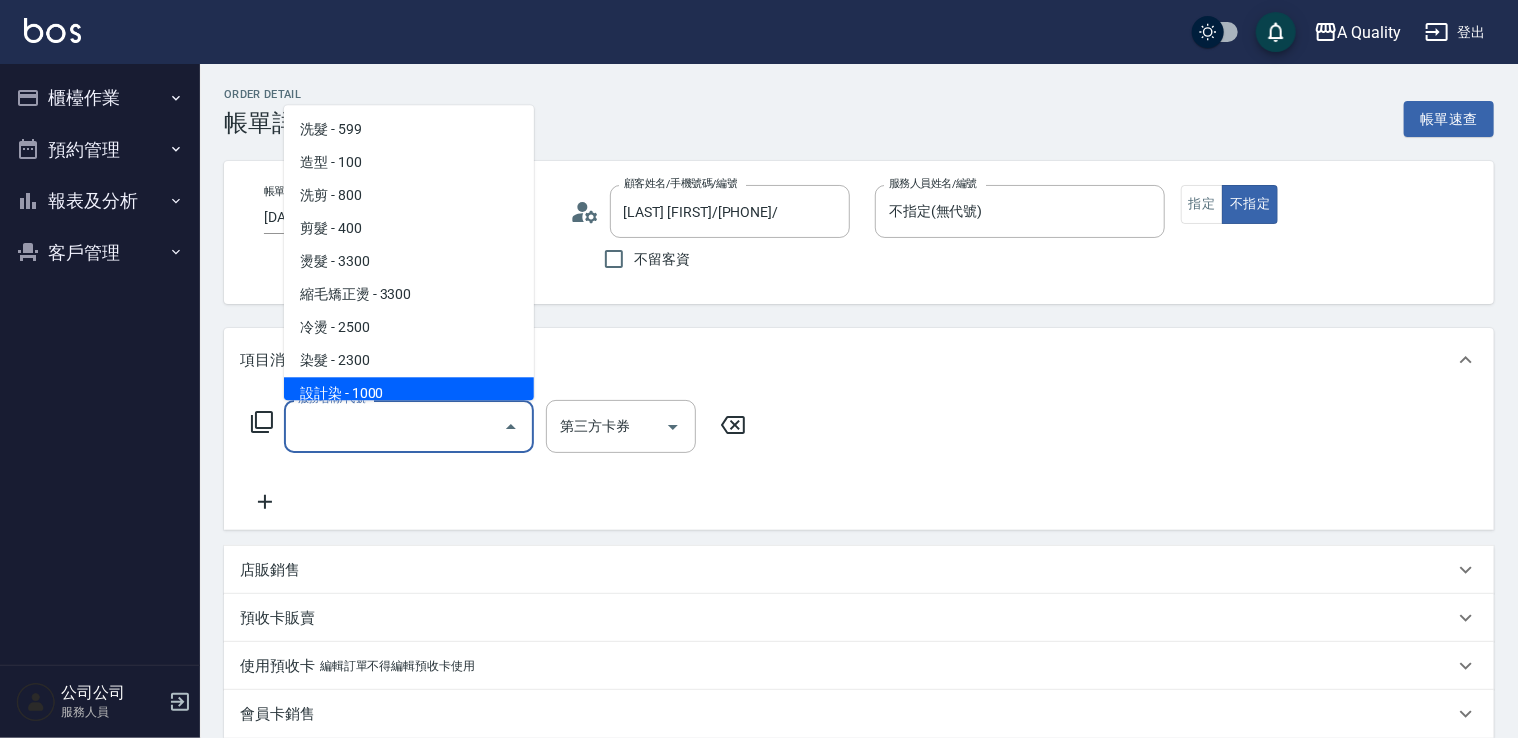 click on "設計染 - 1000" at bounding box center [409, 393] 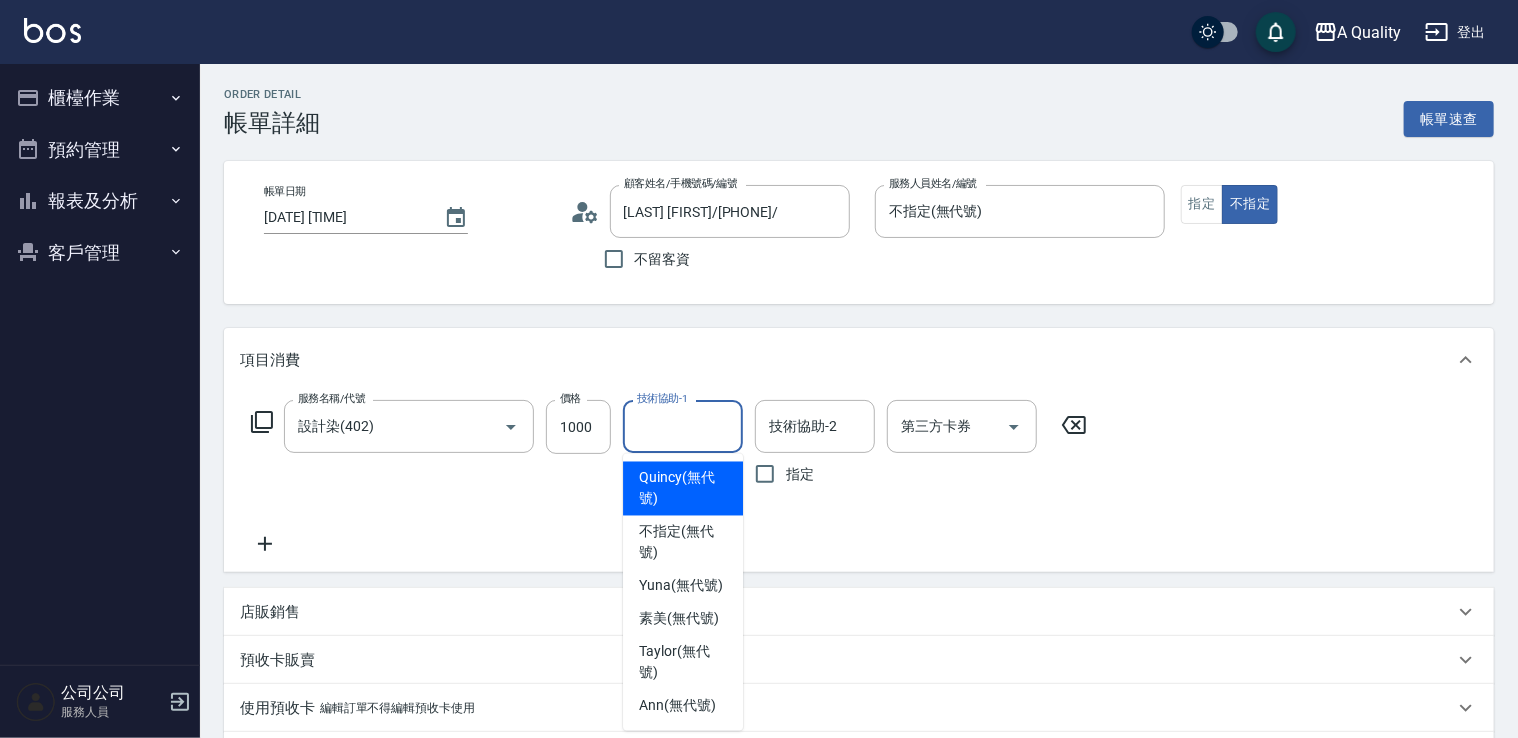 click on "技術協助-1" at bounding box center (683, 426) 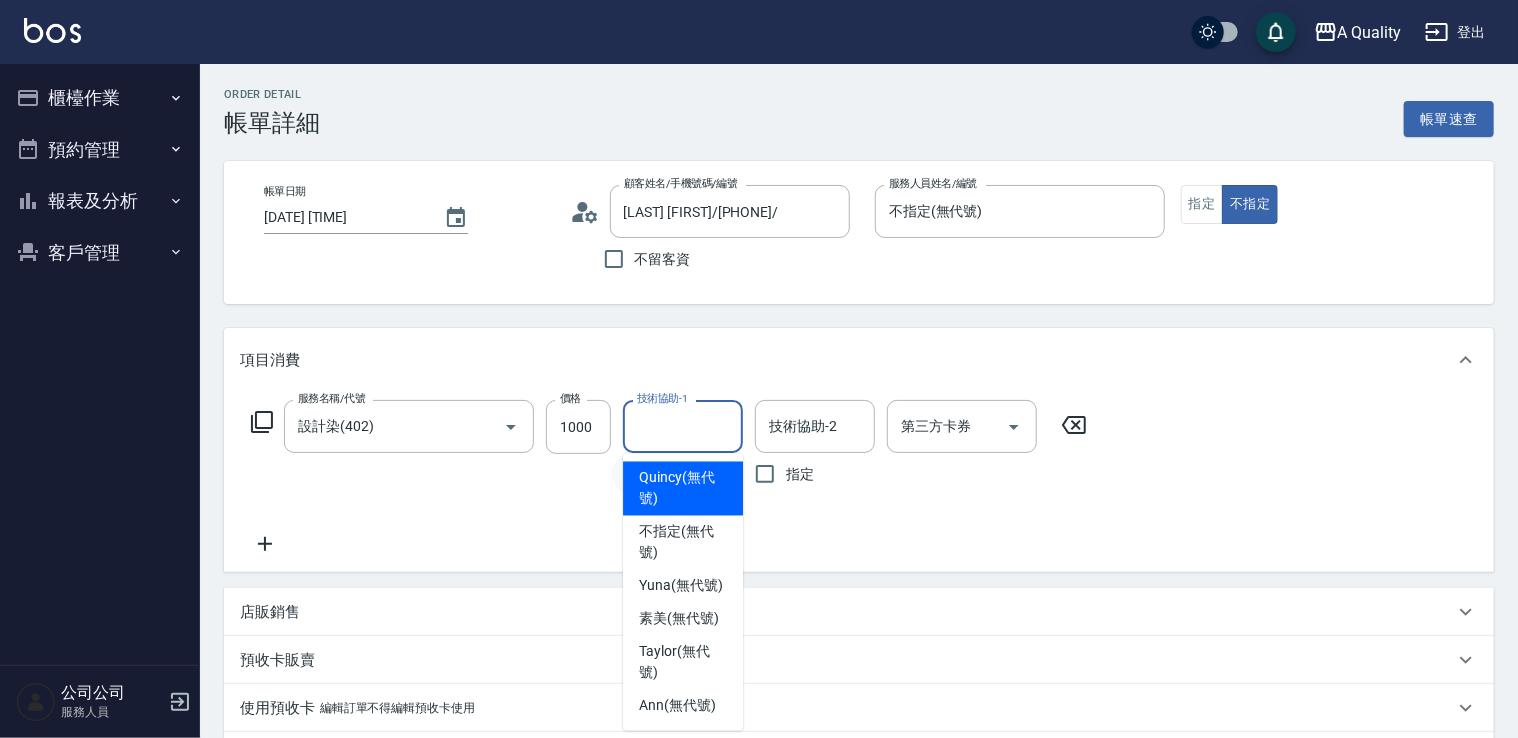 type on "Quincy(無代號)" 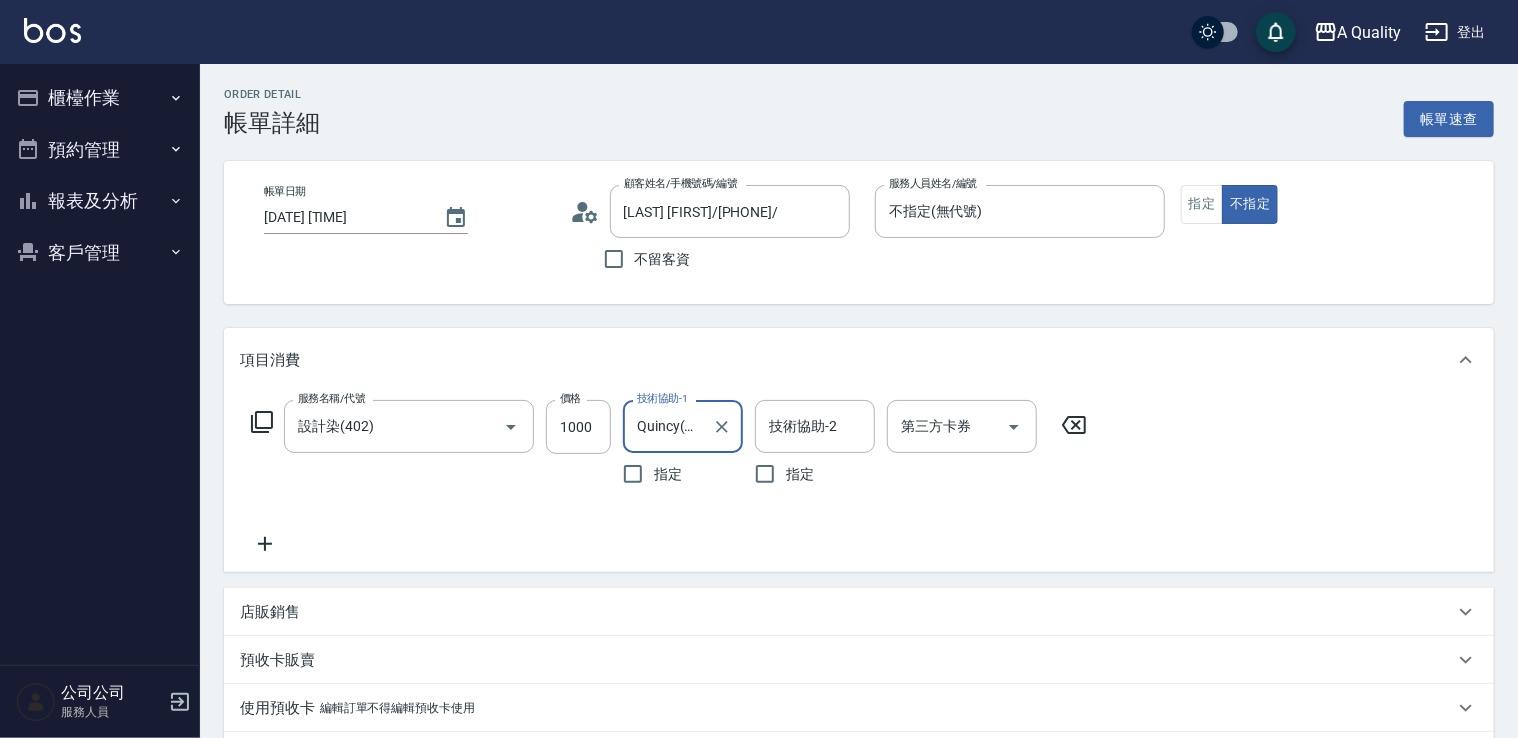click 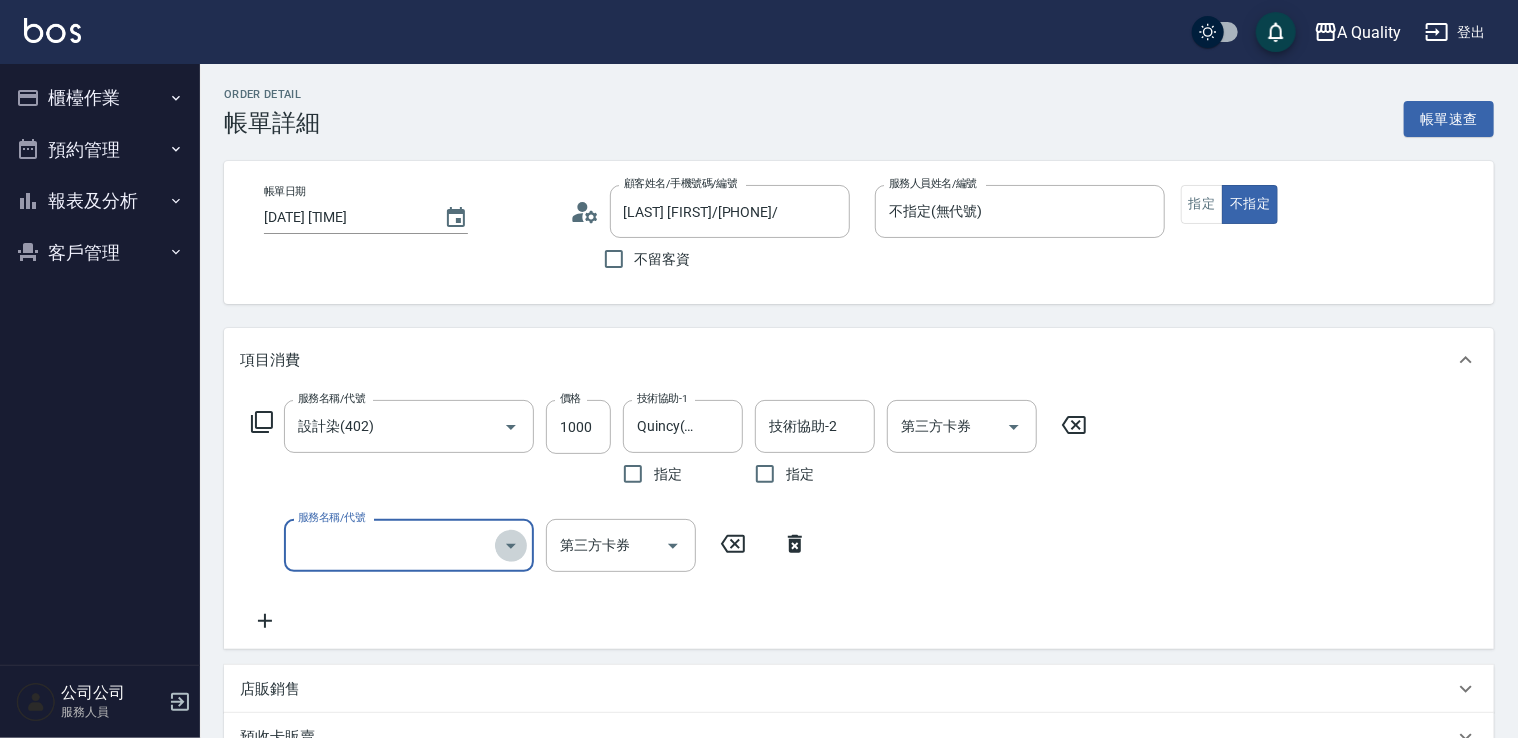 drag, startPoint x: 519, startPoint y: 538, endPoint x: 500, endPoint y: 532, distance: 19.924858 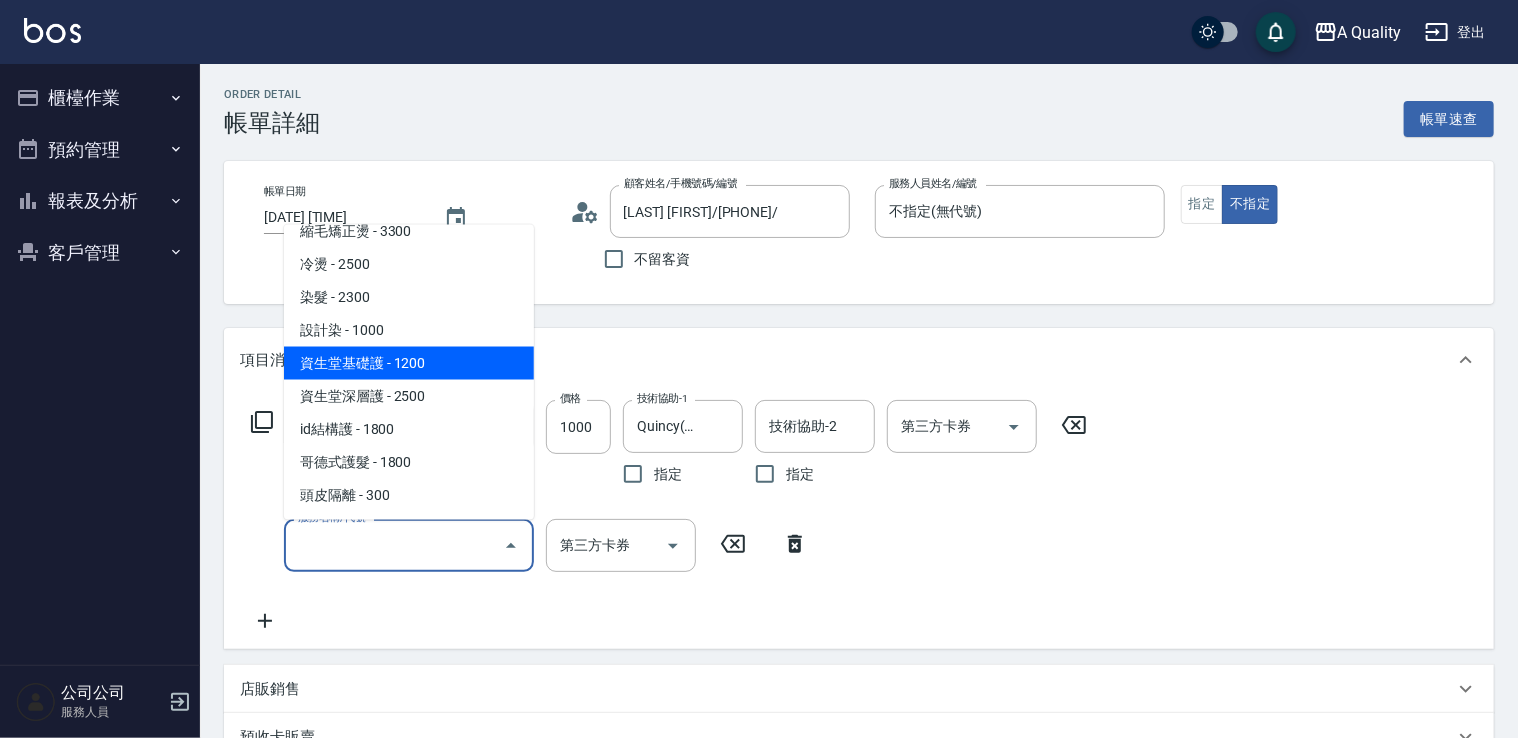 scroll, scrollTop: 281, scrollLeft: 0, axis: vertical 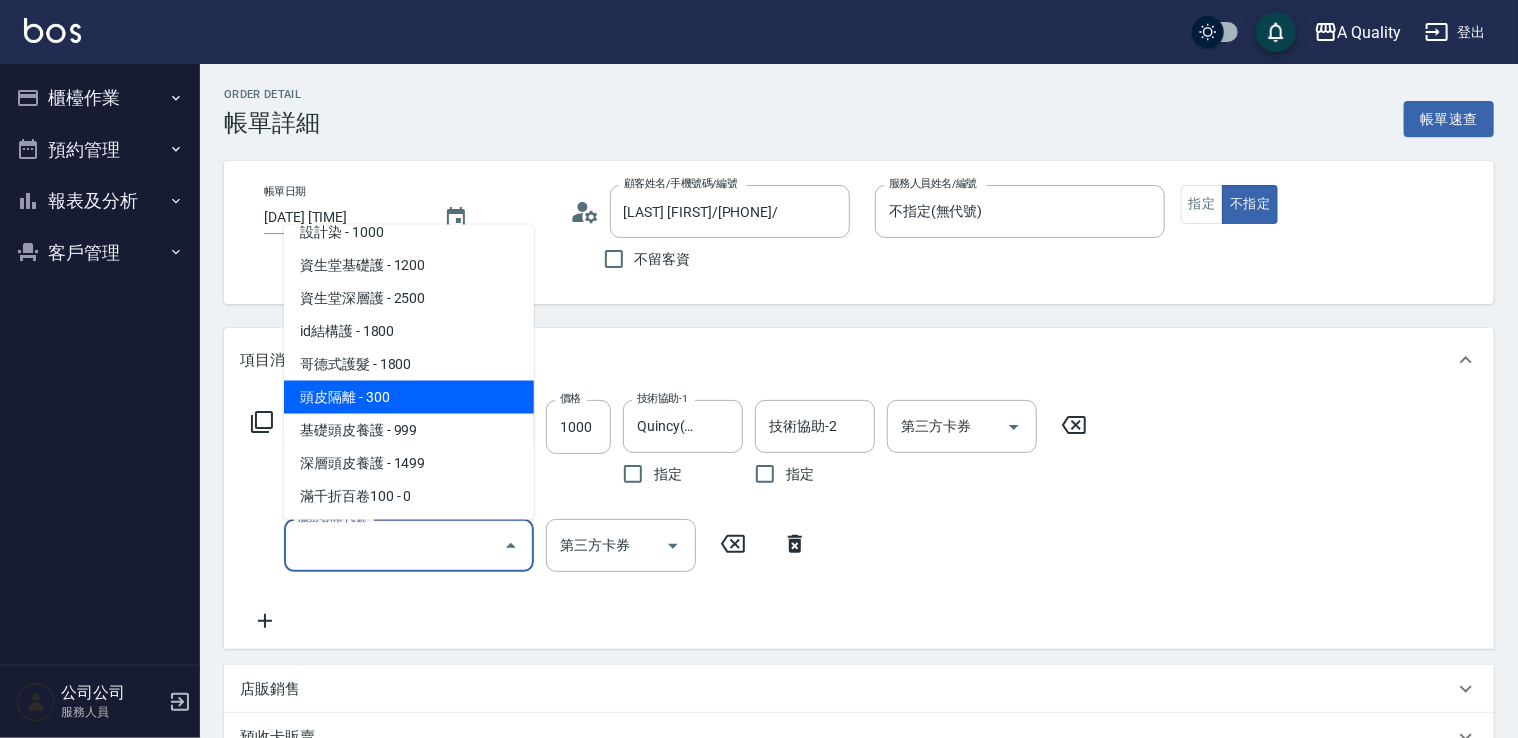 click on "頭皮隔離 - 300" at bounding box center [409, 396] 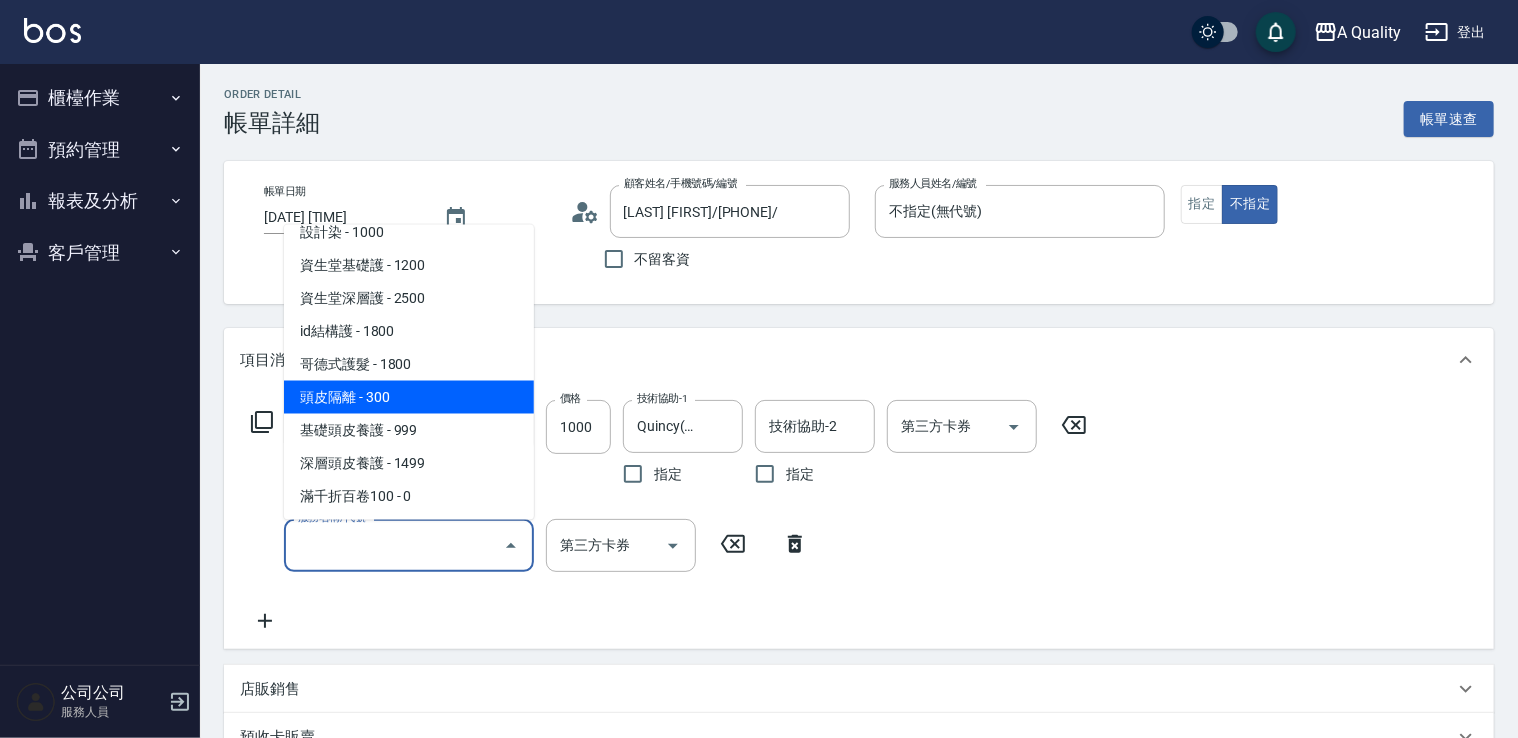 type on "頭皮隔離(600)" 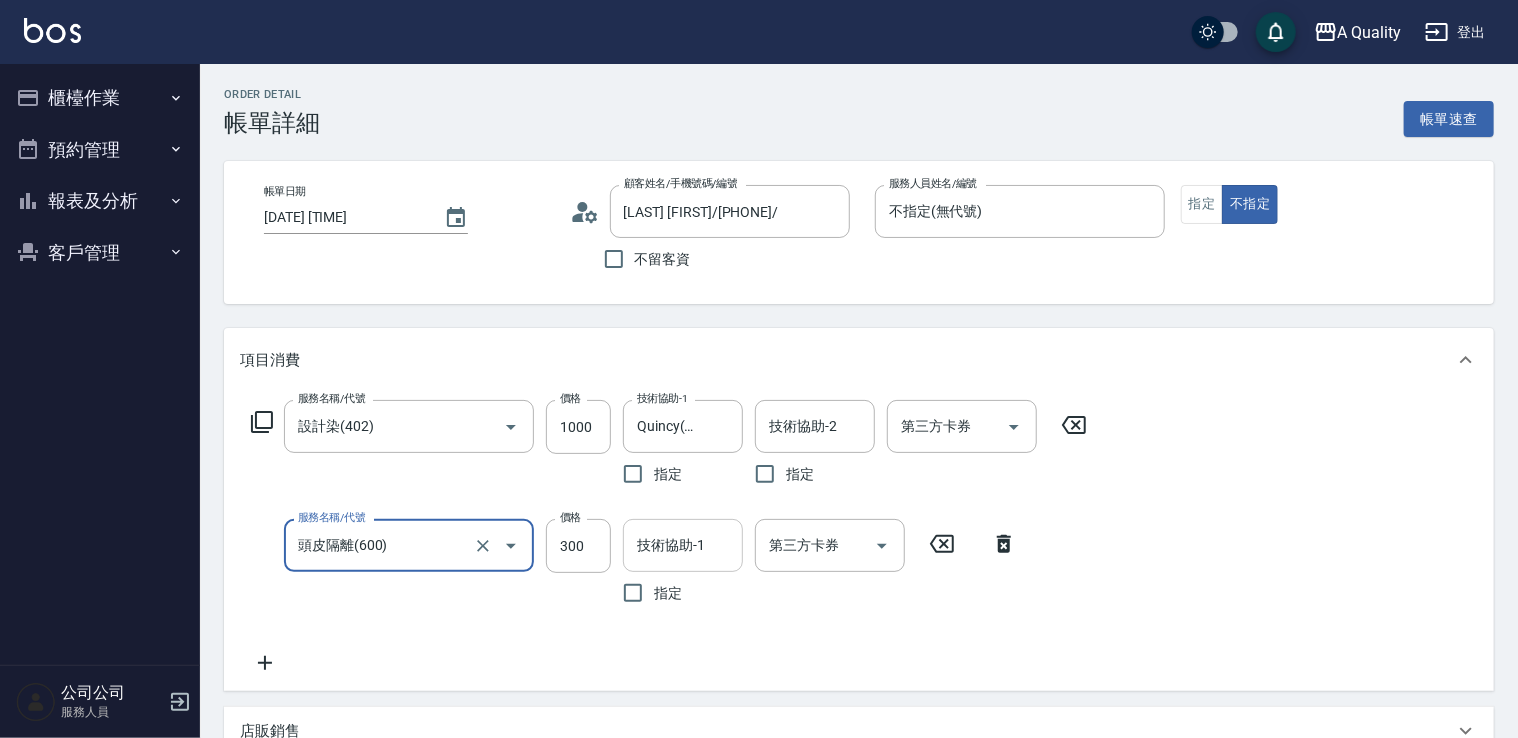 click on "技術協助-1" at bounding box center [683, 545] 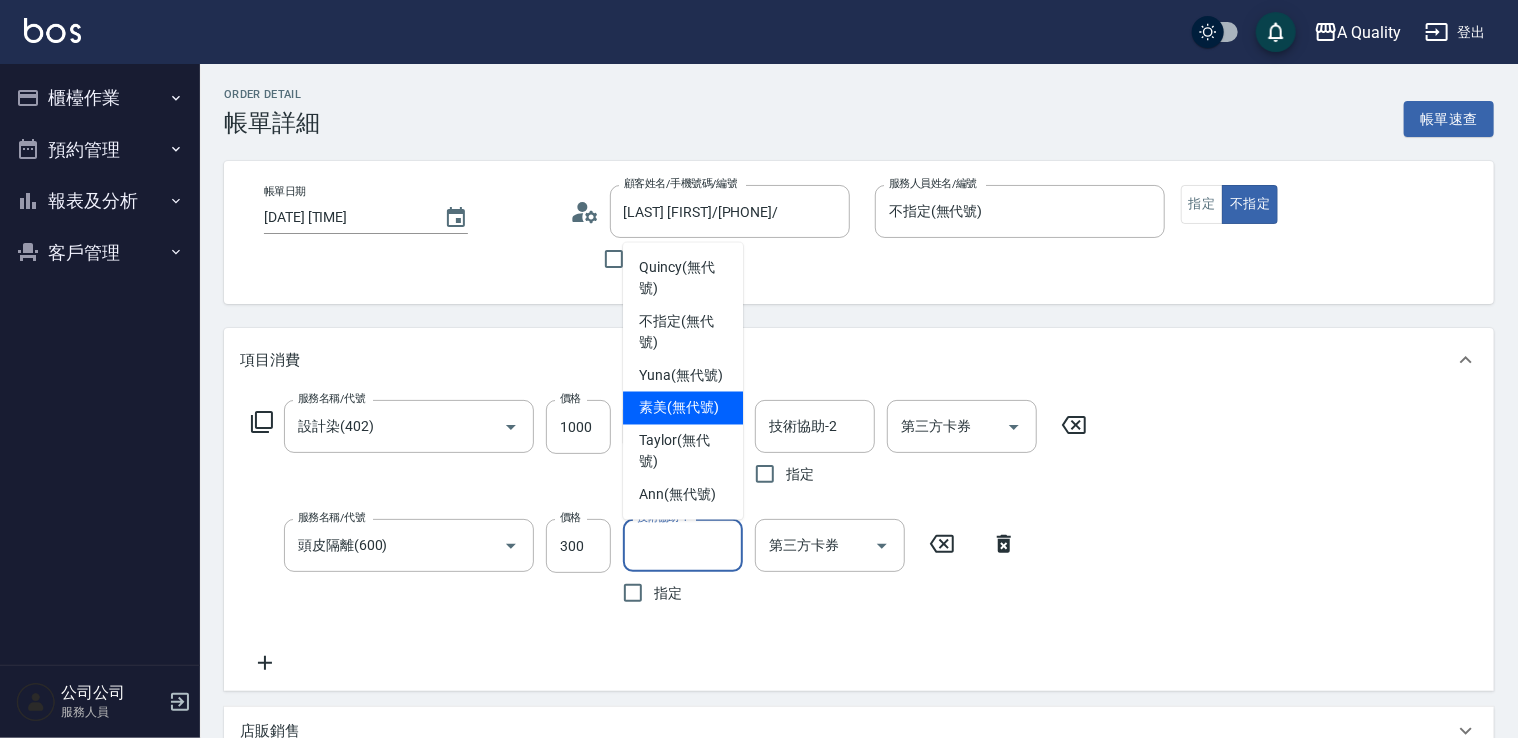 click on "[LAST](無代號)" at bounding box center [679, 408] 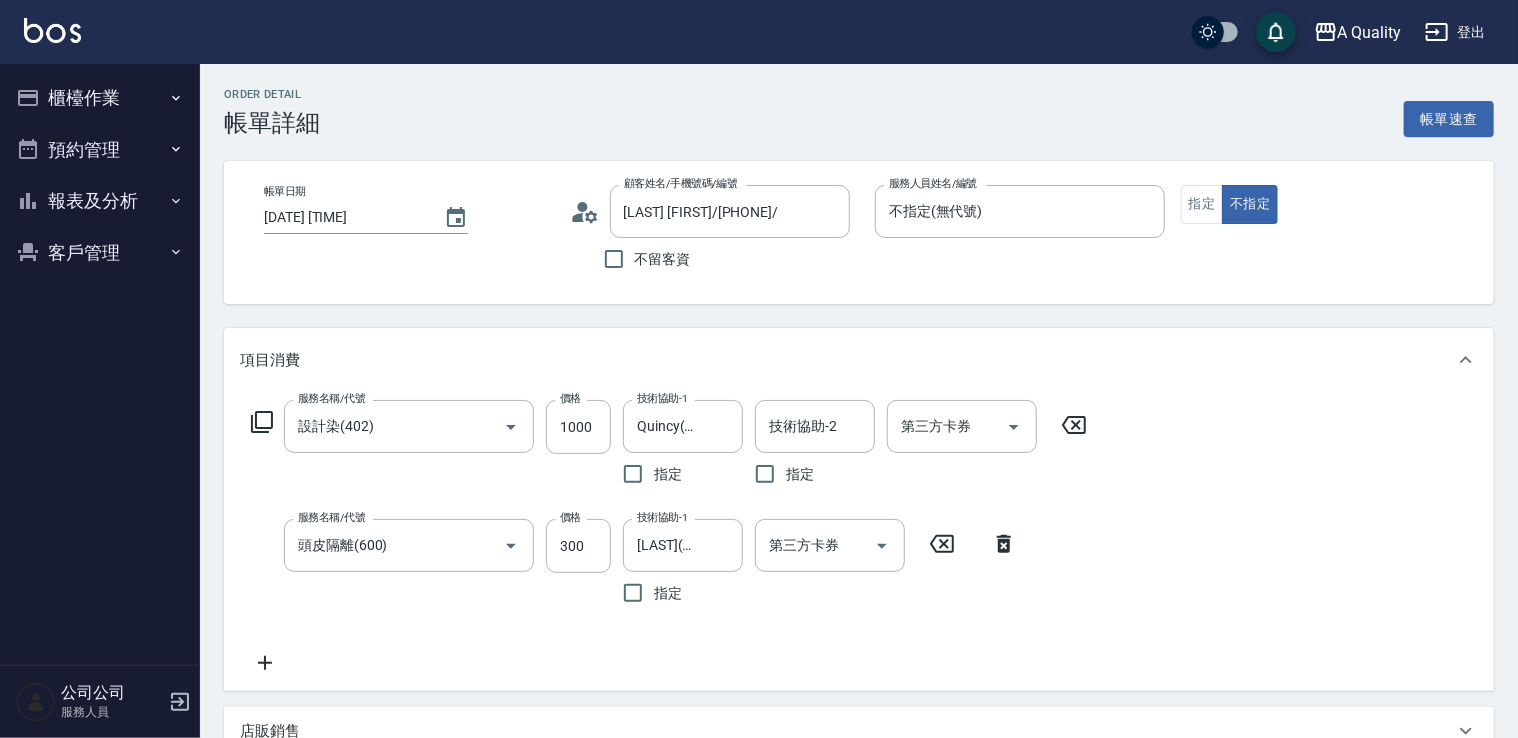 click 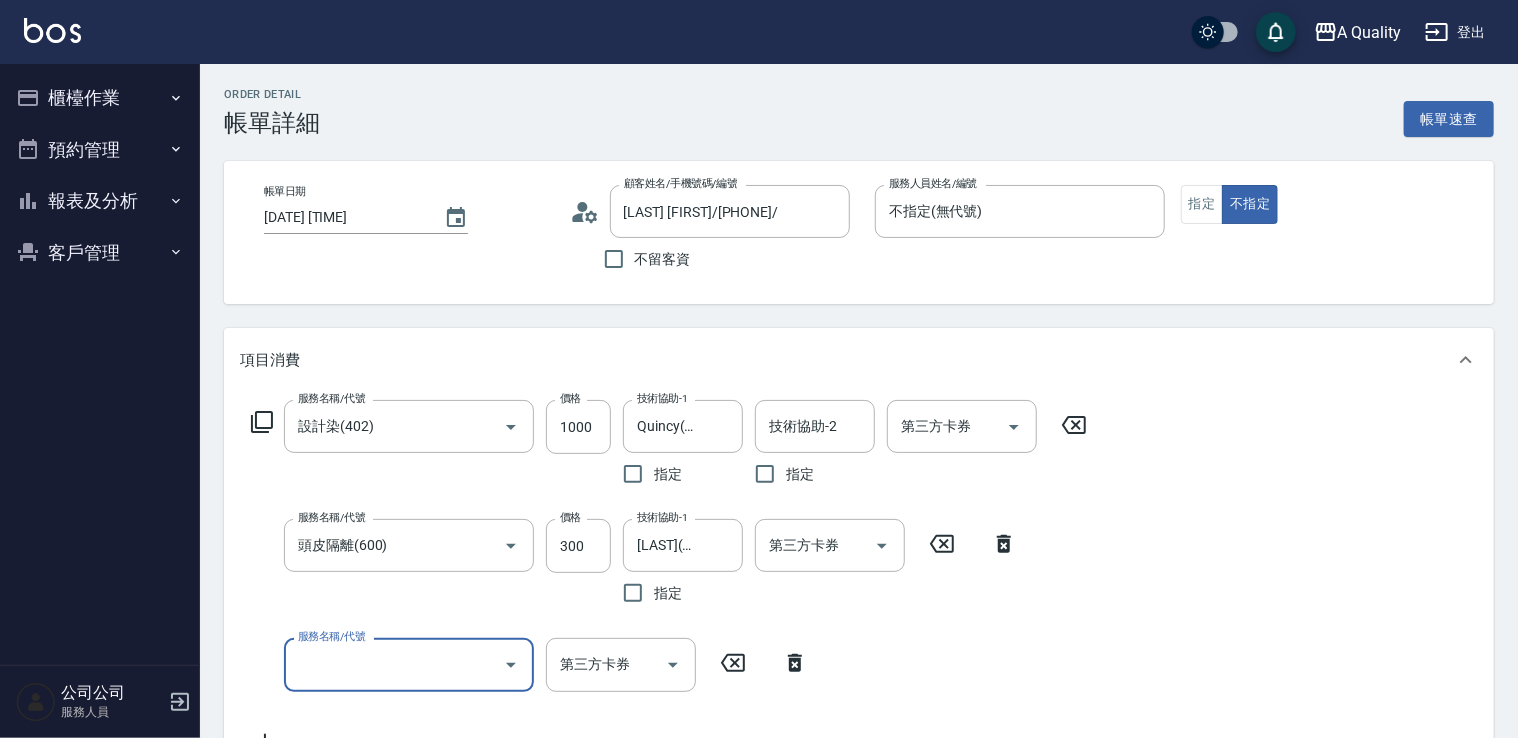 click 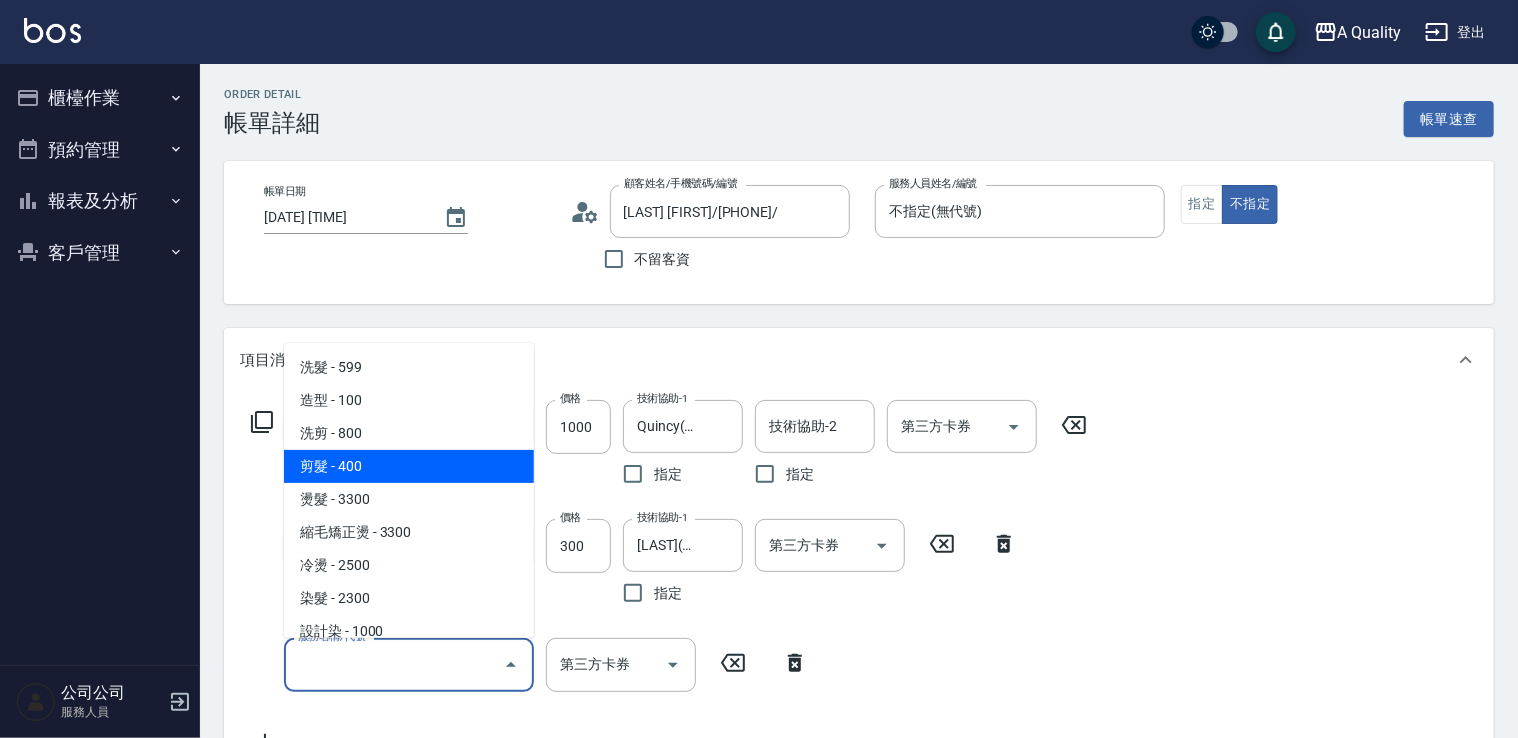 click on "剪髮 - 400" at bounding box center [409, 466] 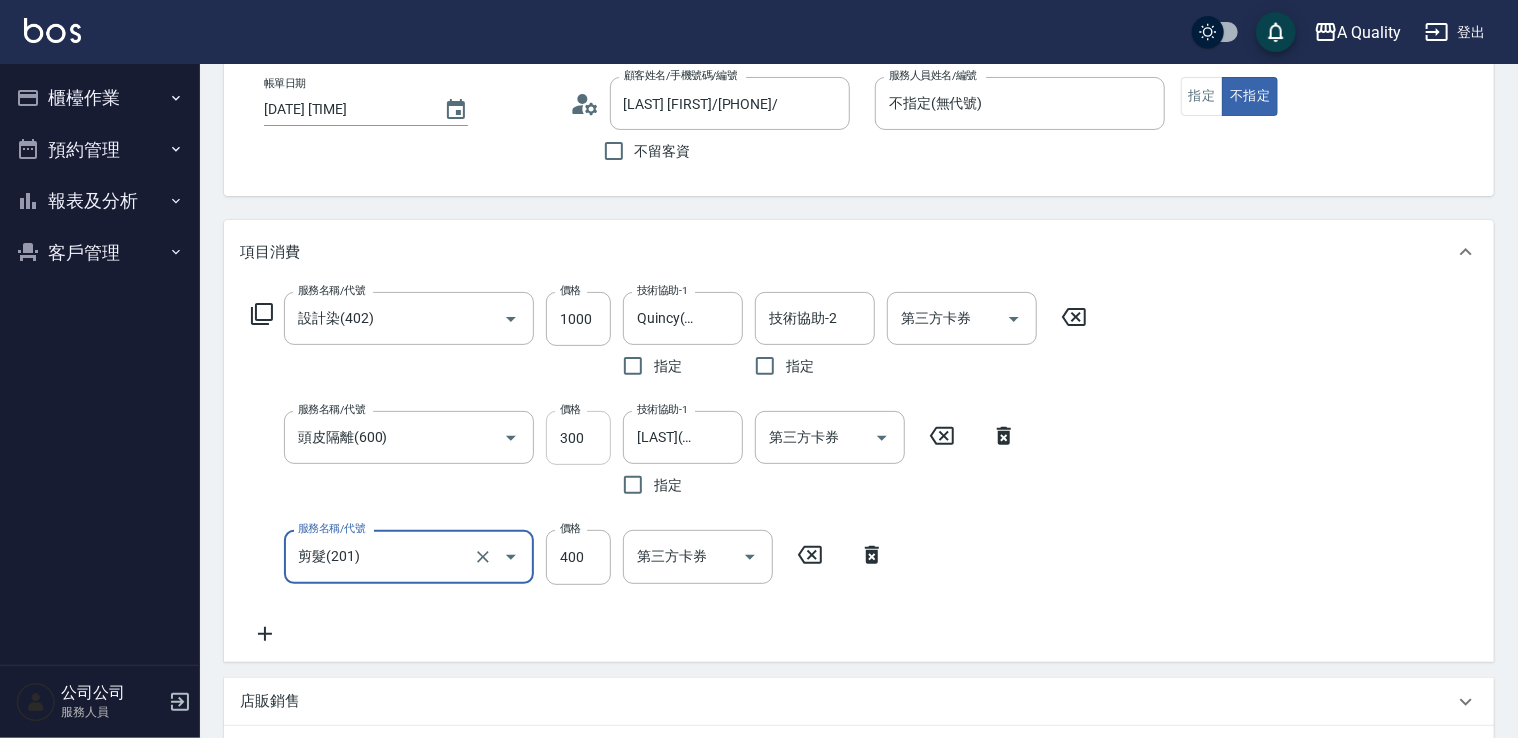scroll, scrollTop: 200, scrollLeft: 0, axis: vertical 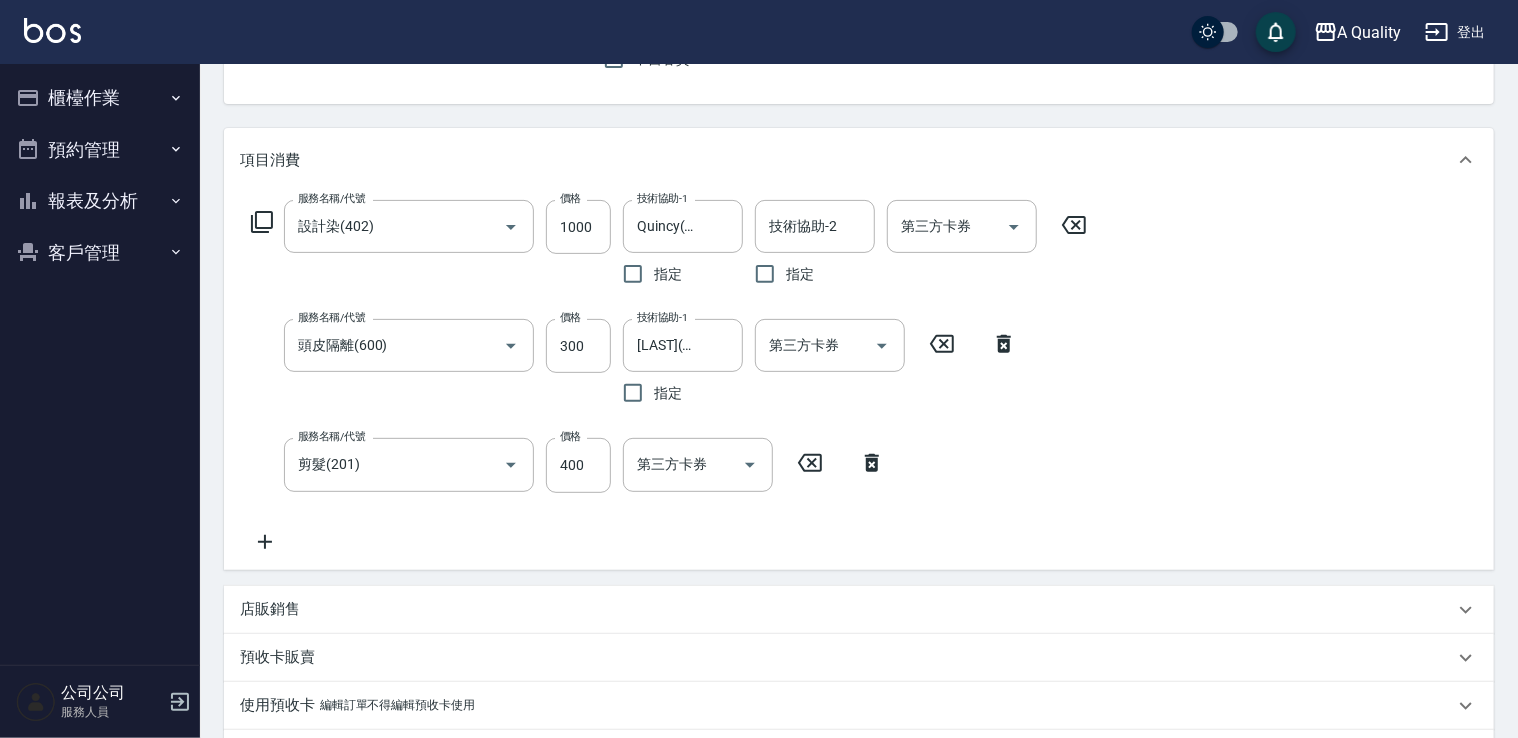 click 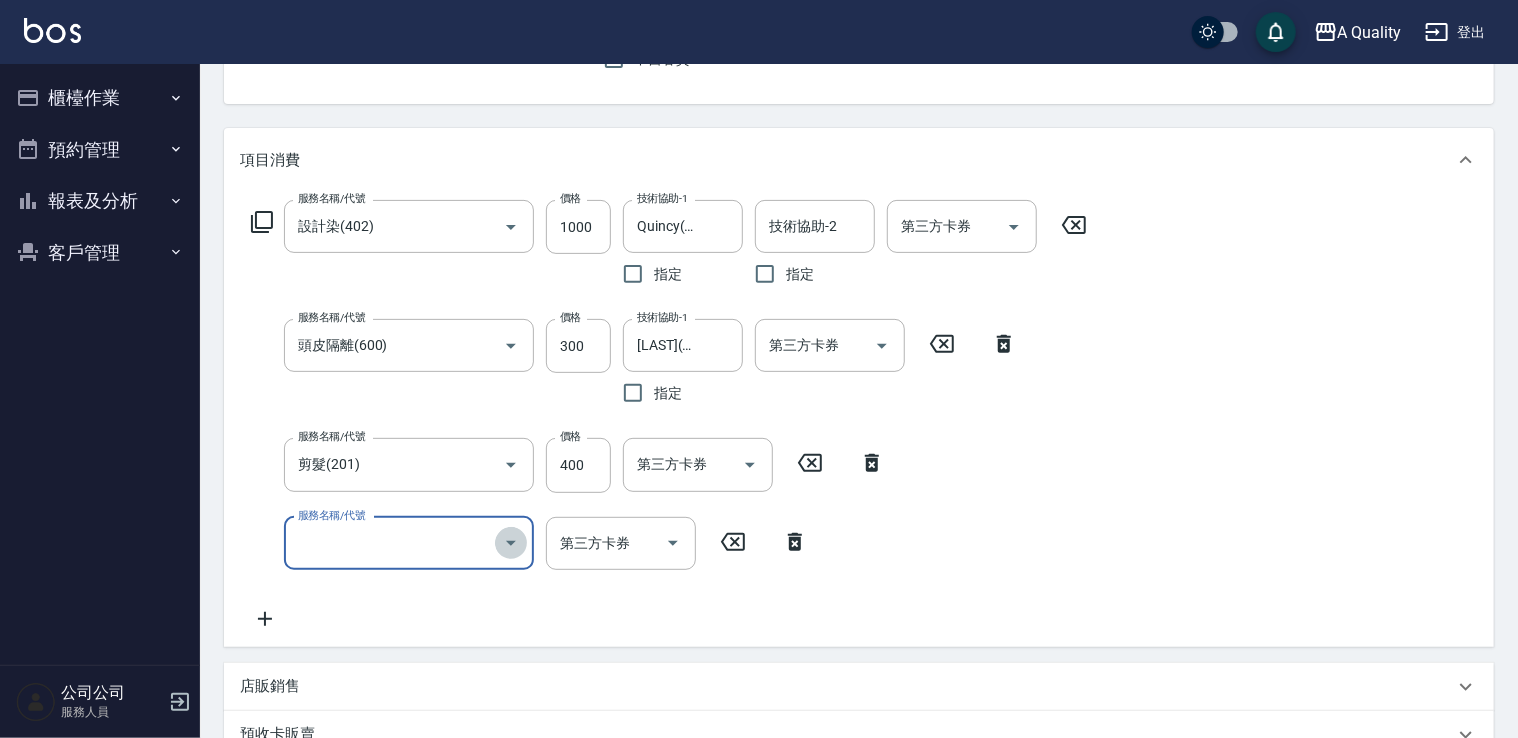 click 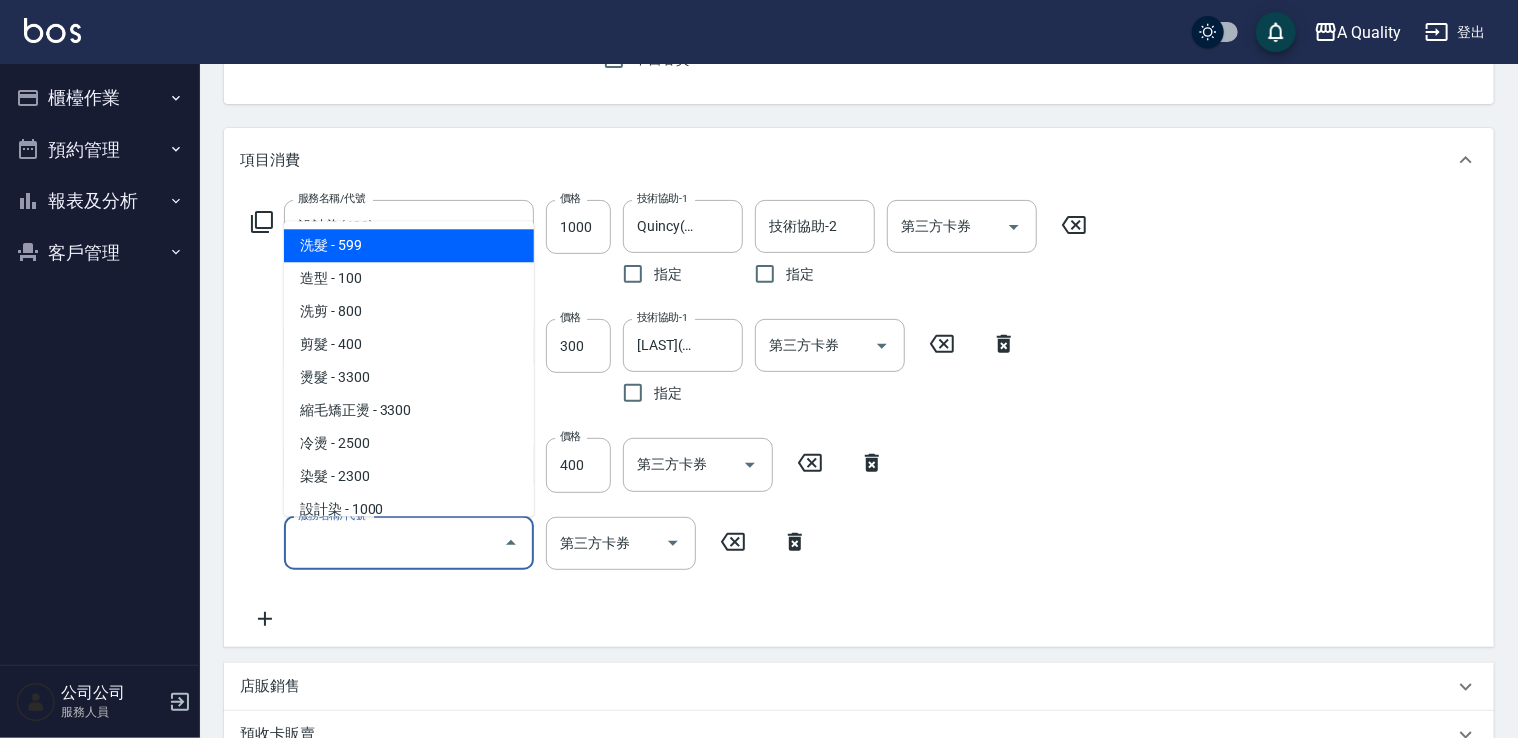 click on "洗髮 - 599" at bounding box center [409, 245] 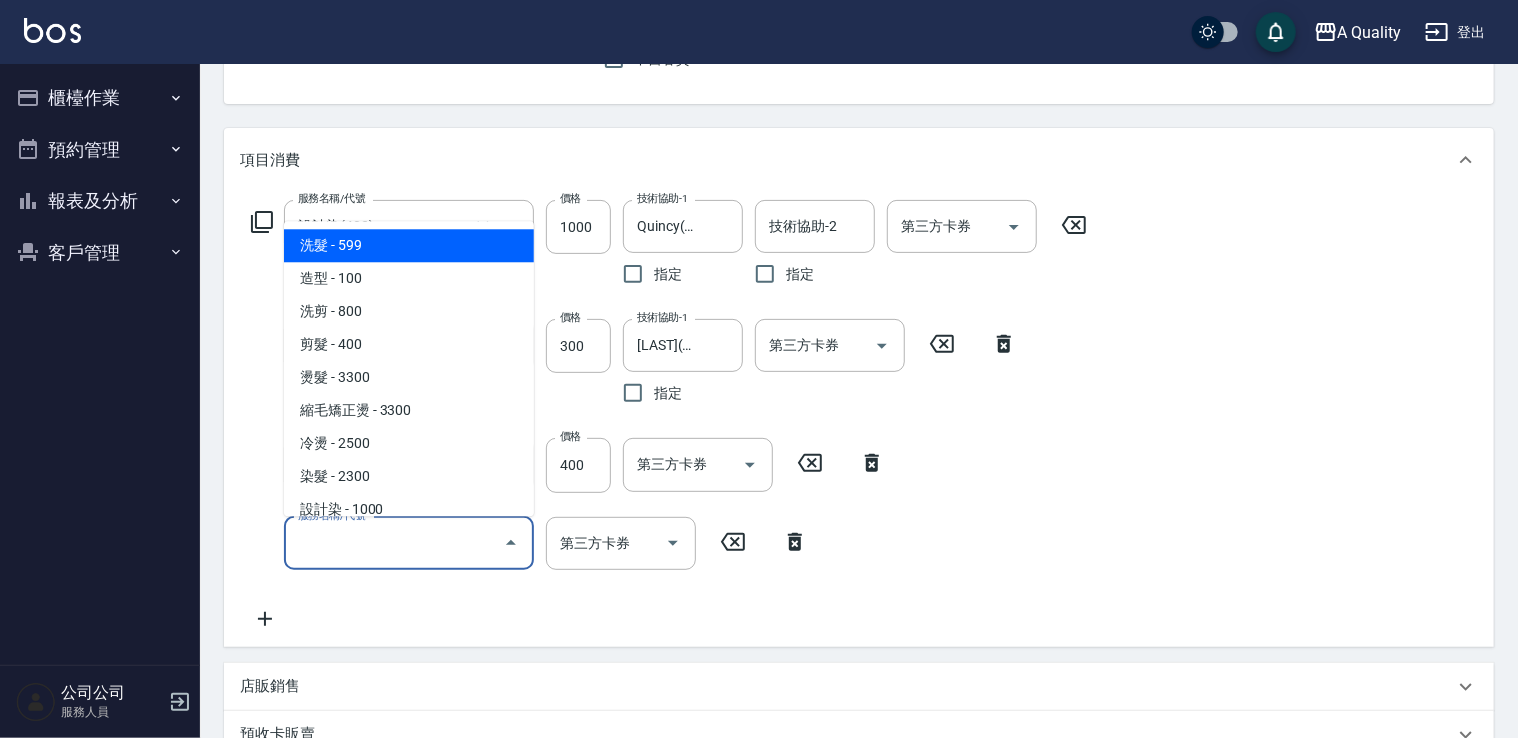 type on "洗髮(101)" 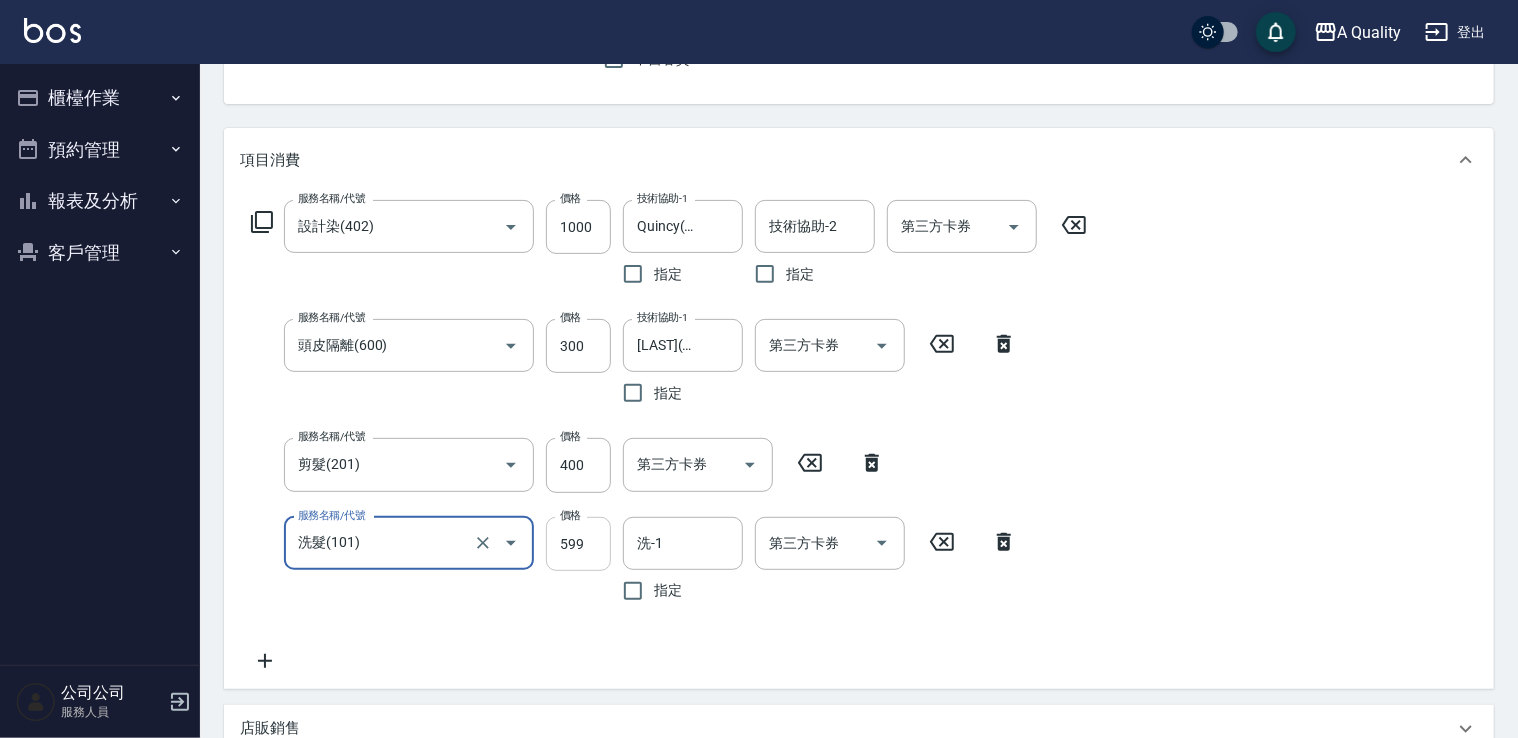 drag, startPoint x: 586, startPoint y: 550, endPoint x: 572, endPoint y: 543, distance: 15.652476 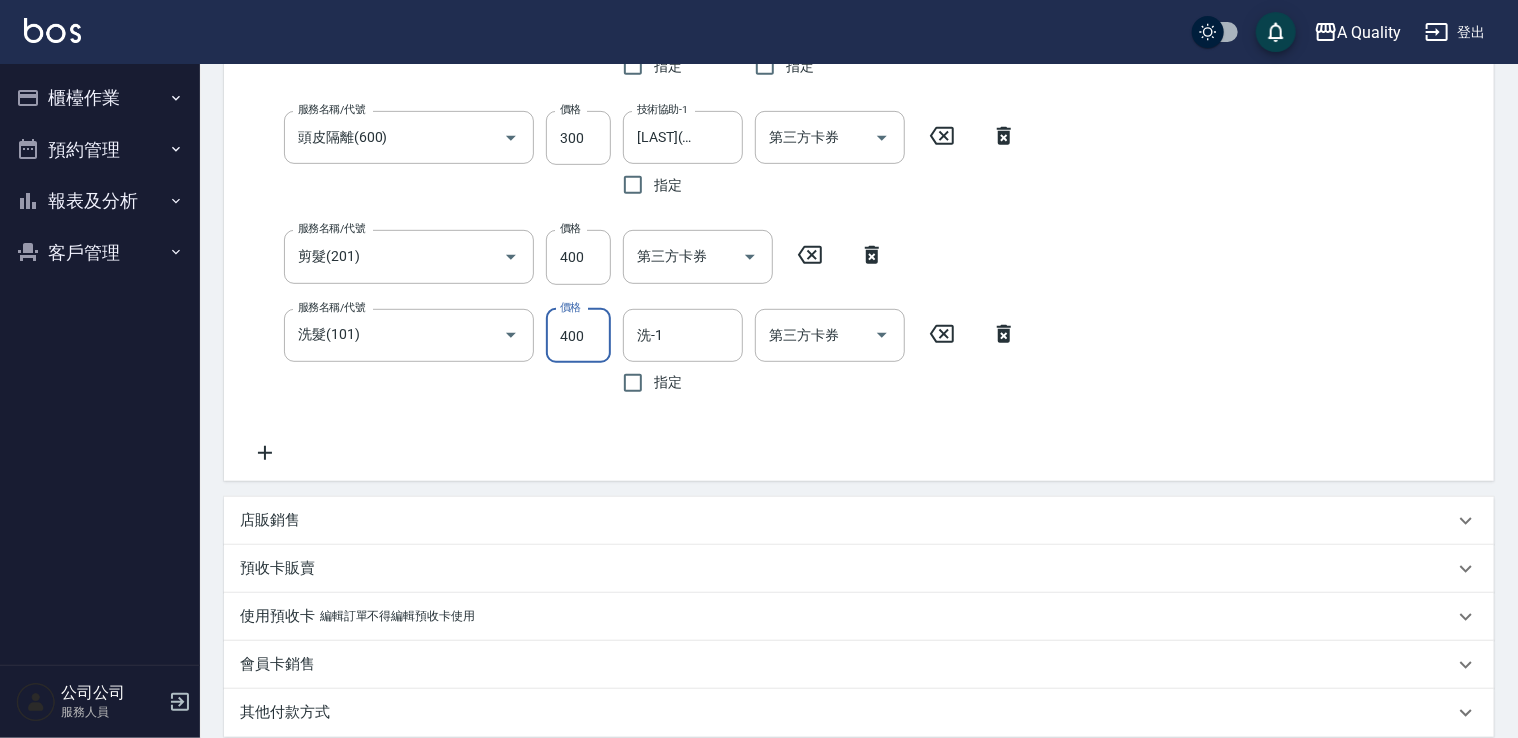 scroll, scrollTop: 801, scrollLeft: 0, axis: vertical 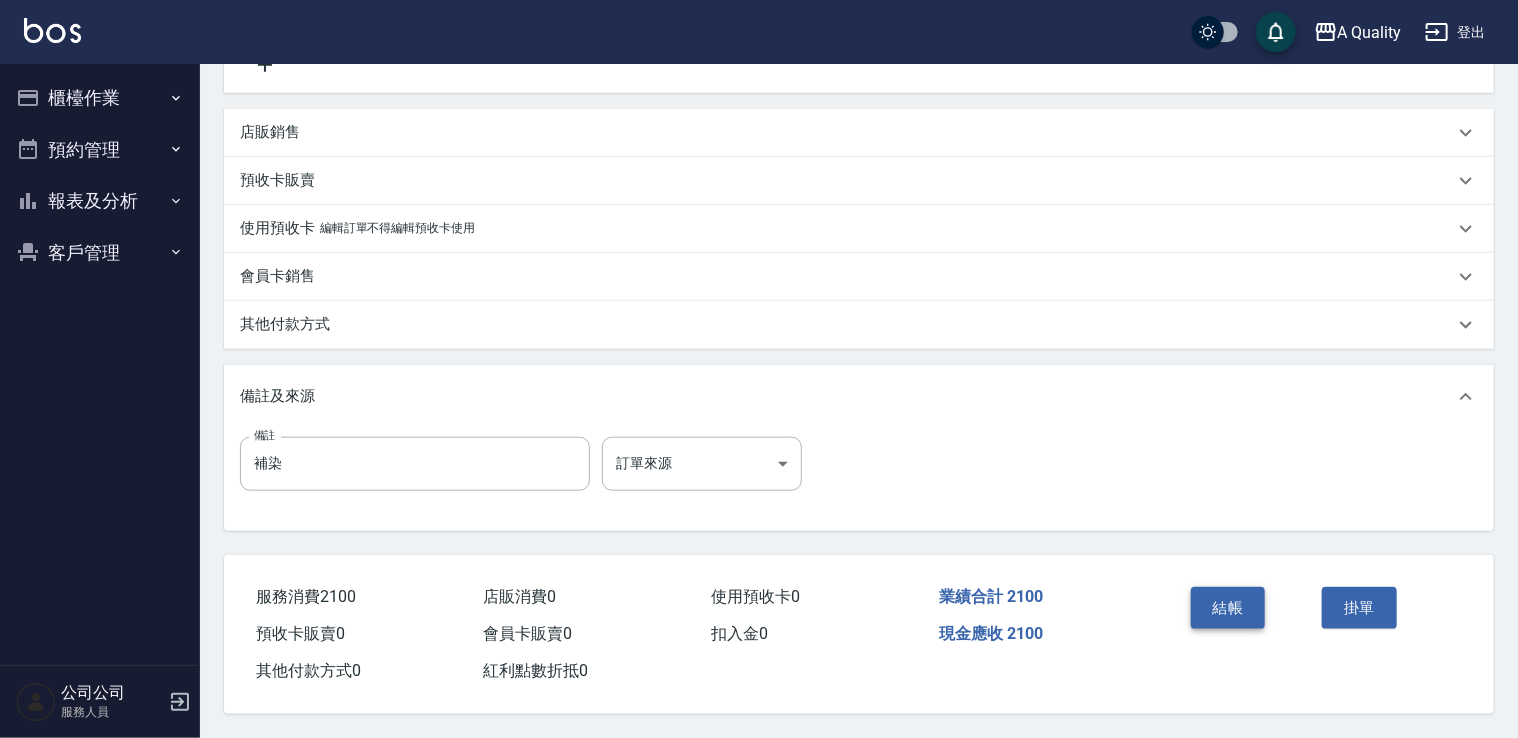 type on "400" 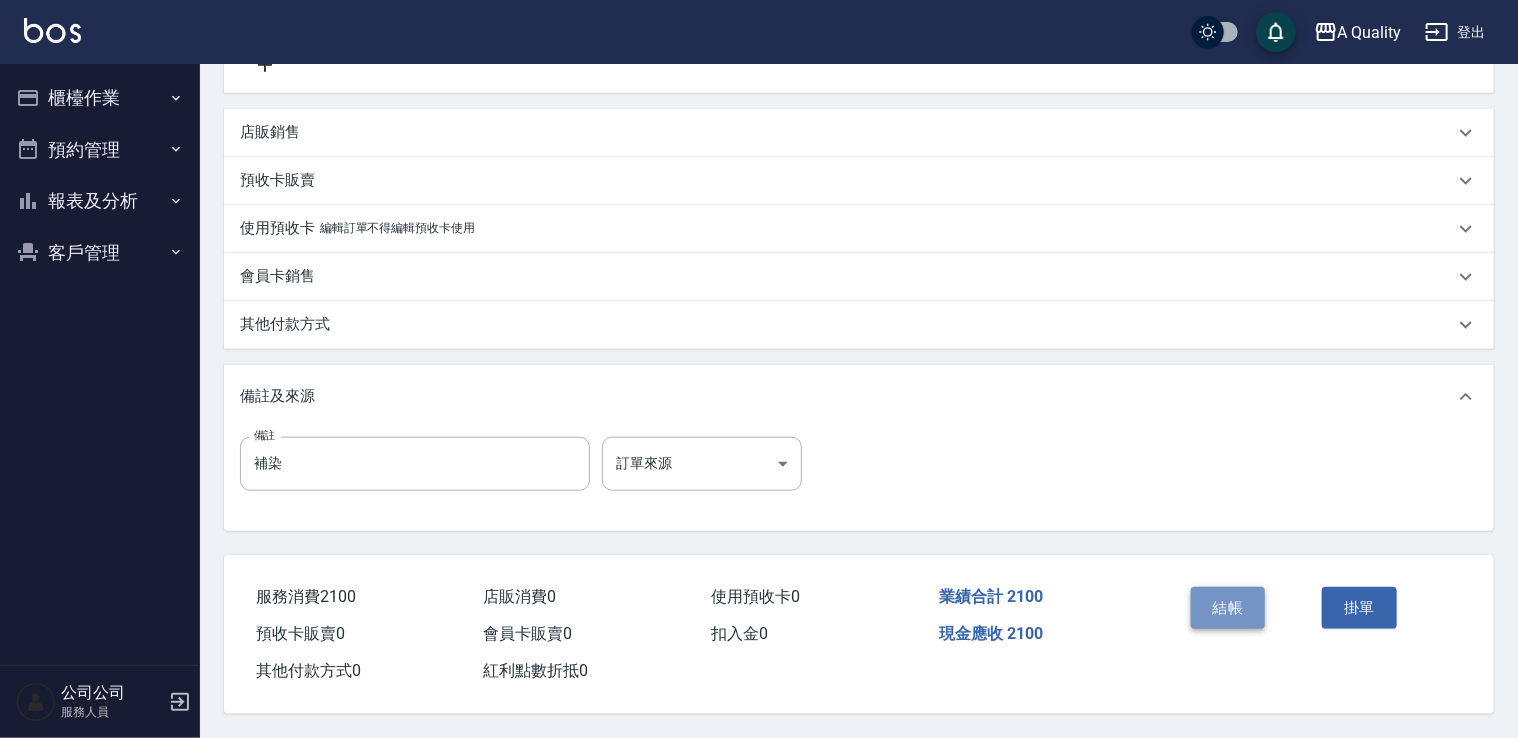 click on "結帳" at bounding box center (1228, 608) 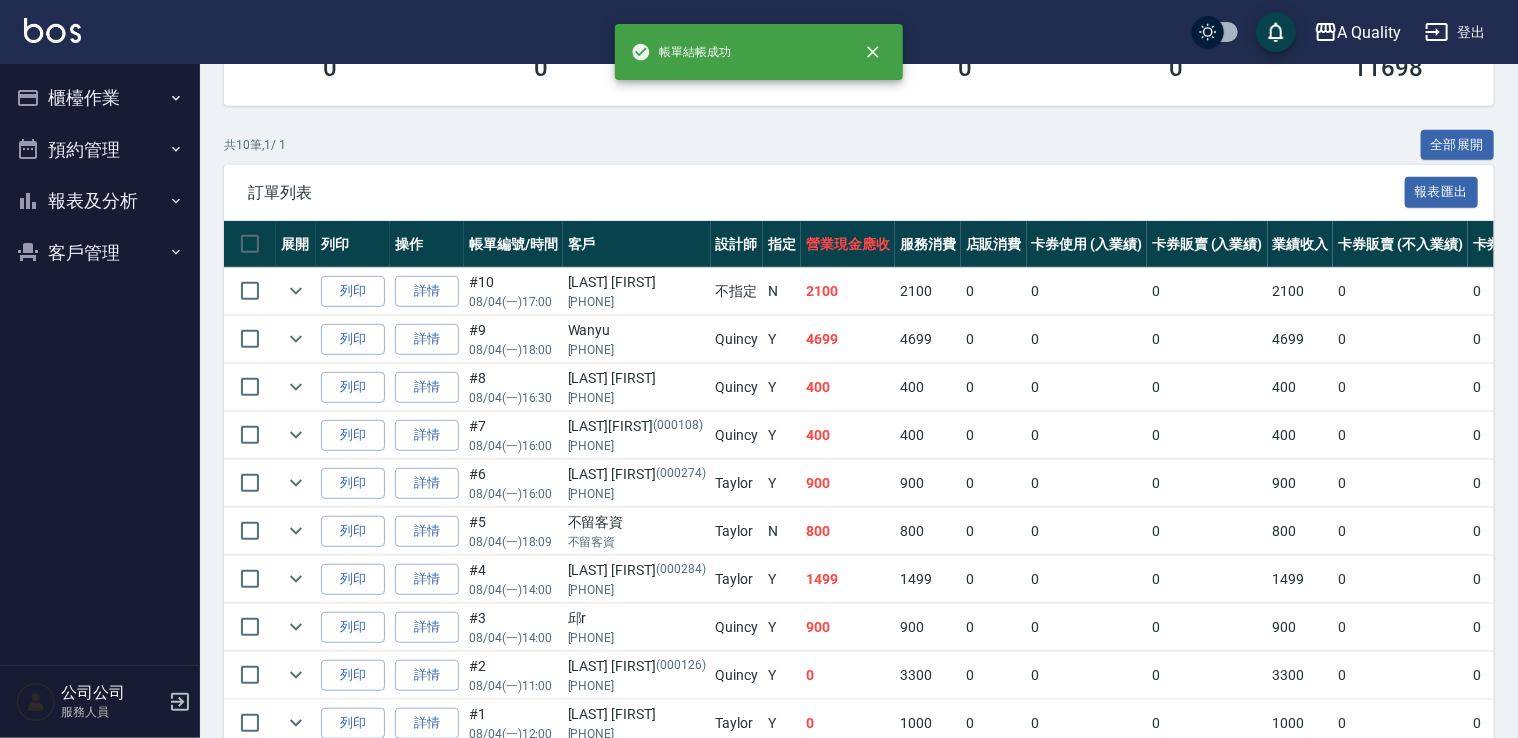 scroll, scrollTop: 400, scrollLeft: 0, axis: vertical 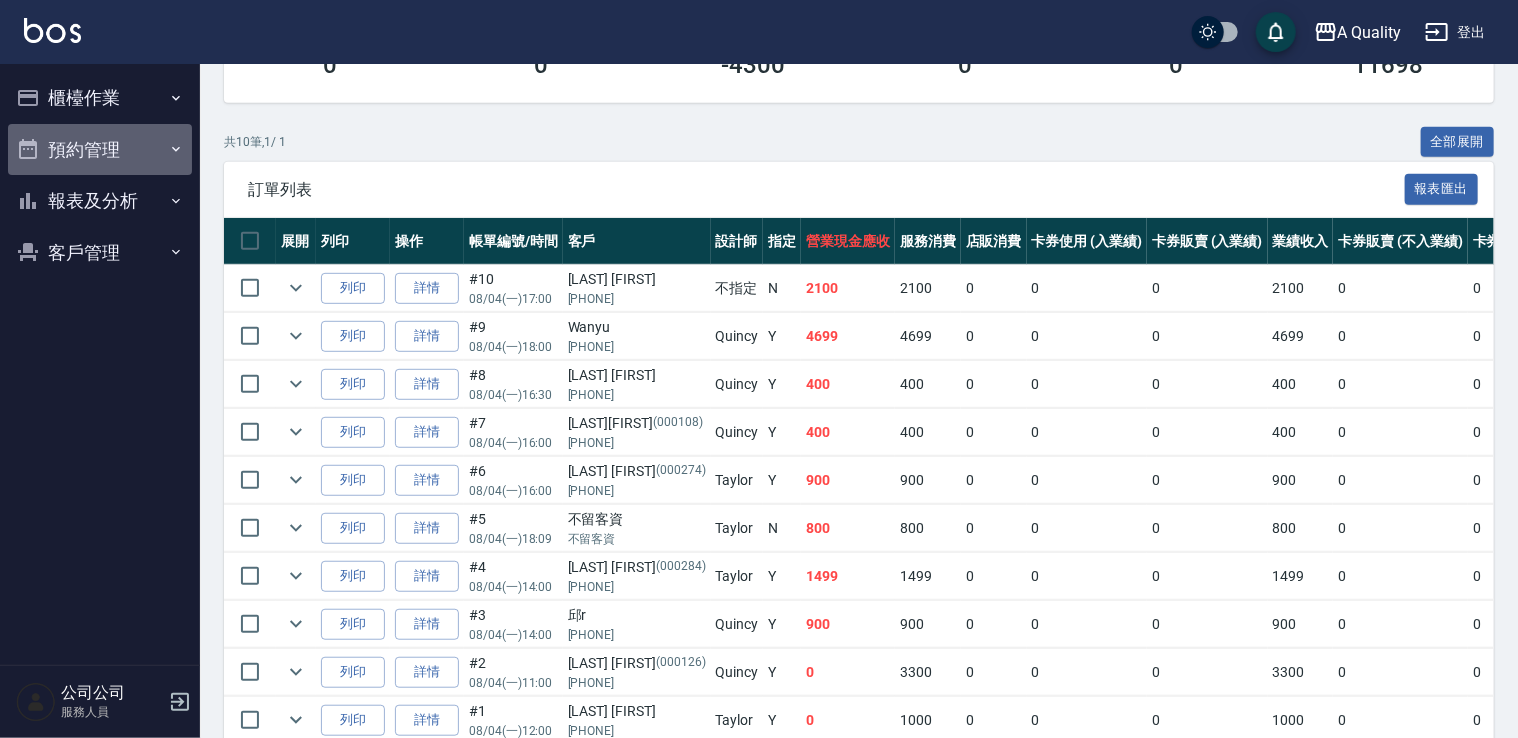 click on "預約管理" at bounding box center [100, 150] 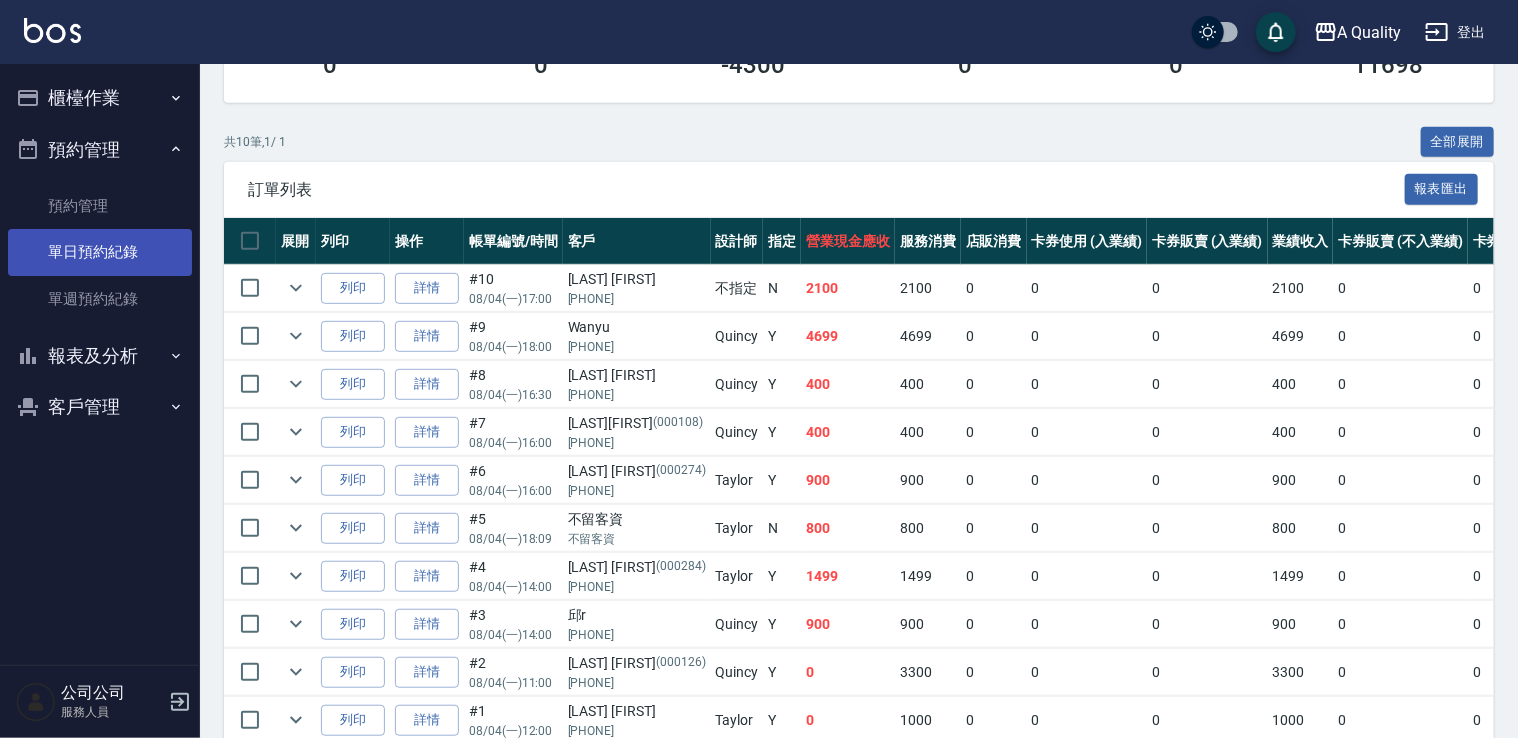 click on "單日預約紀錄" at bounding box center (100, 252) 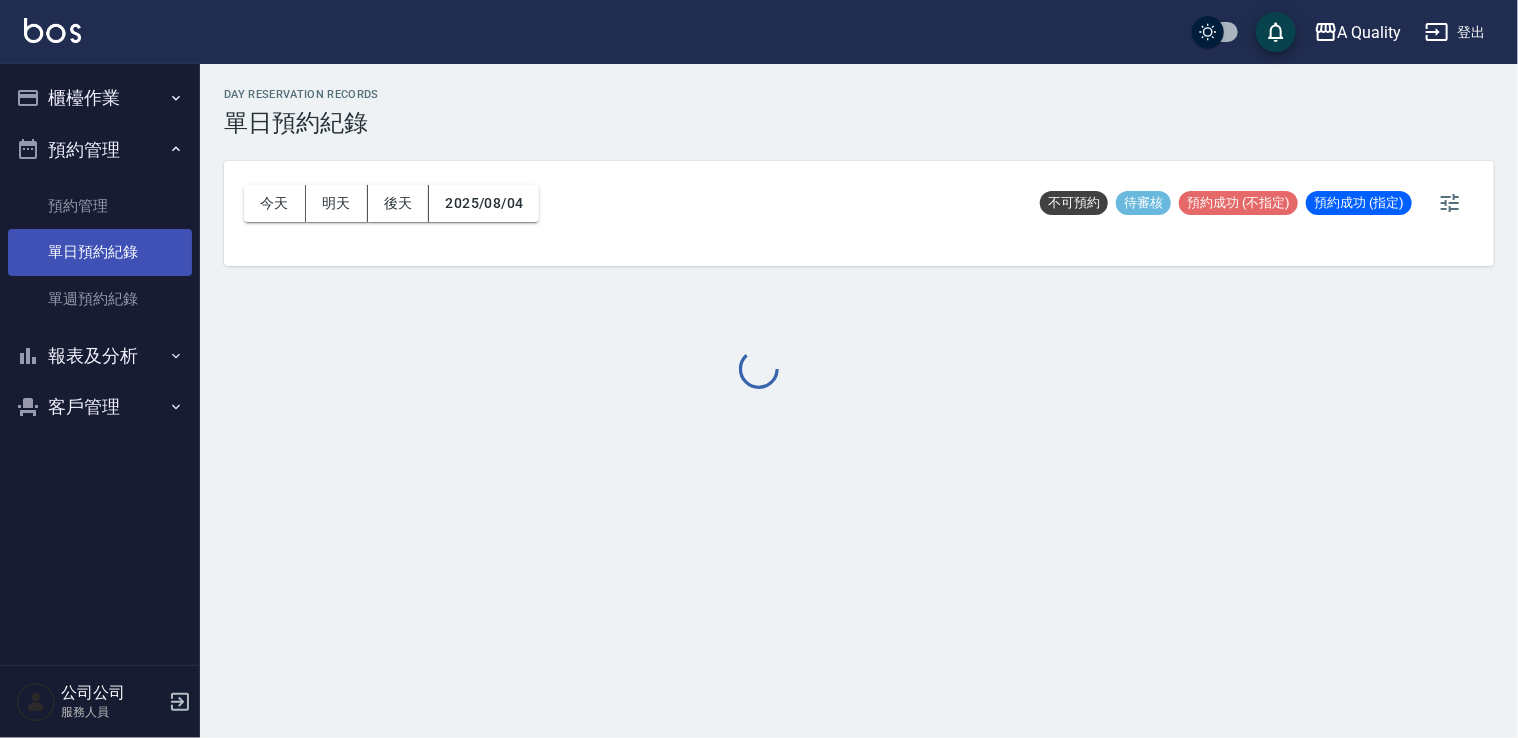scroll, scrollTop: 0, scrollLeft: 0, axis: both 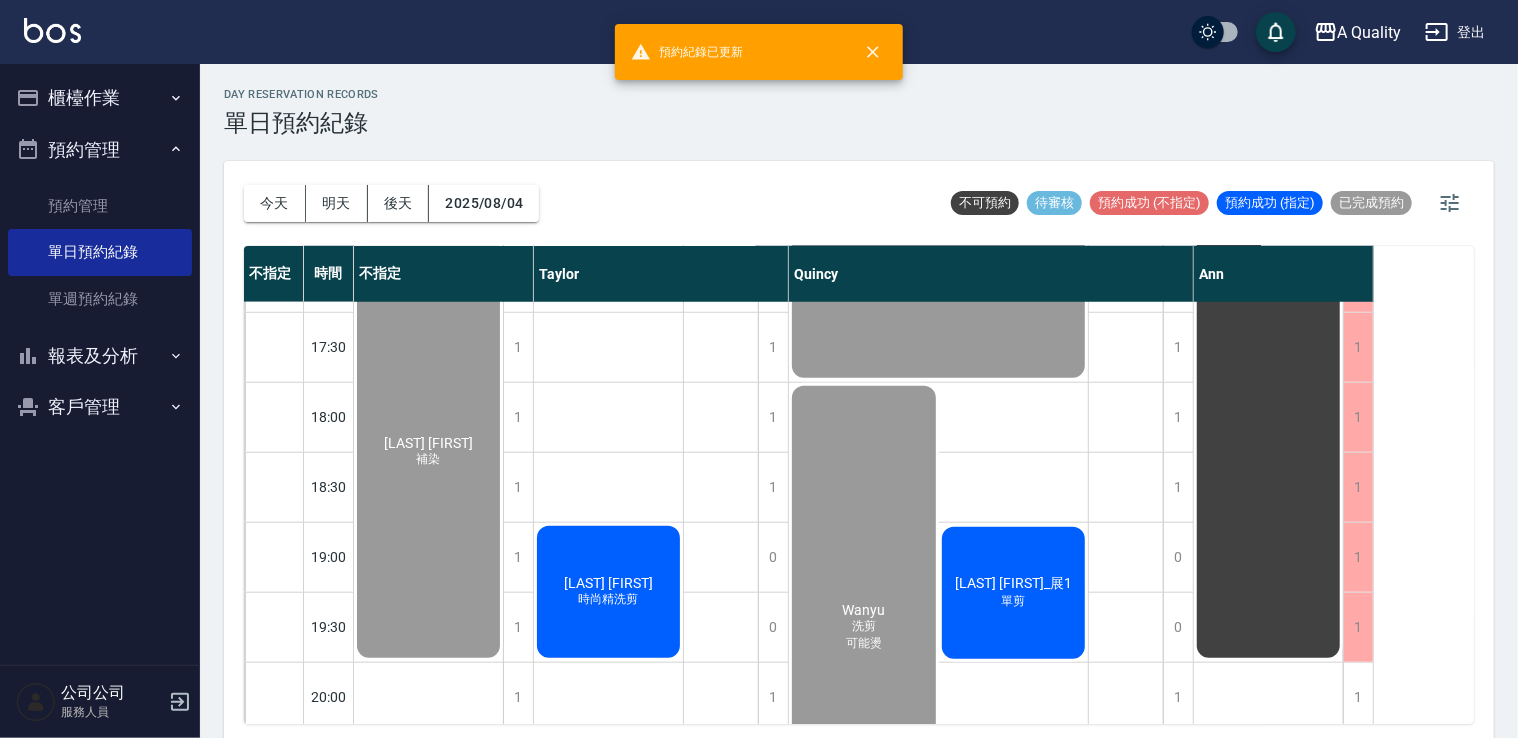 click on "溫庭軒 時尚精洗剪" at bounding box center (428, 452) 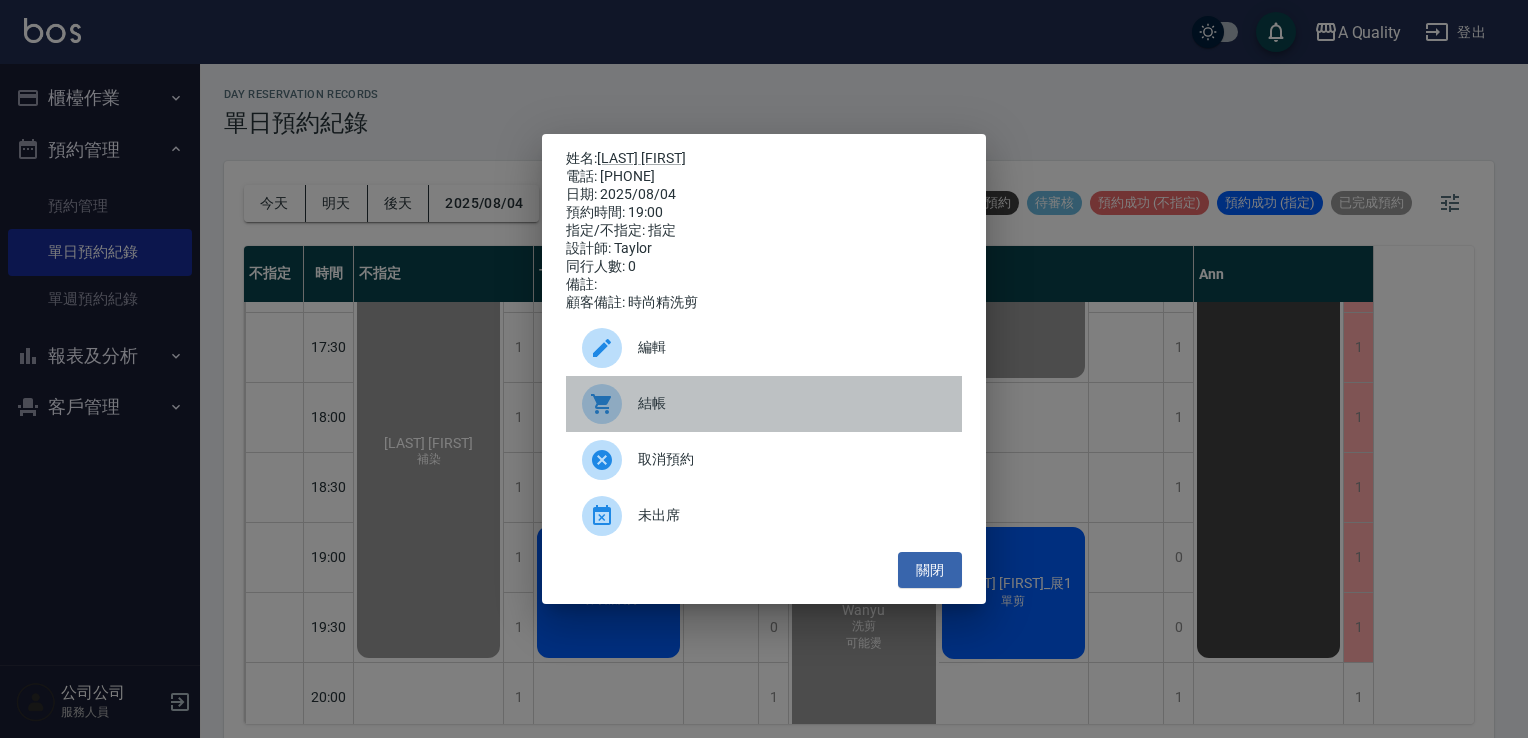 click on "結帳" at bounding box center (792, 403) 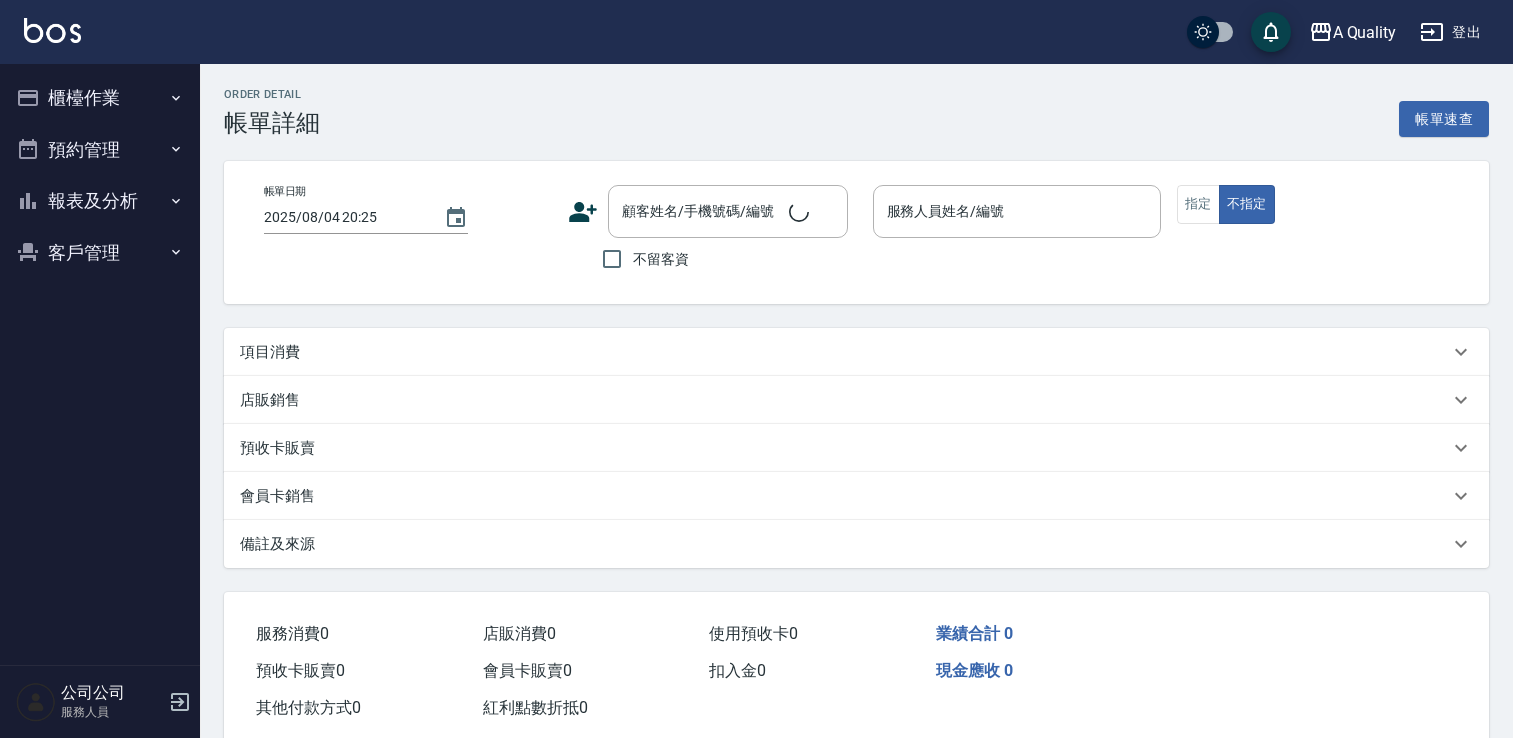 type on "2025/08/04 19:00" 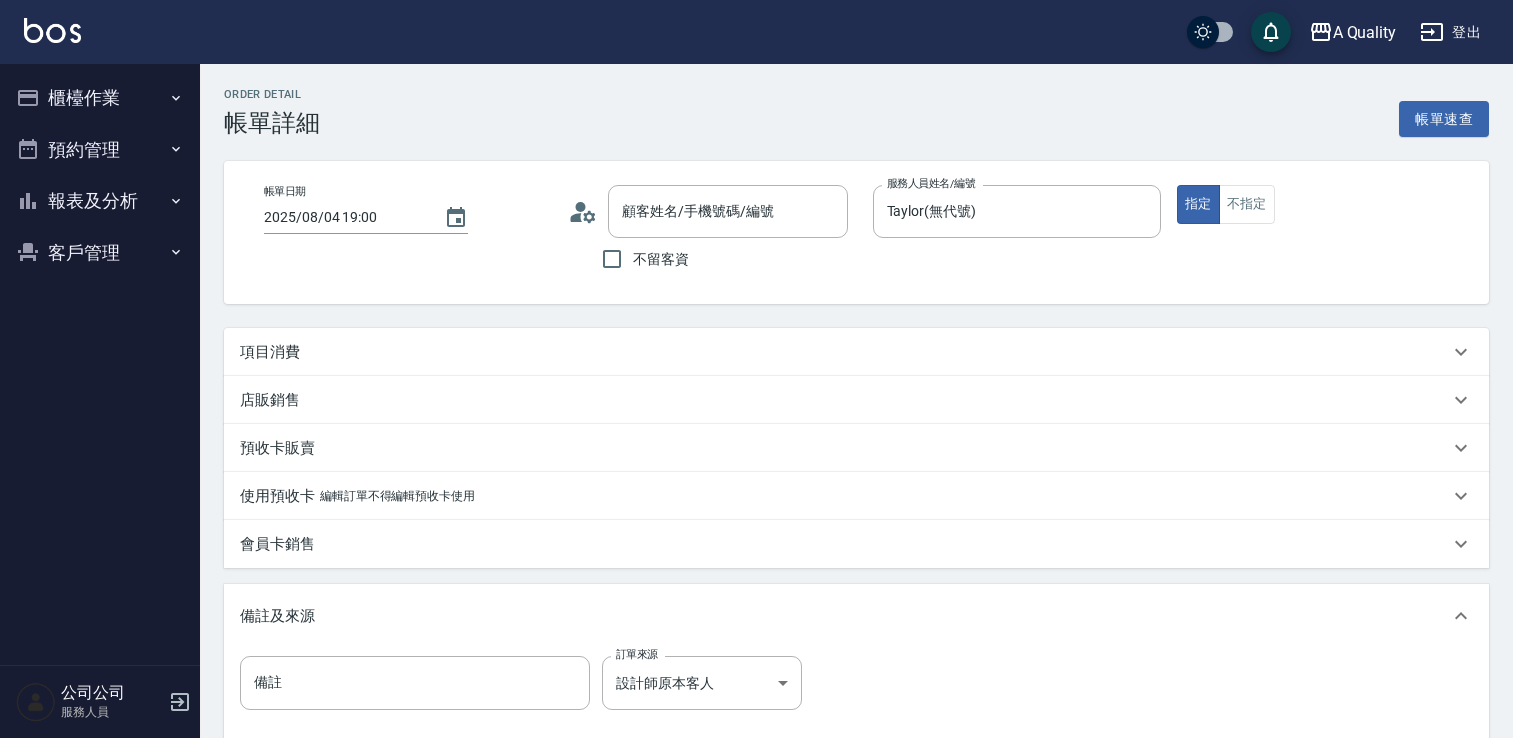 click on "項目消費" at bounding box center (856, 352) 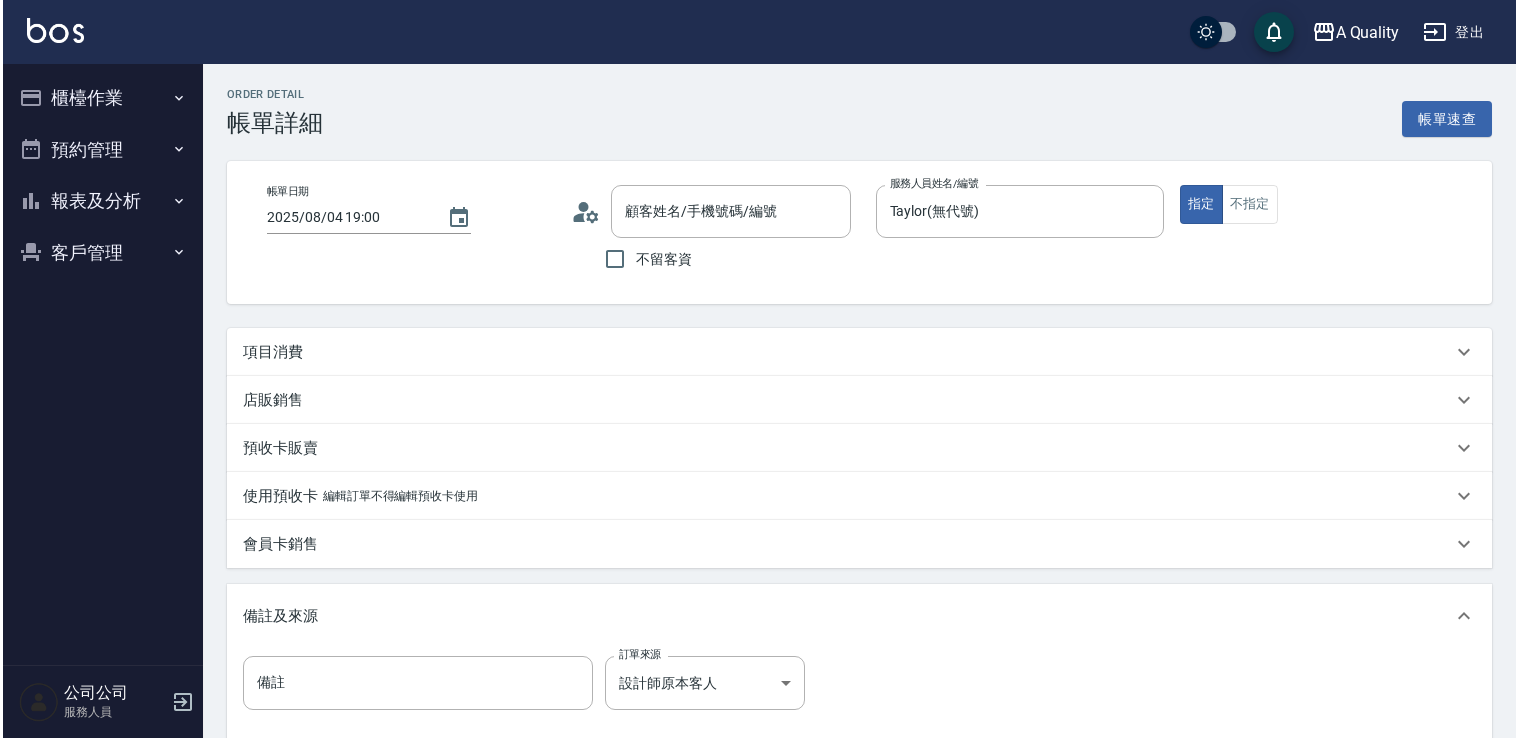 scroll, scrollTop: 0, scrollLeft: 0, axis: both 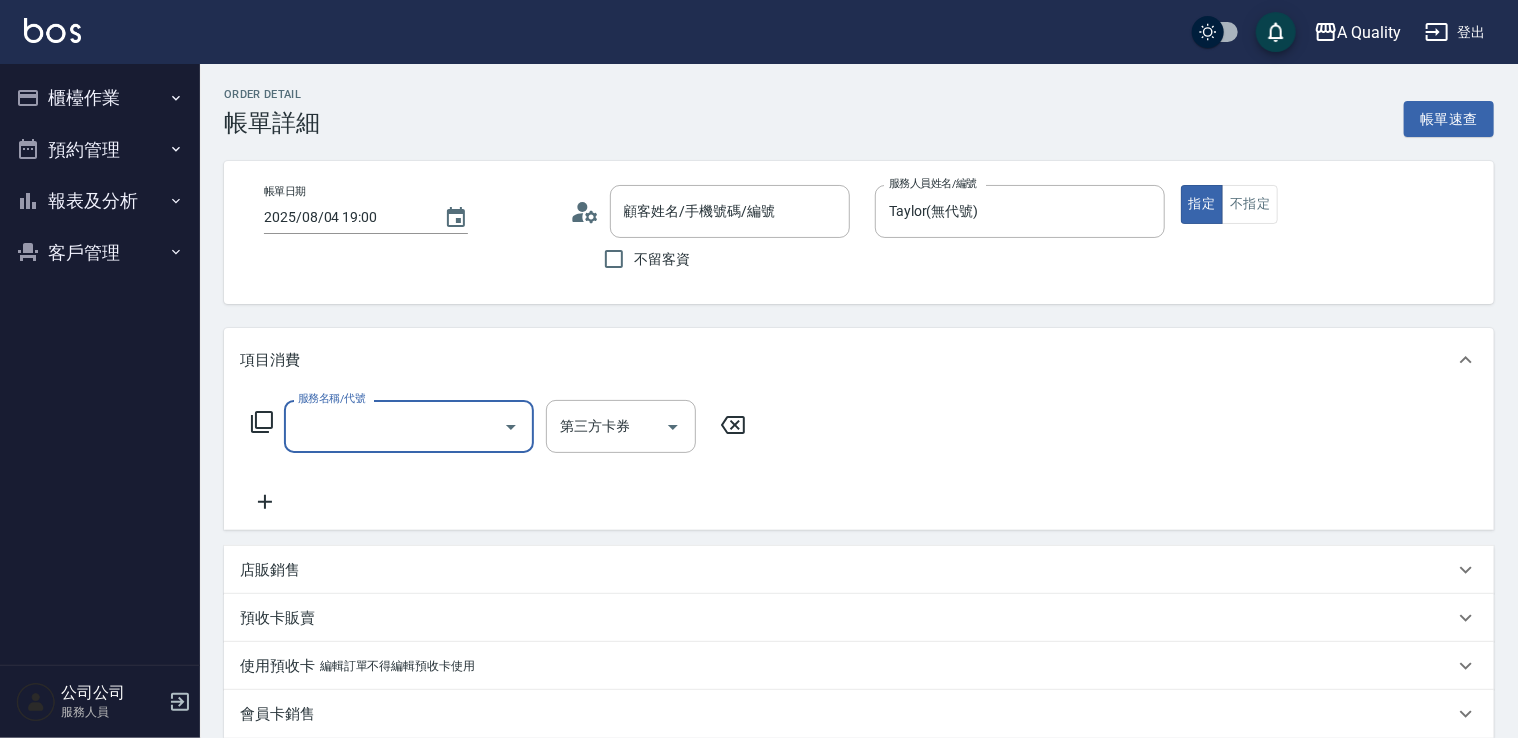 type on "[LAST] [FIRST]/[PHONE]/" 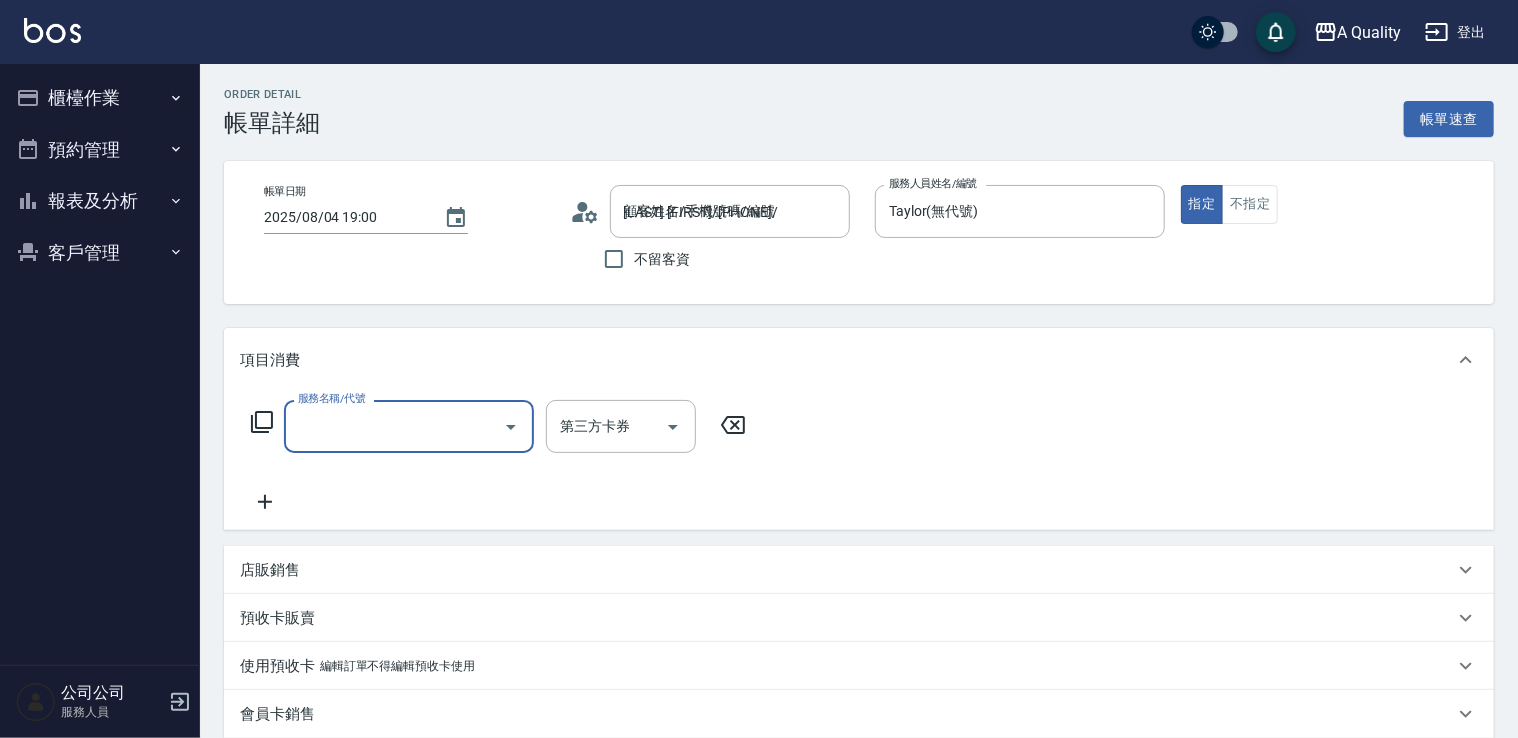 scroll, scrollTop: 0, scrollLeft: 0, axis: both 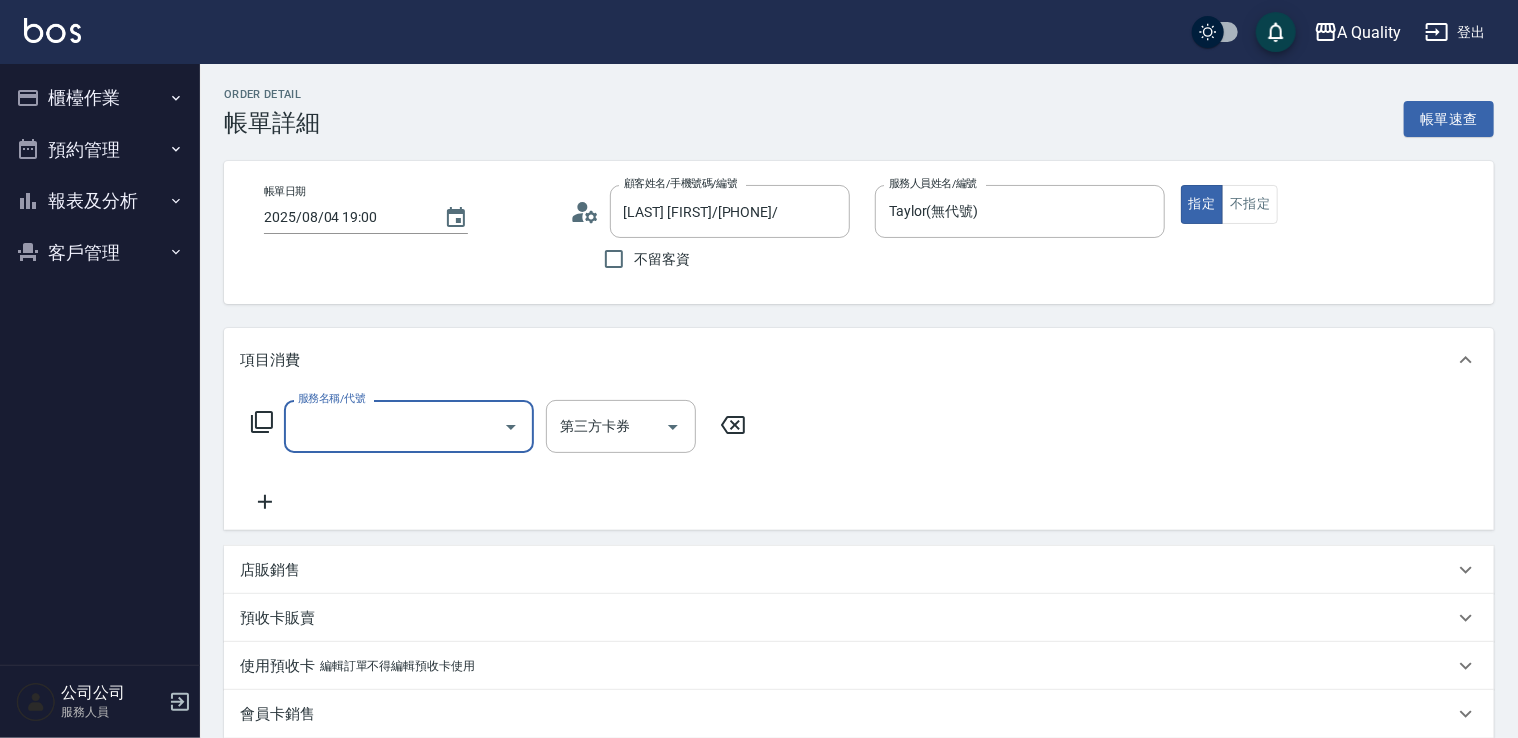click on "服務名稱/代號" at bounding box center (394, 426) 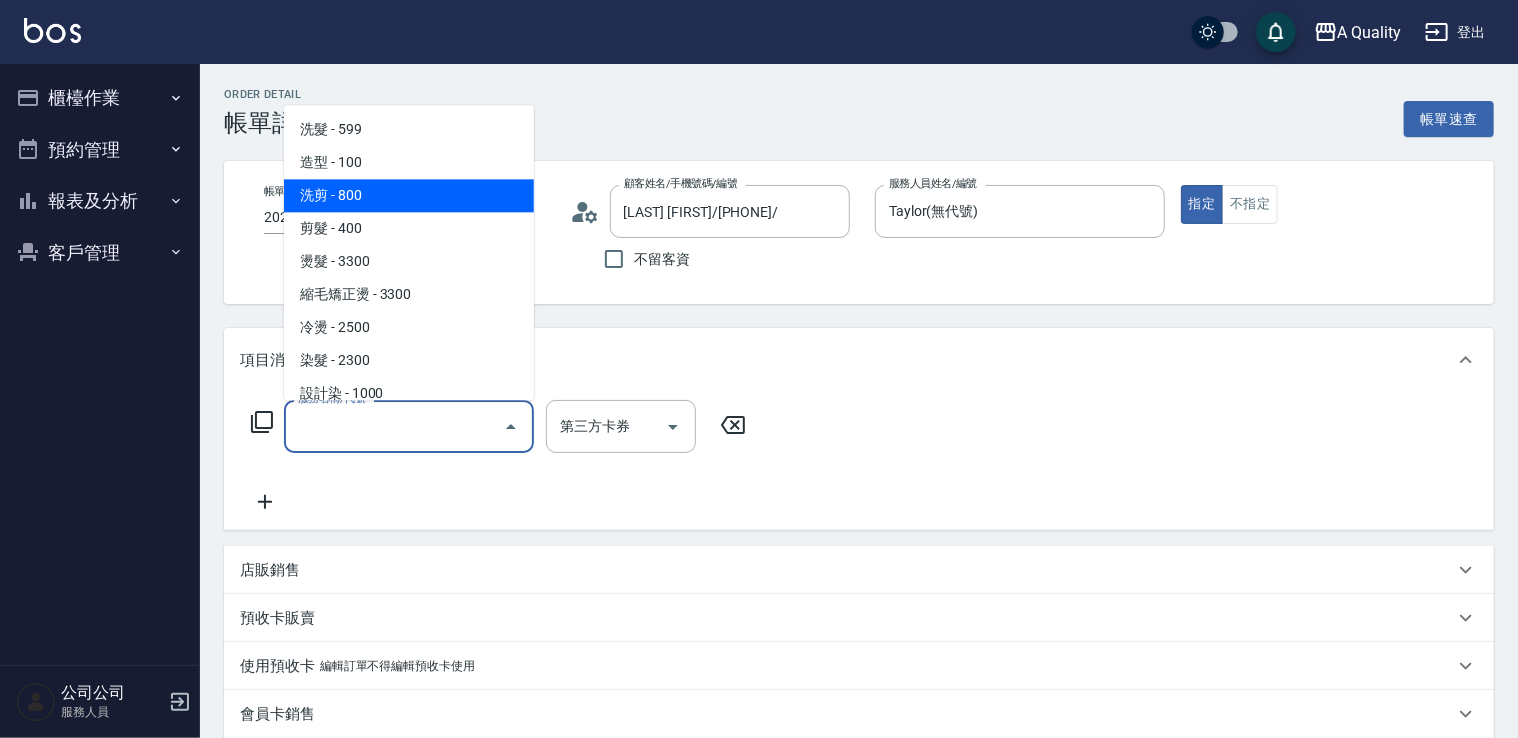 click on "洗剪 - 800" at bounding box center [409, 195] 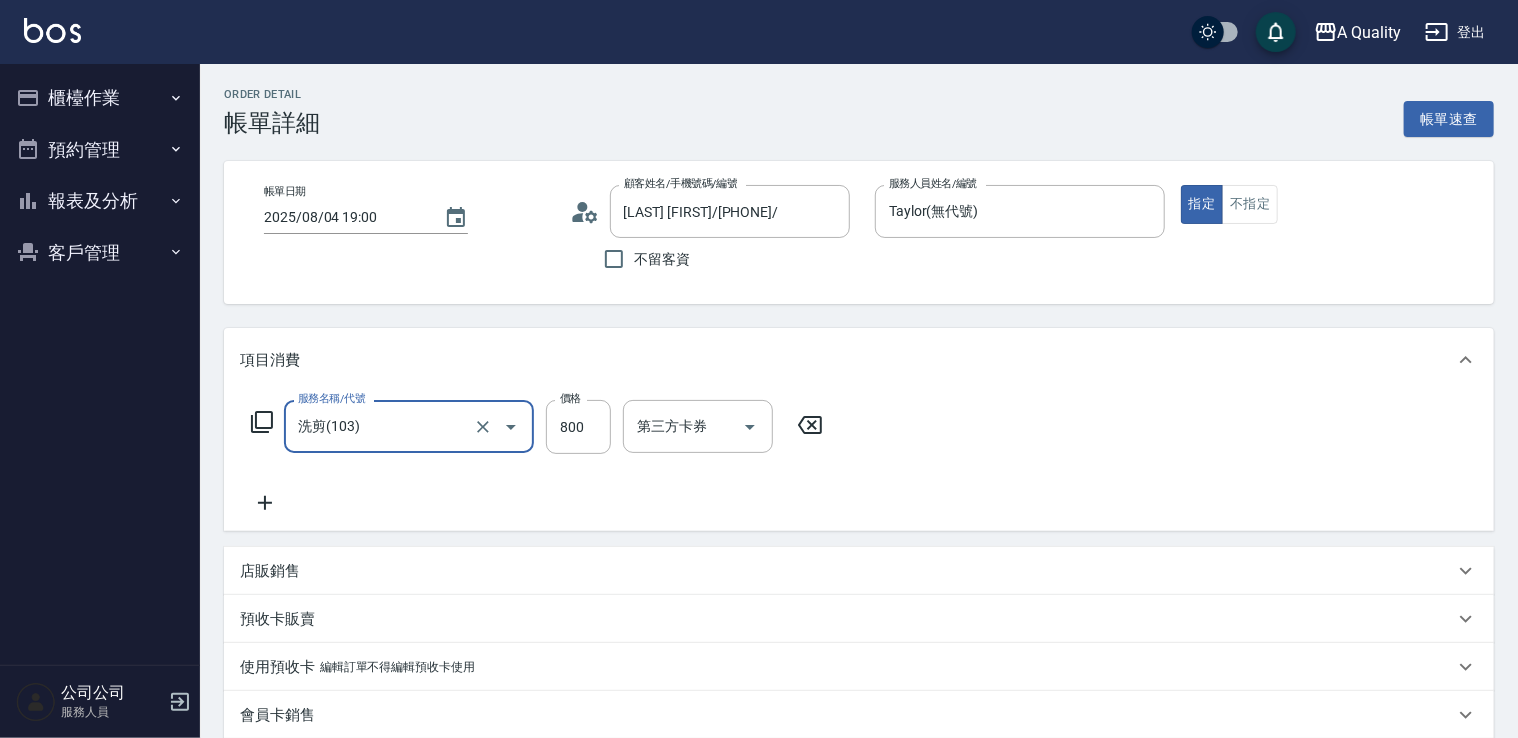 type on "洗剪(103)" 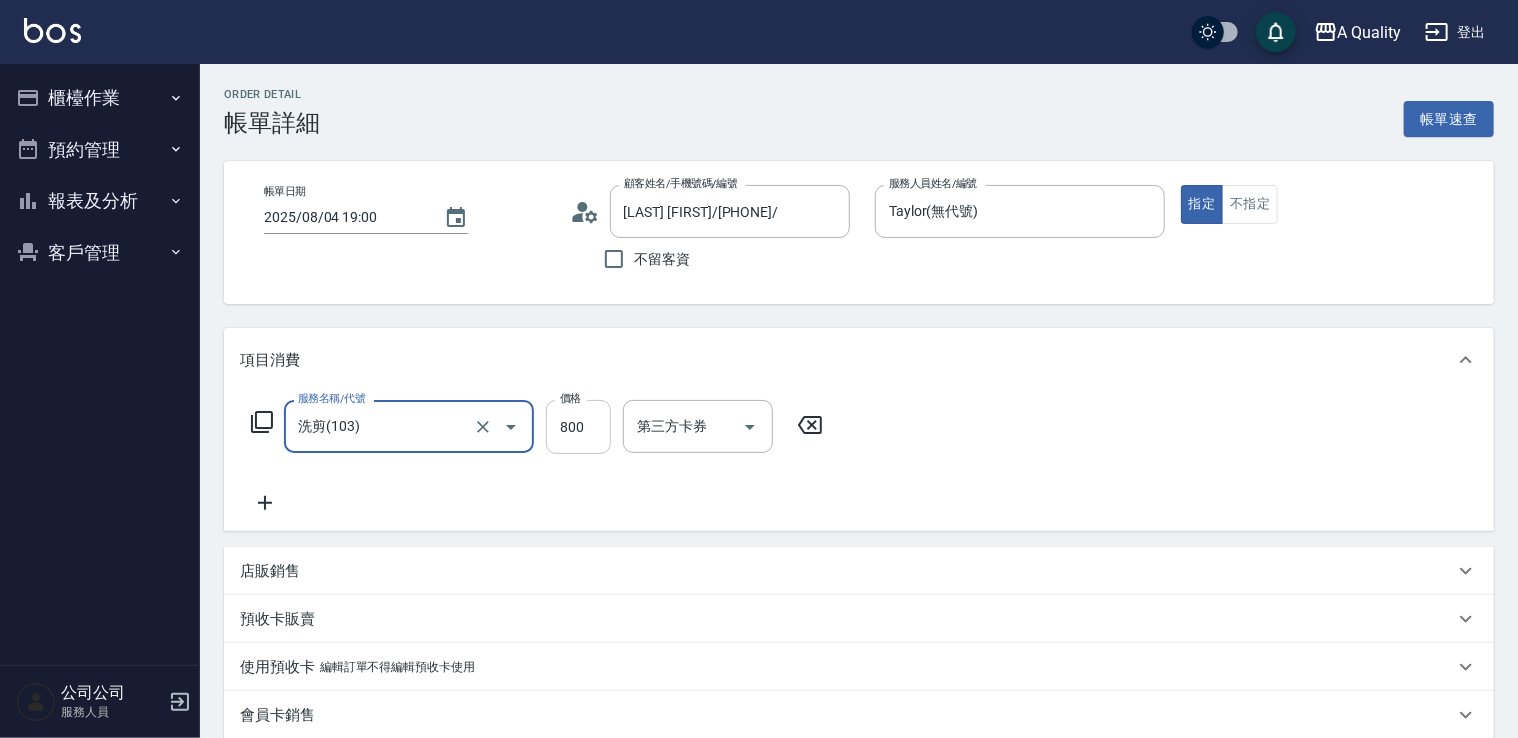 click on "800" at bounding box center [578, 427] 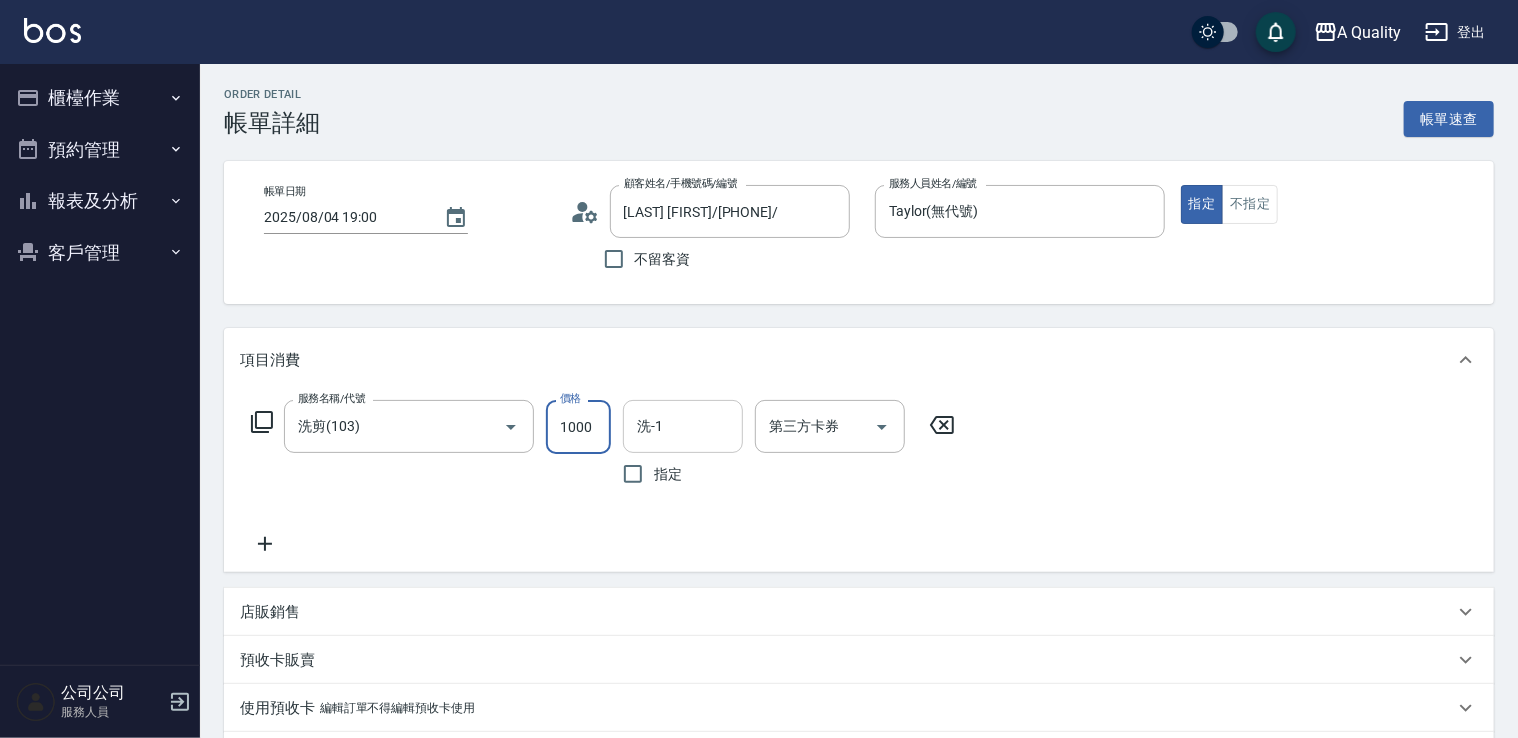 type on "1000" 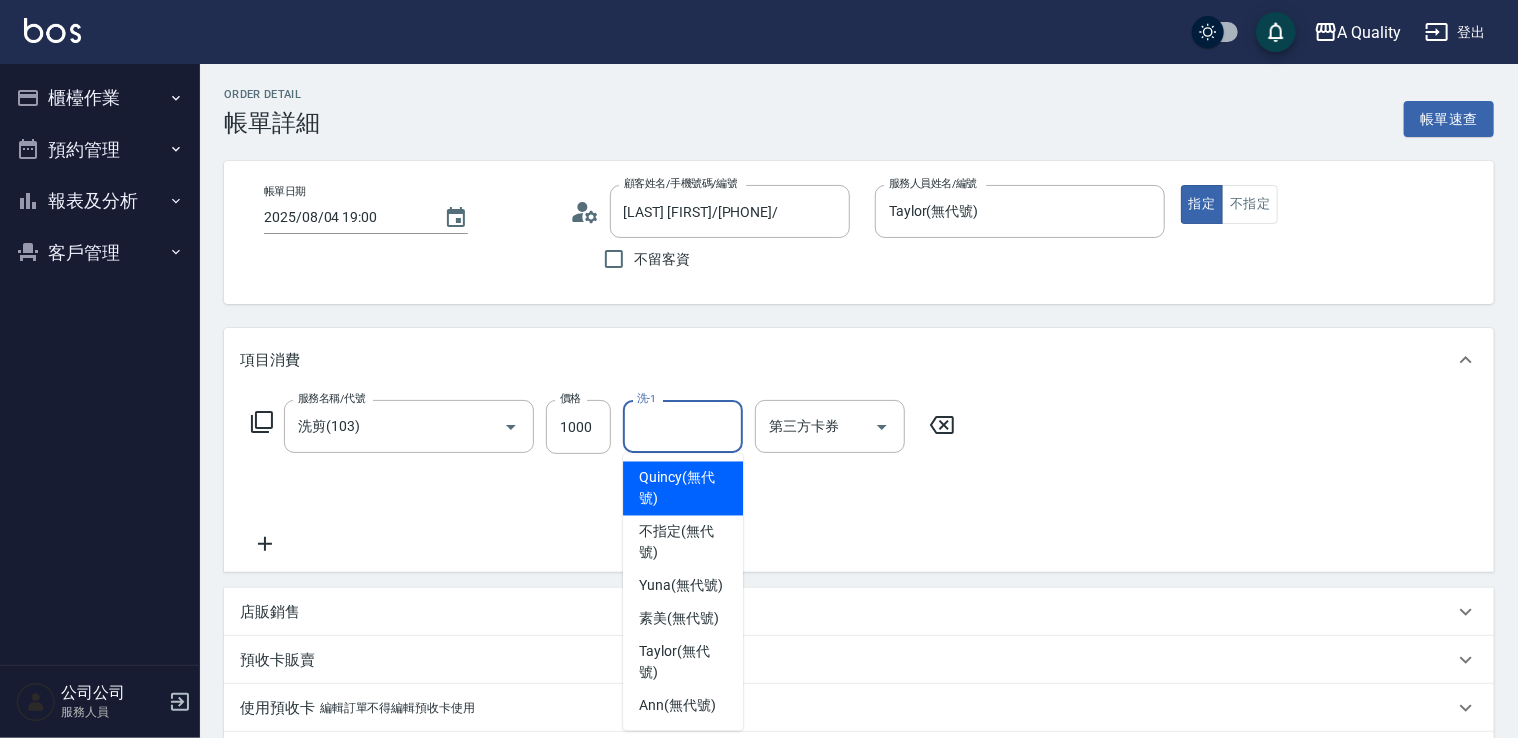 click on "洗-1" at bounding box center (683, 426) 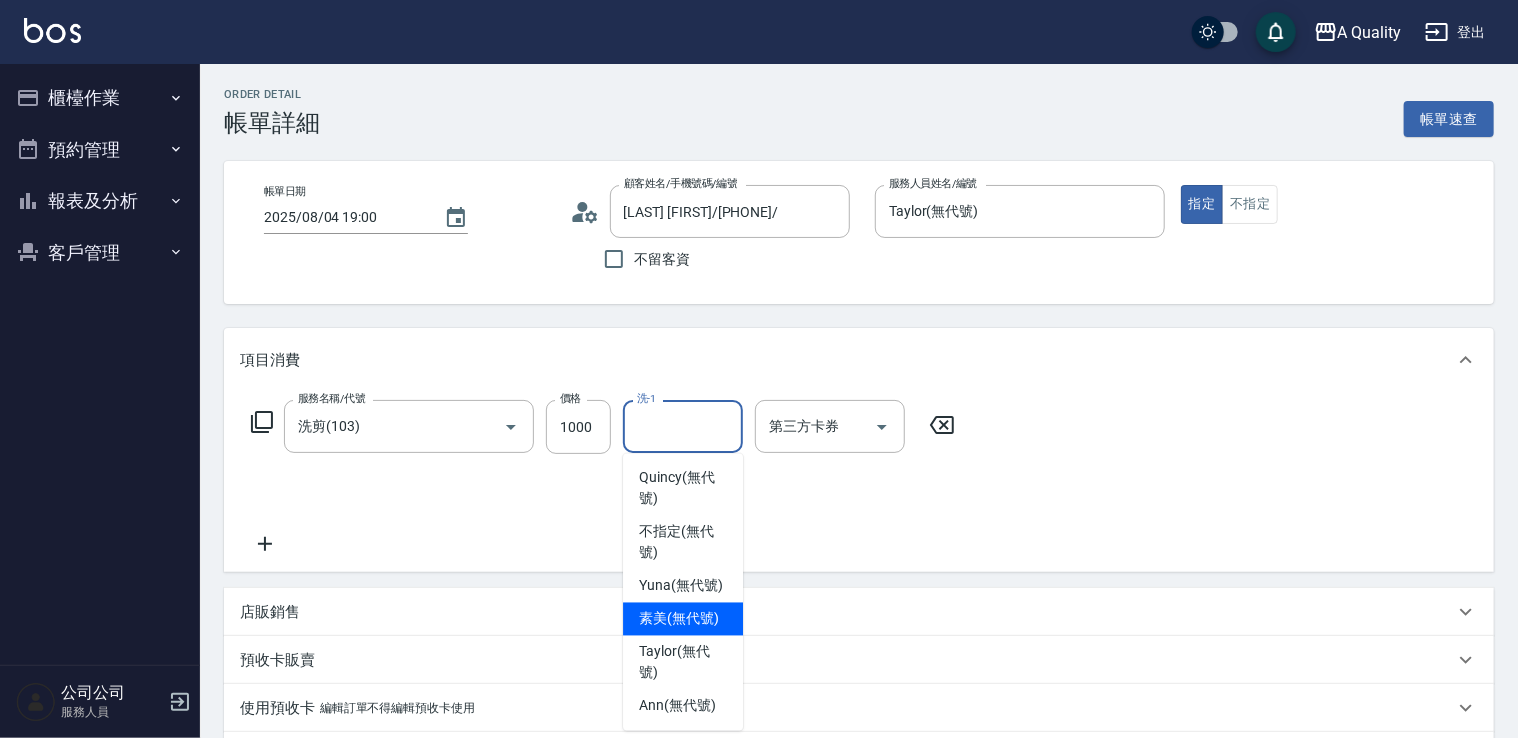 click on "[LAST](無代號)" at bounding box center (683, 619) 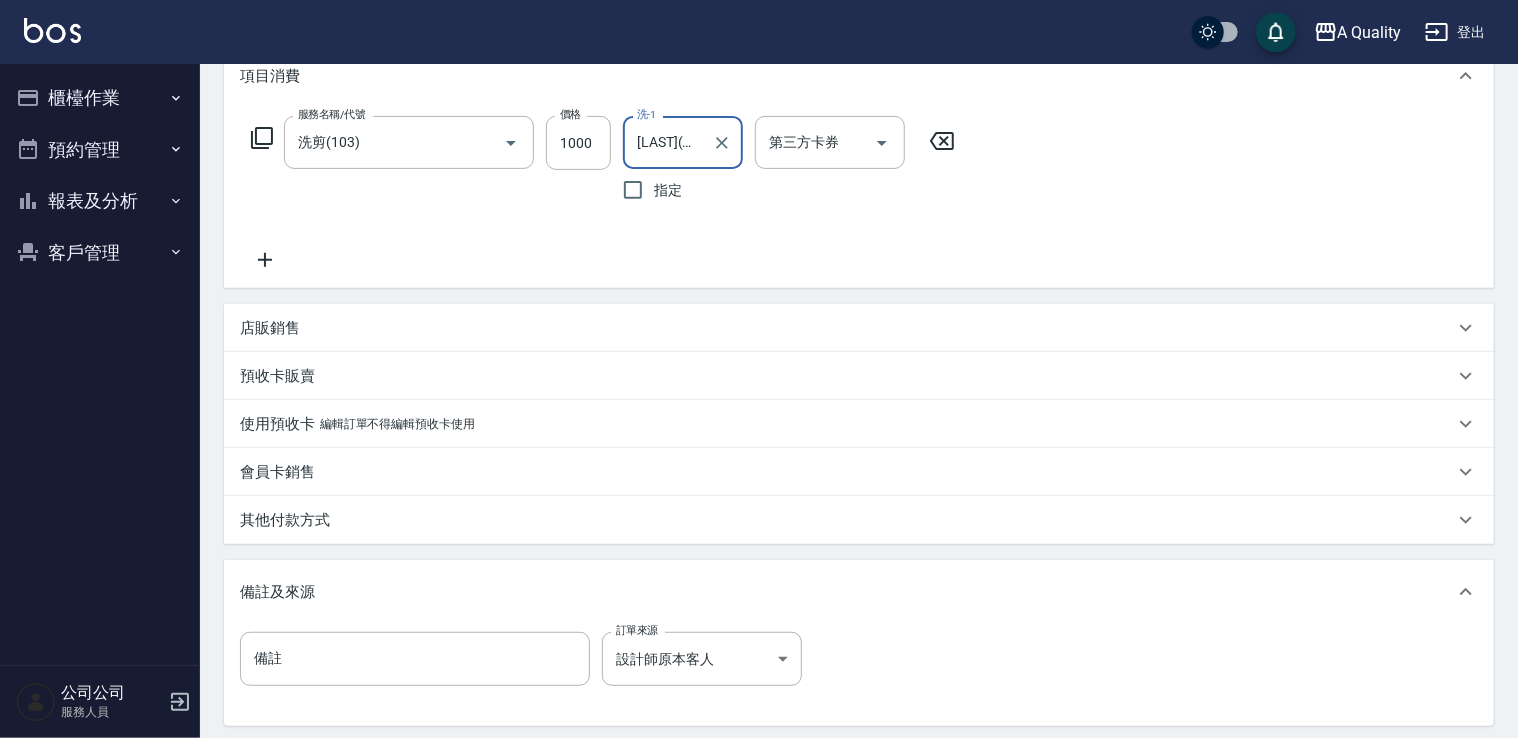 scroll, scrollTop: 485, scrollLeft: 0, axis: vertical 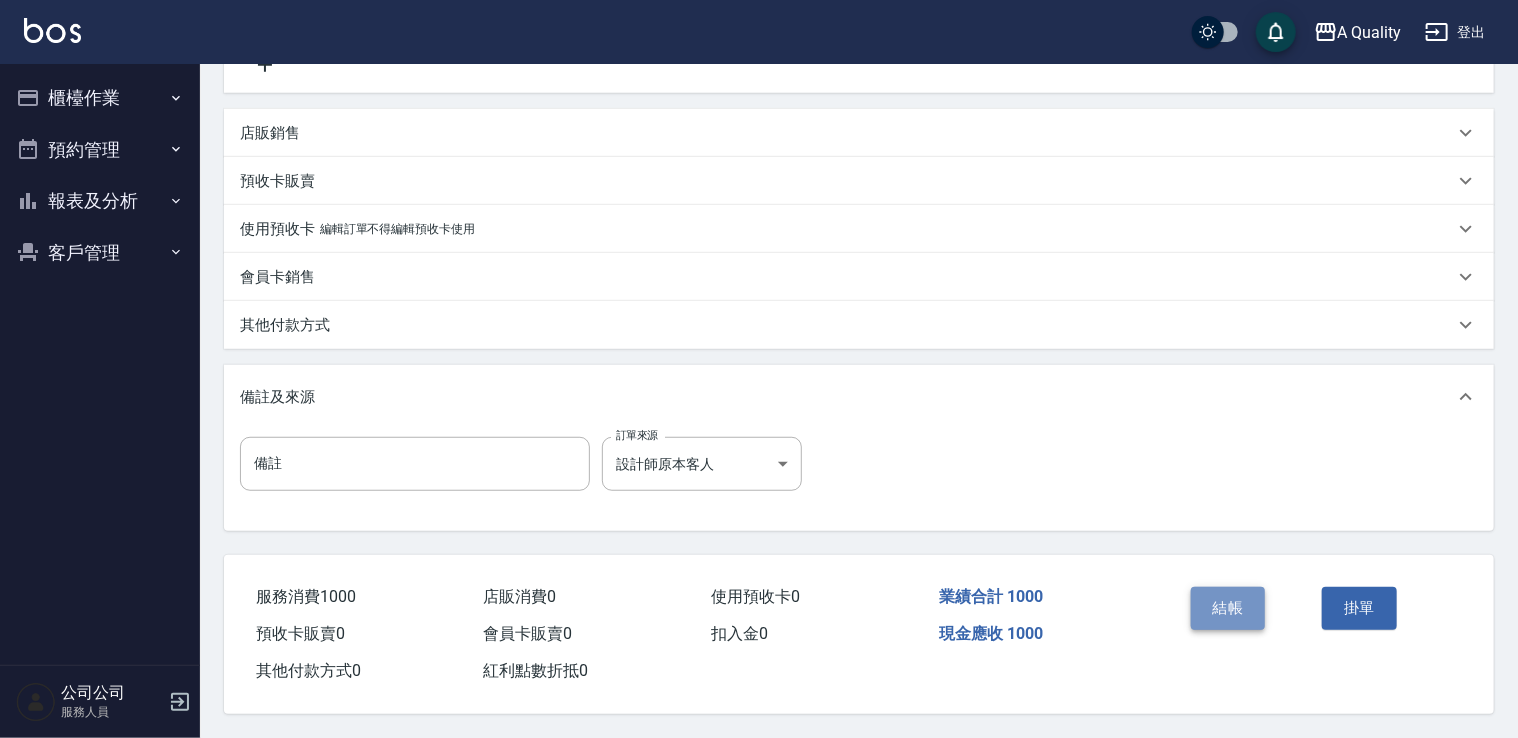 click on "結帳" at bounding box center (1228, 608) 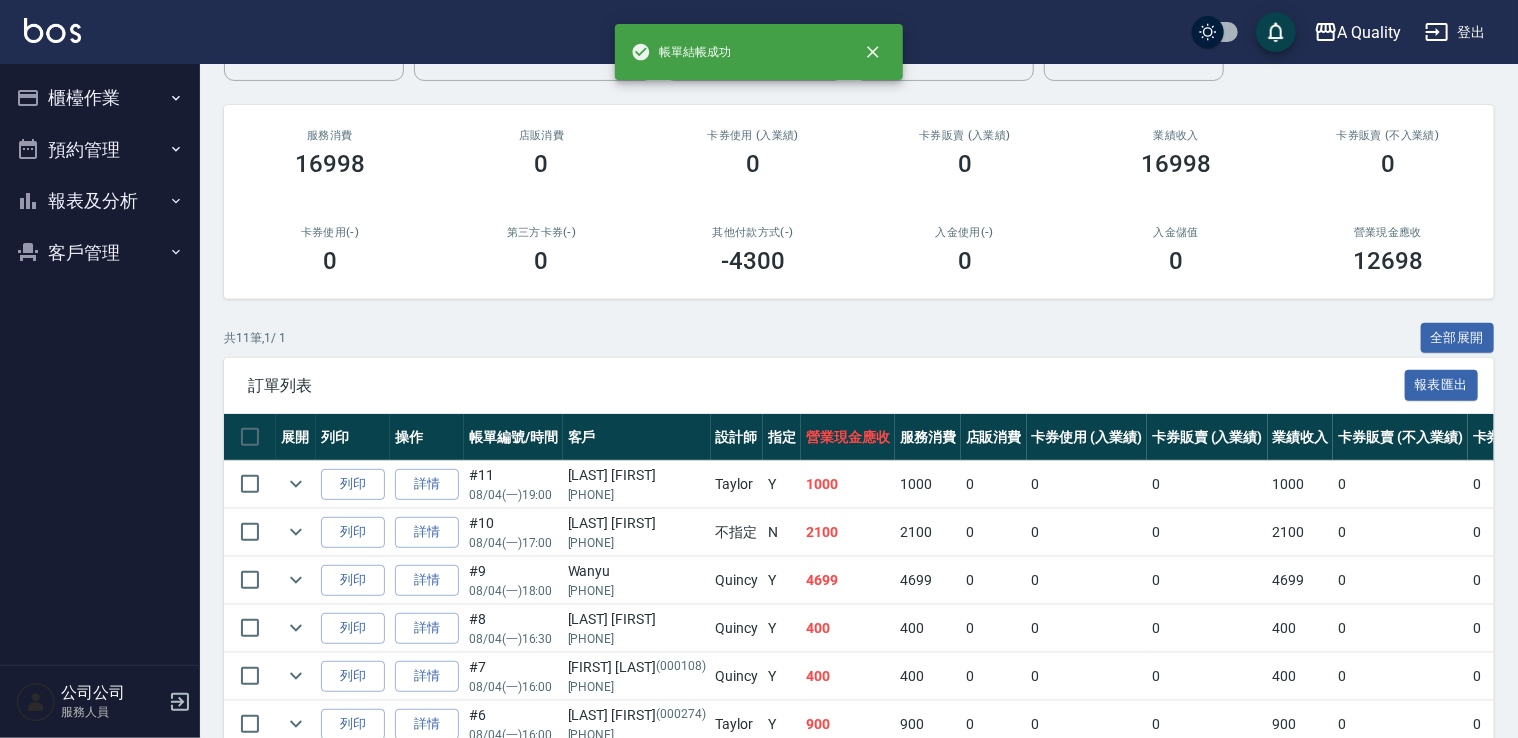 scroll, scrollTop: 300, scrollLeft: 0, axis: vertical 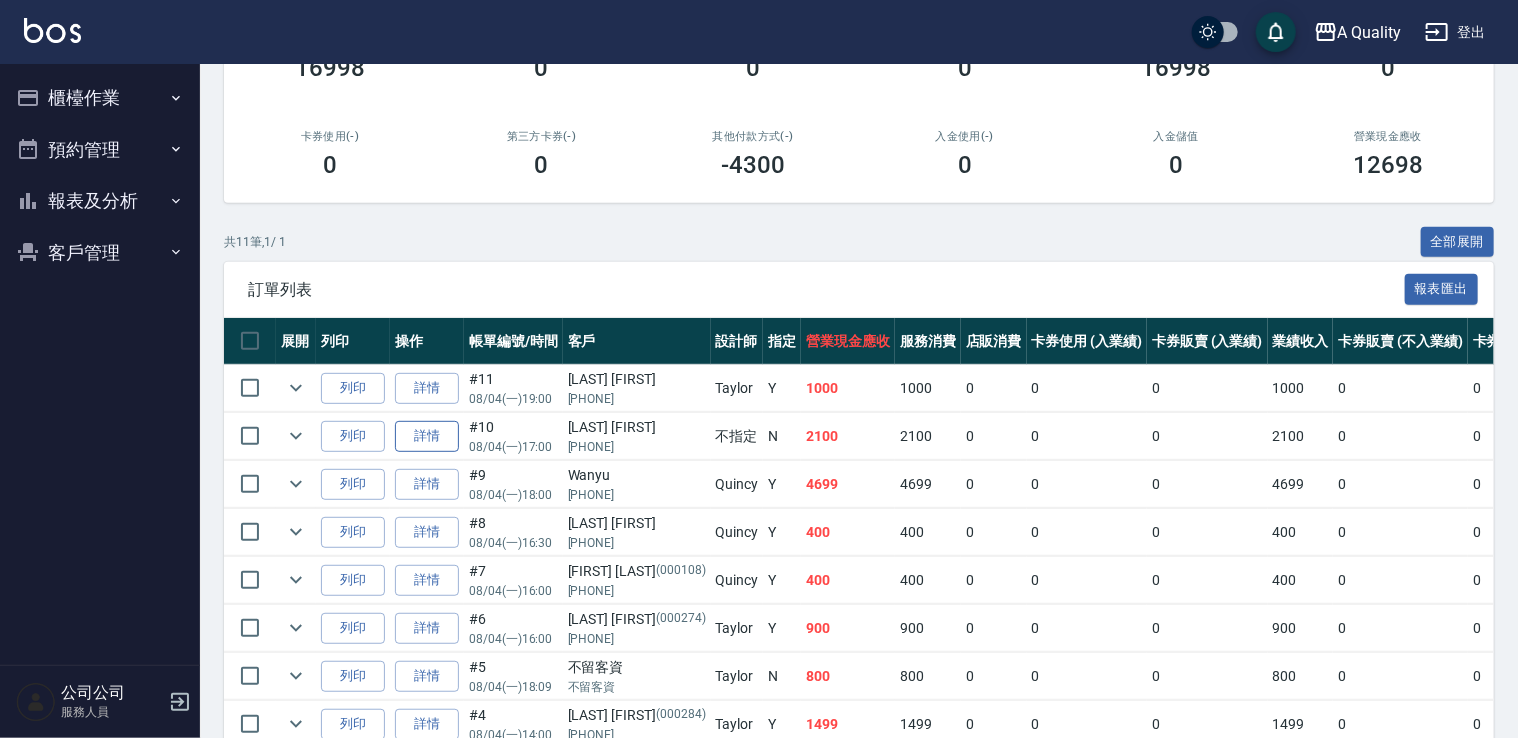 click on "詳情" at bounding box center [427, 436] 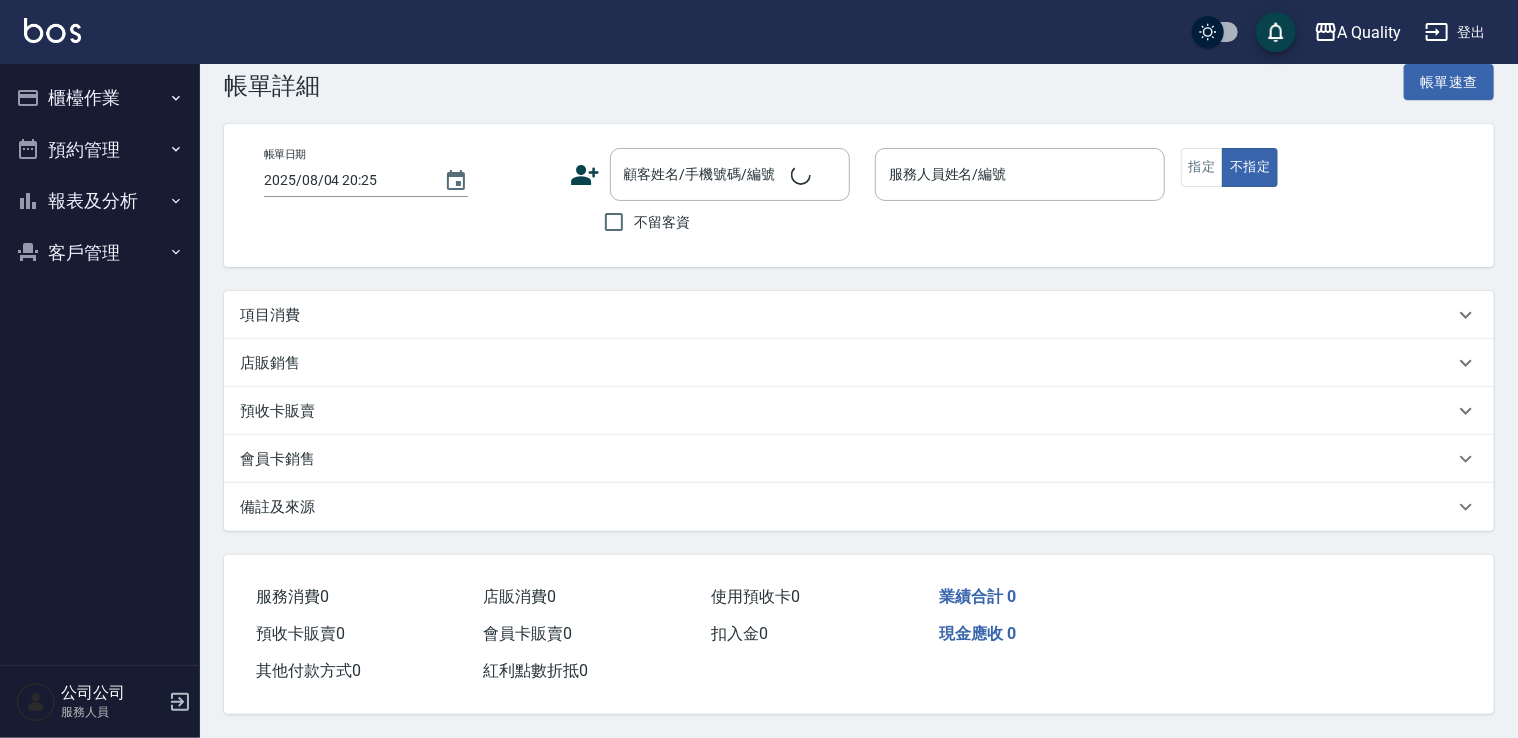 scroll, scrollTop: 0, scrollLeft: 0, axis: both 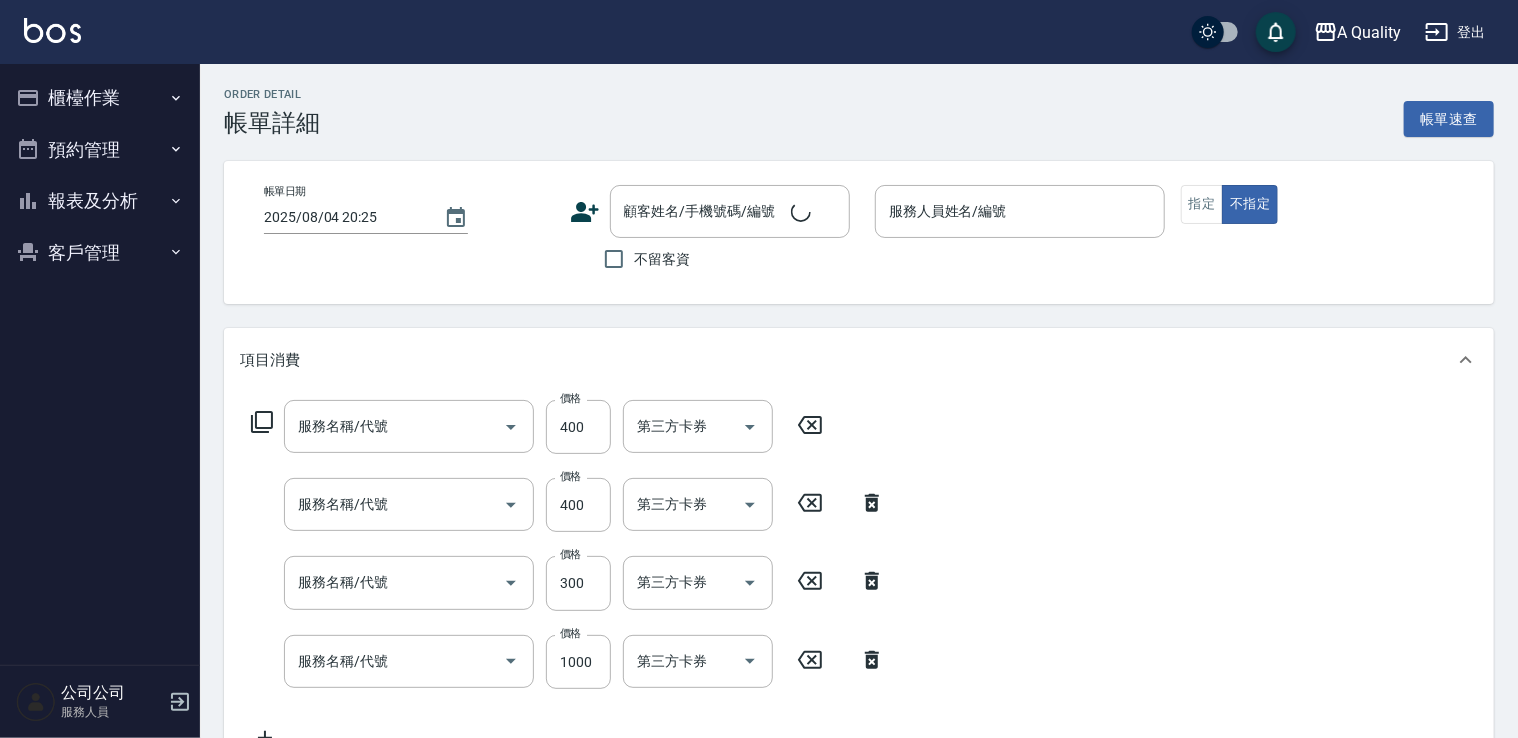 type on "[DATE] [TIME]" 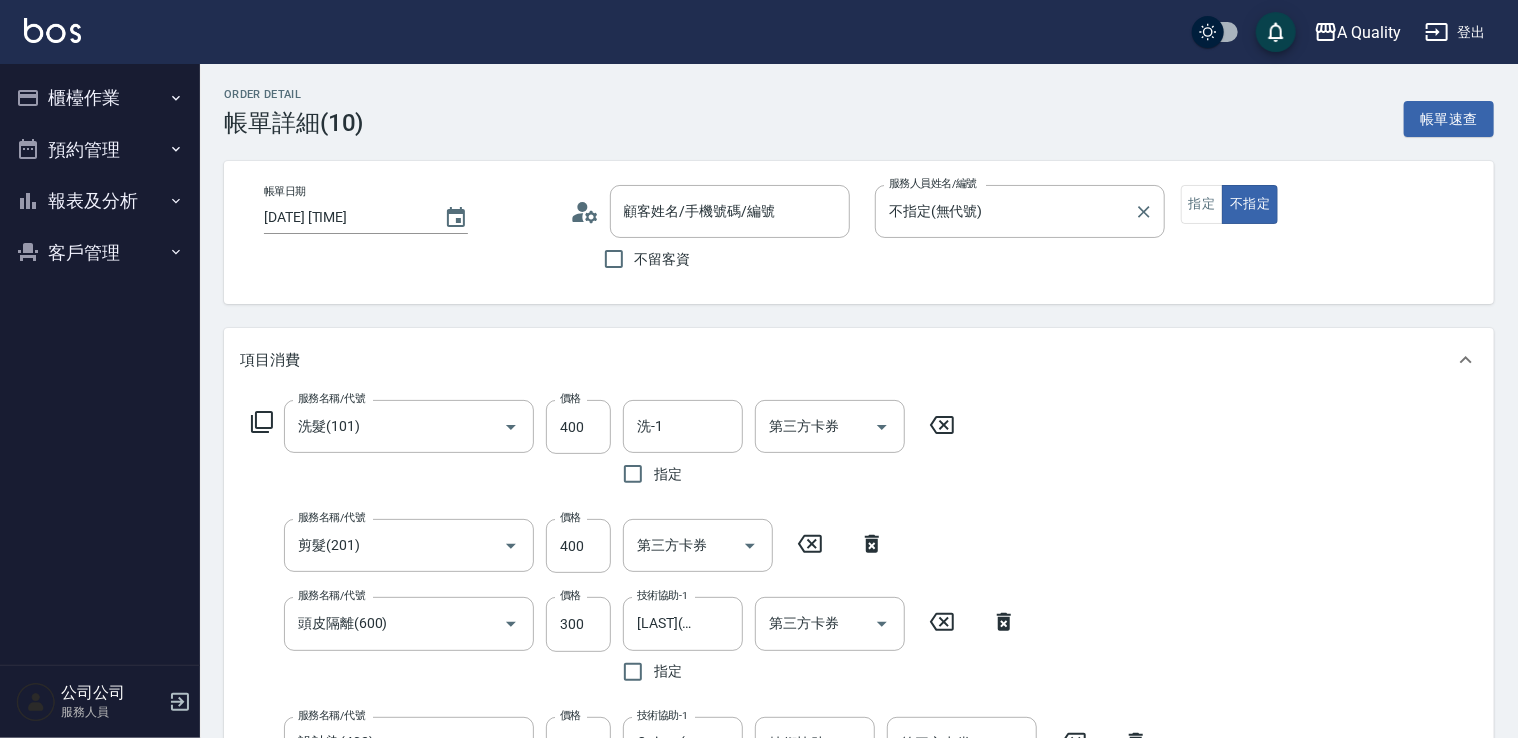 type on "洗髮(101)" 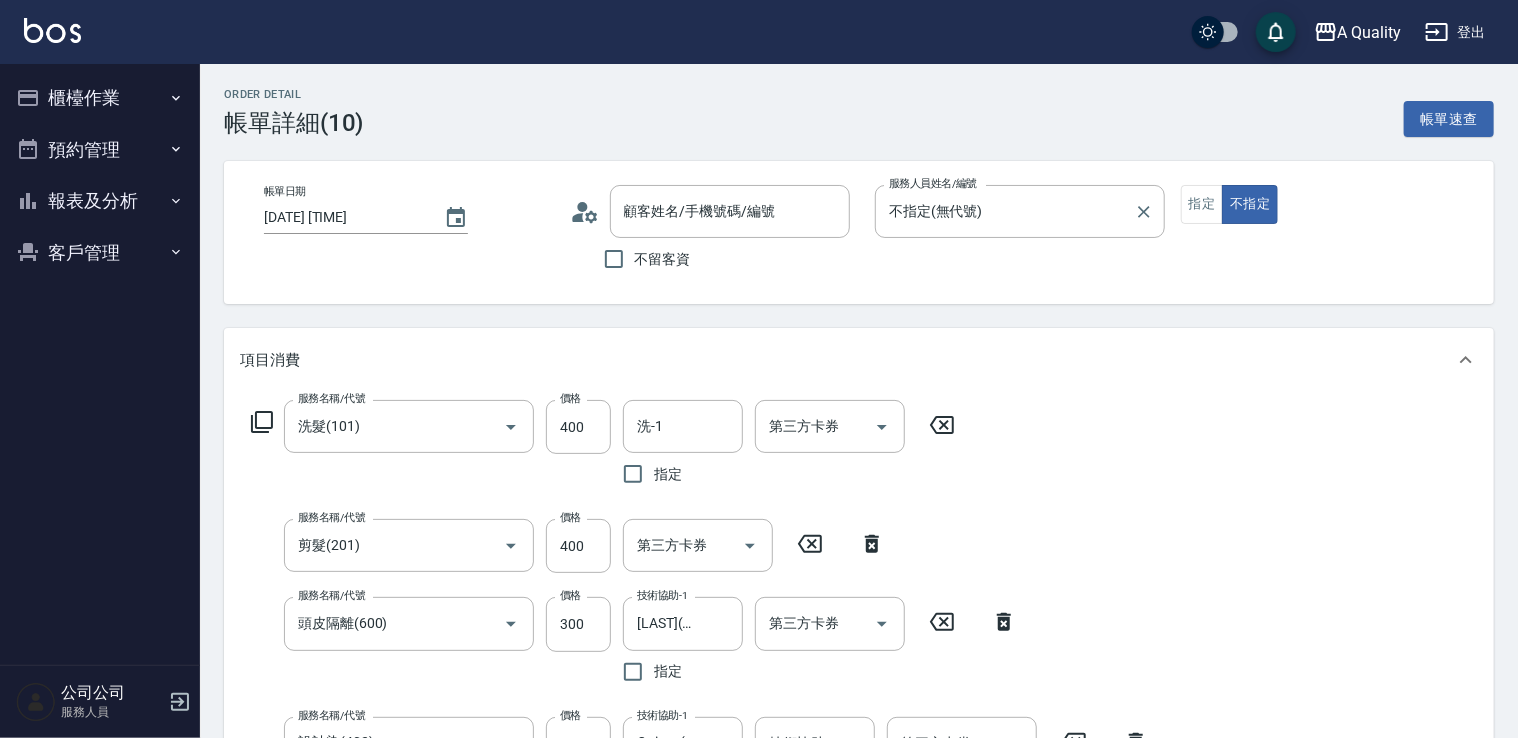 type on "剪髮(201)" 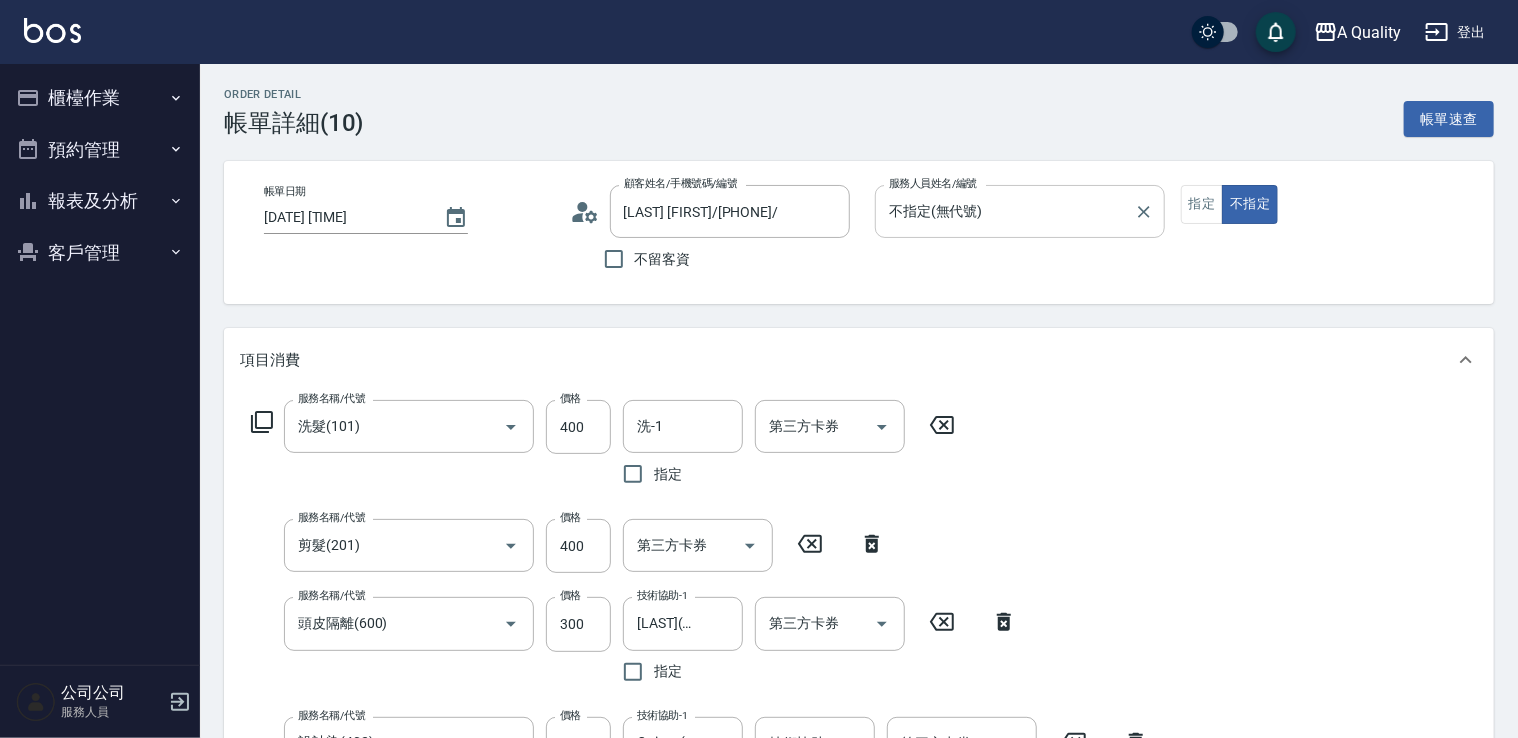 click on "不指定(無代號)" at bounding box center [1005, 211] 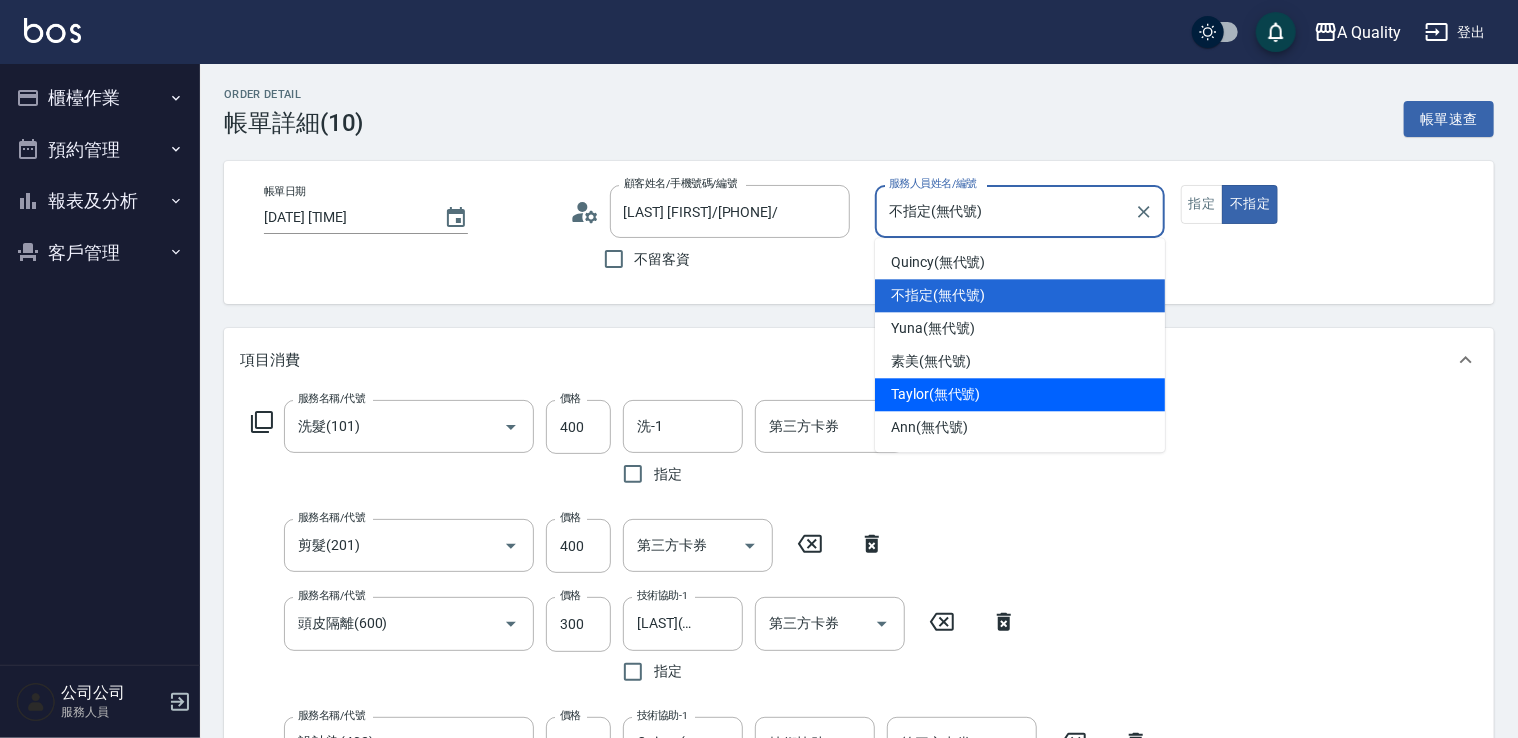 click on "Taylor (無代號)" at bounding box center (935, 394) 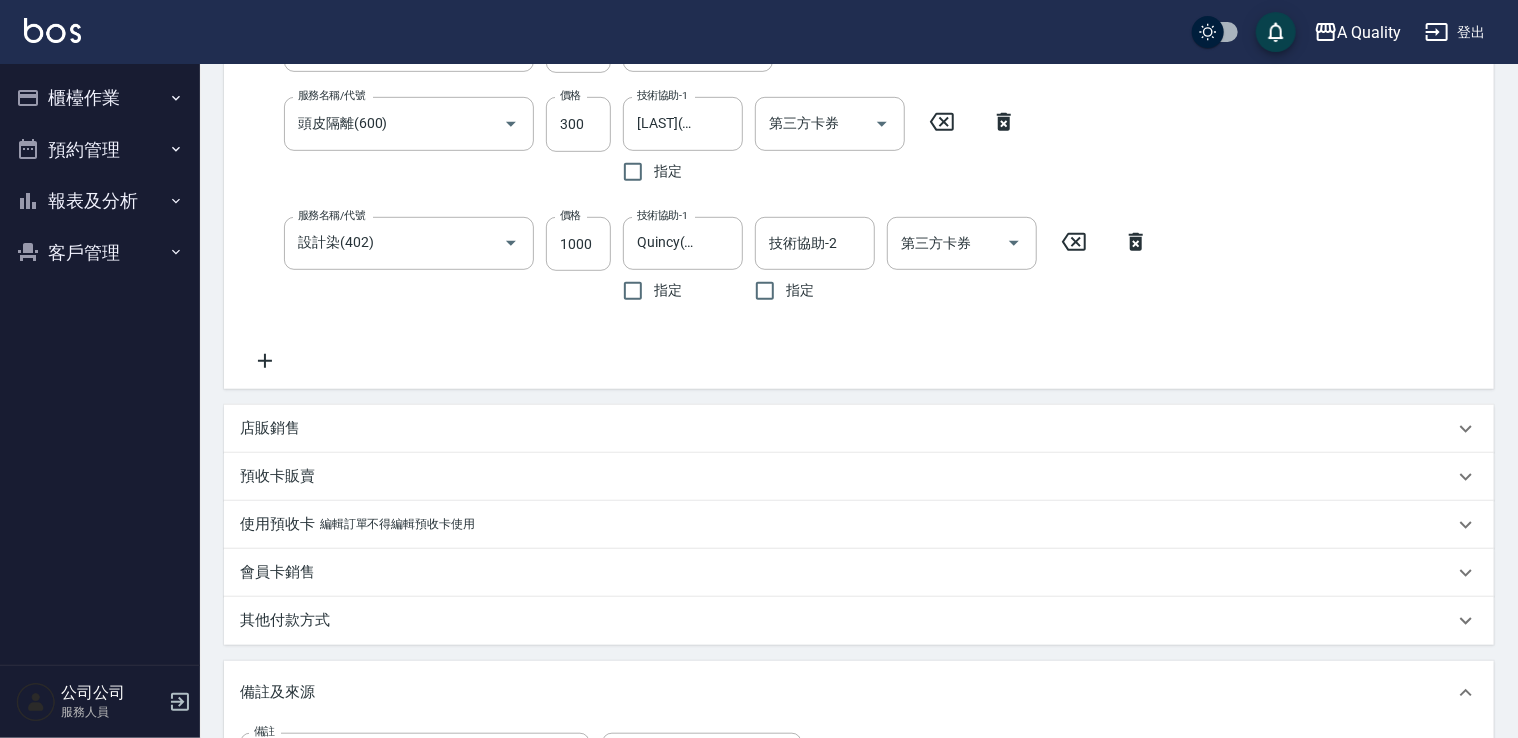 scroll, scrollTop: 801, scrollLeft: 0, axis: vertical 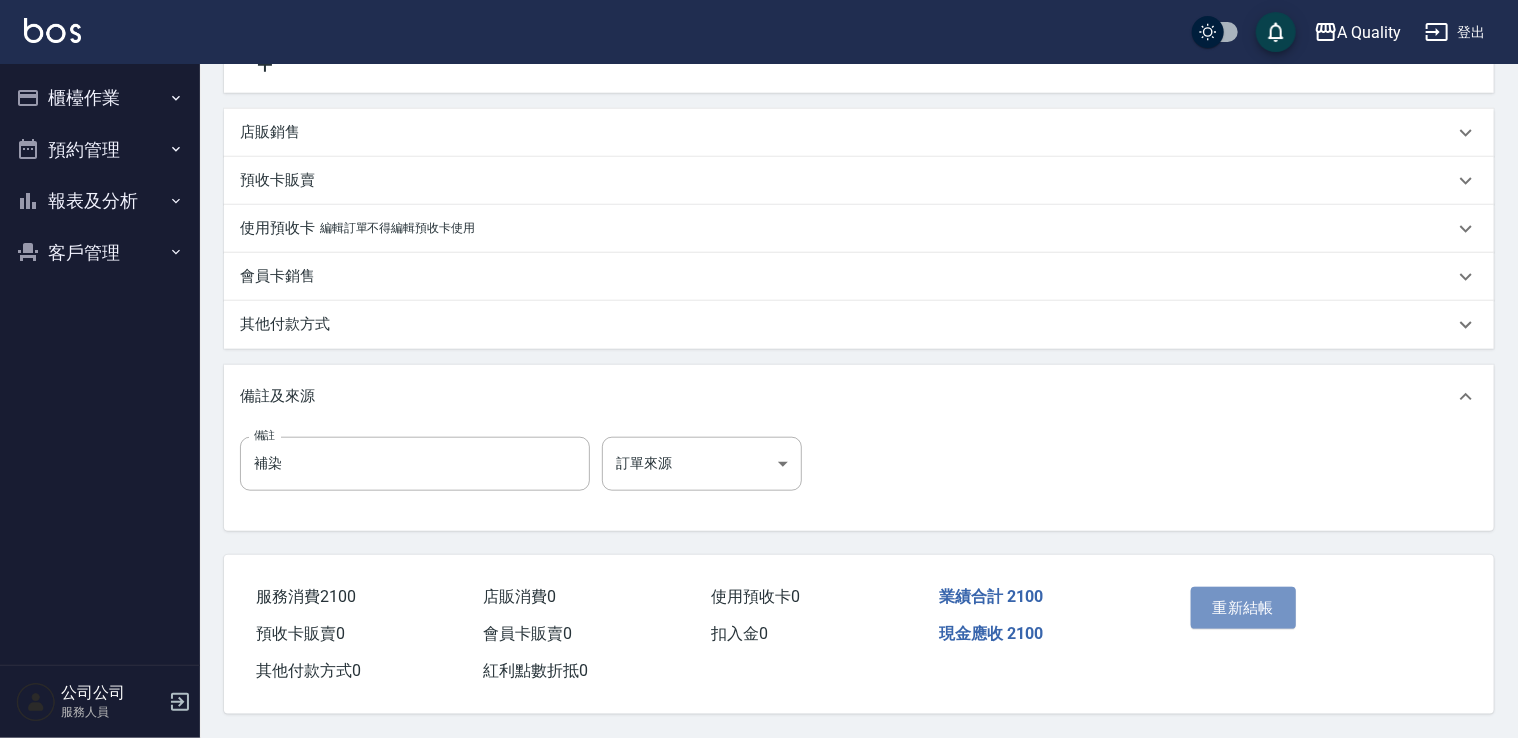 click on "重新結帳" at bounding box center (1244, 608) 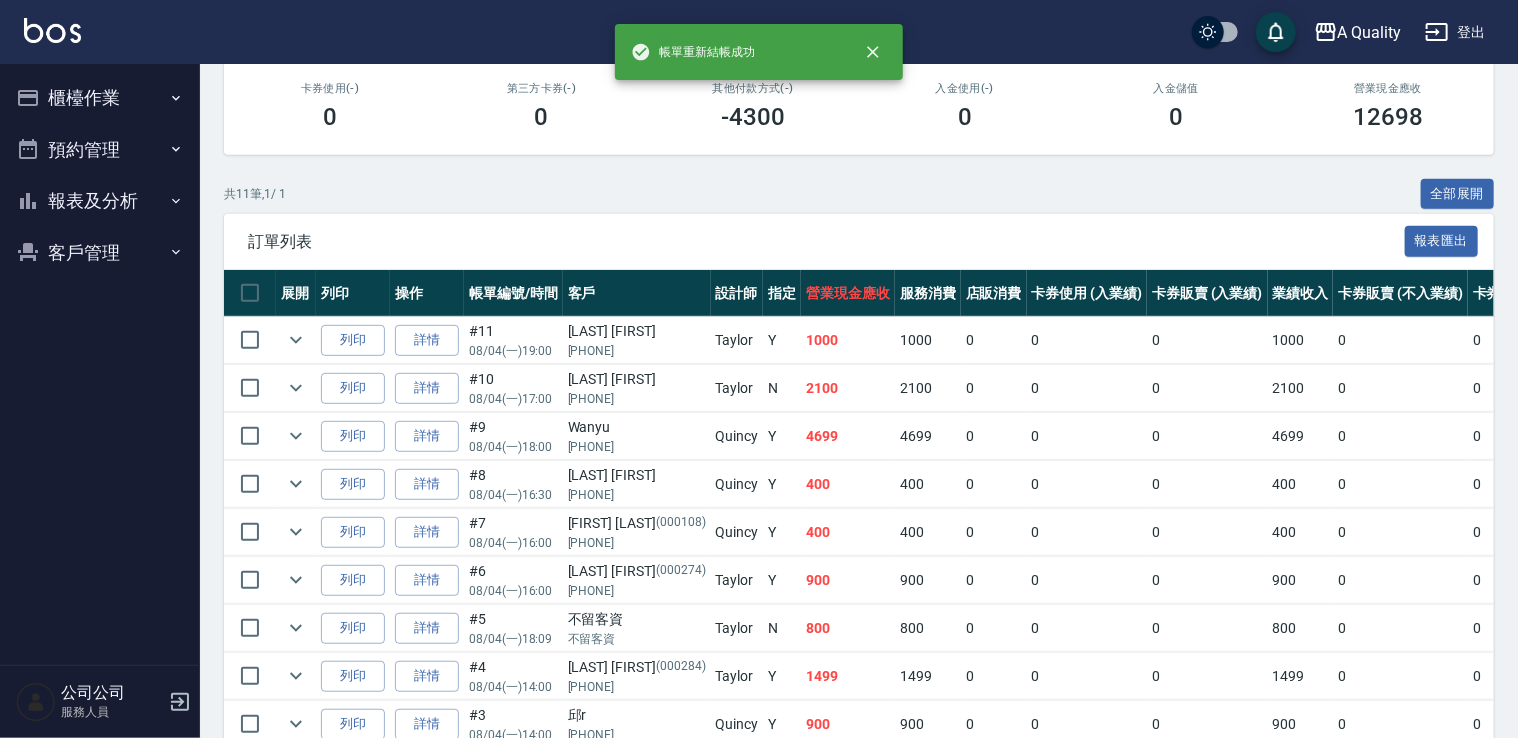 scroll, scrollTop: 500, scrollLeft: 0, axis: vertical 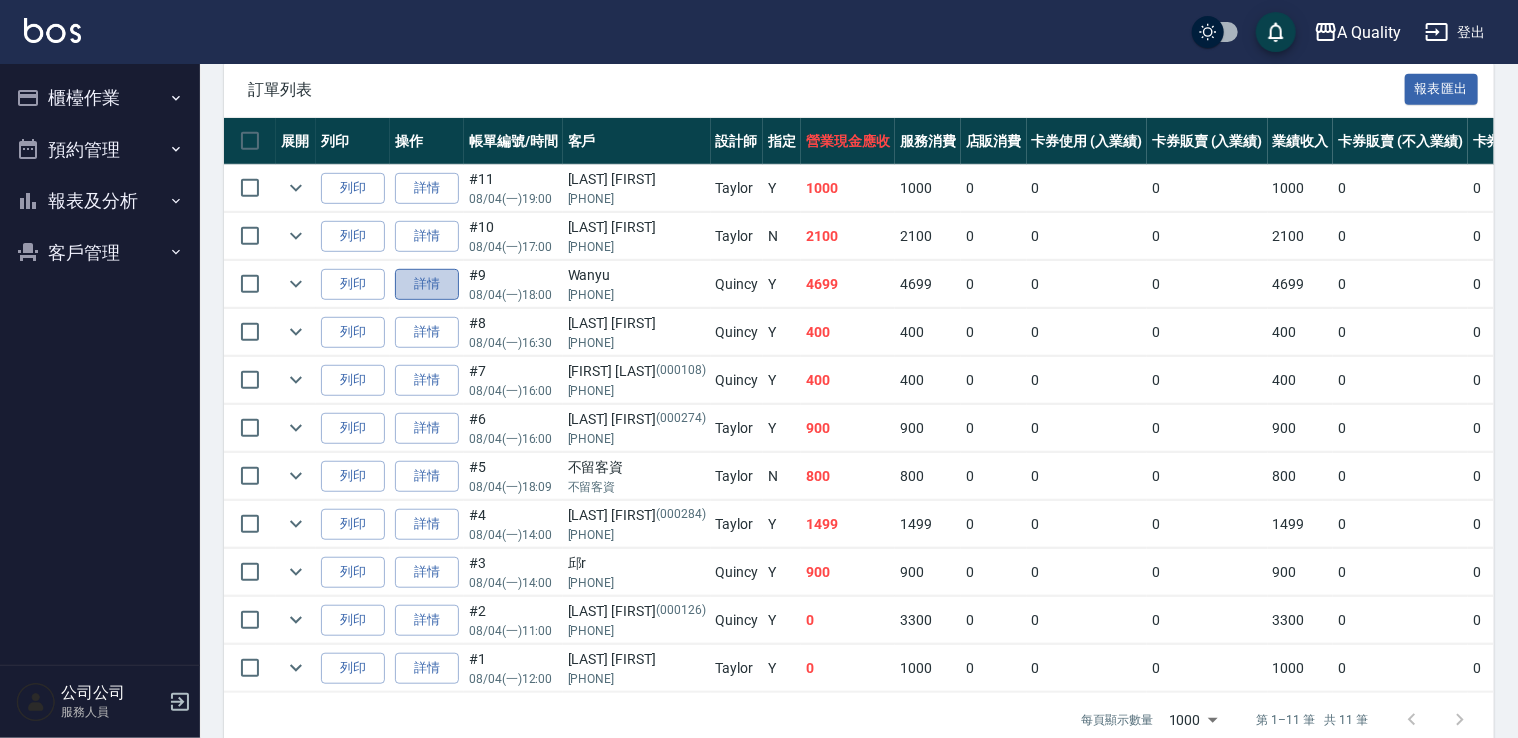 click on "詳情" at bounding box center (427, 284) 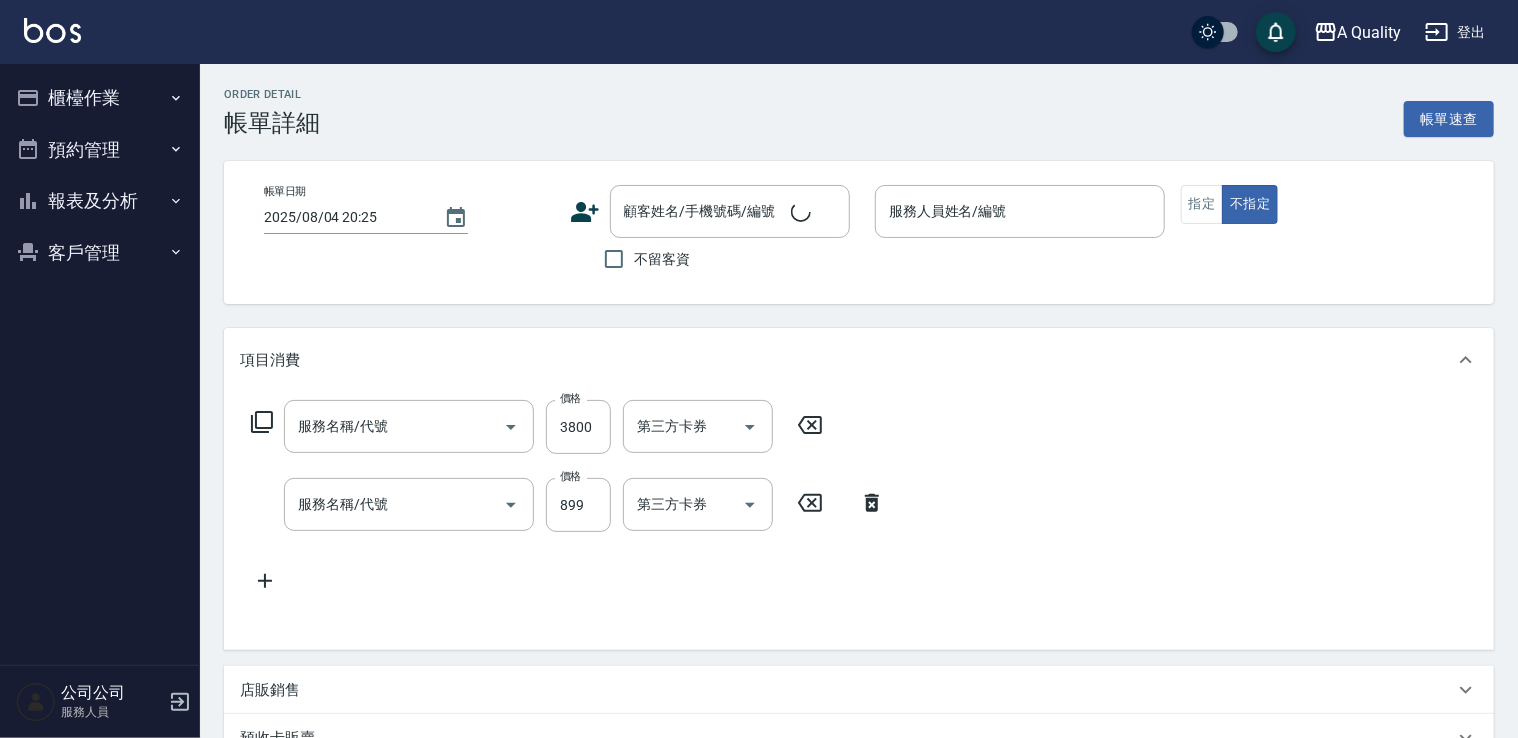 type on "[DATE] [TIME]" 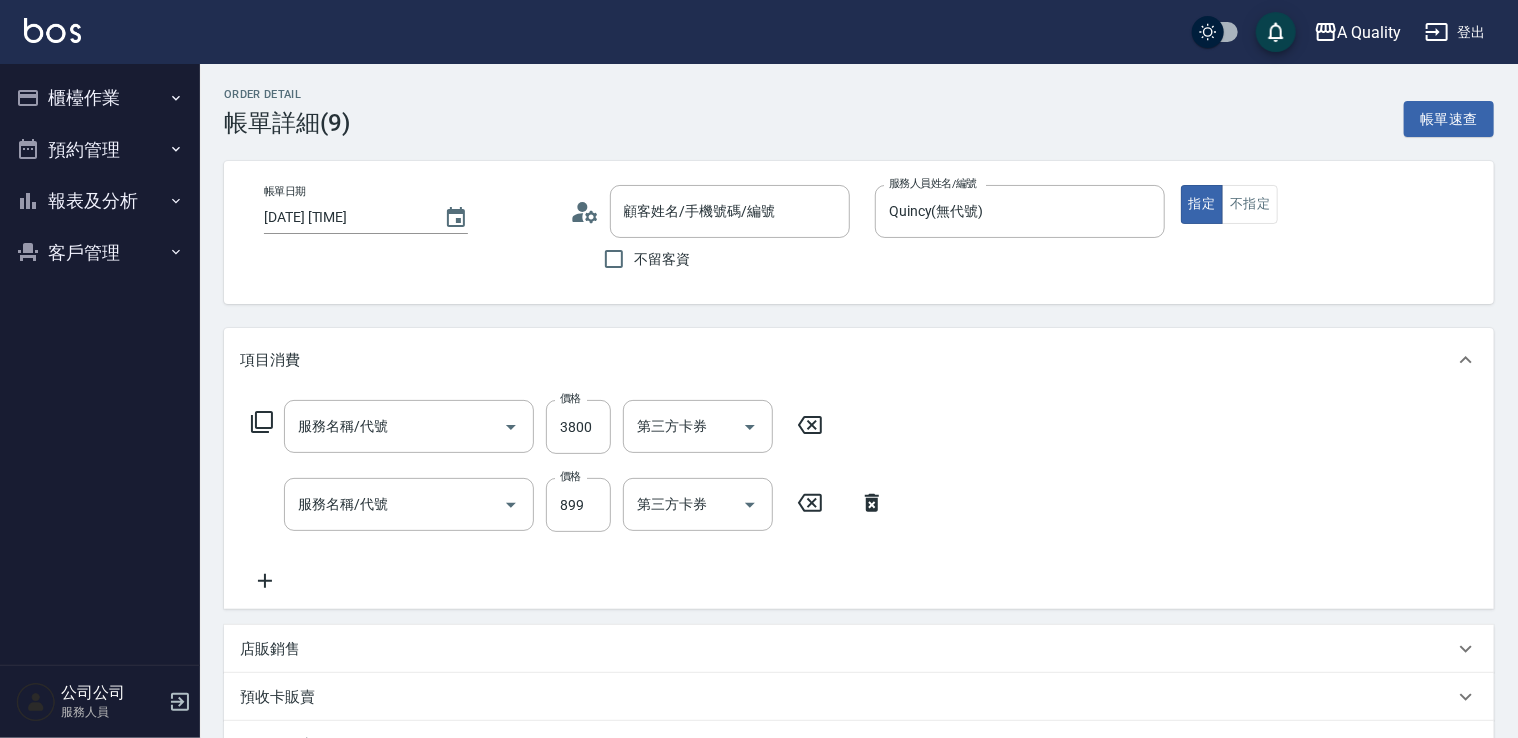 type on "燙髮(301)" 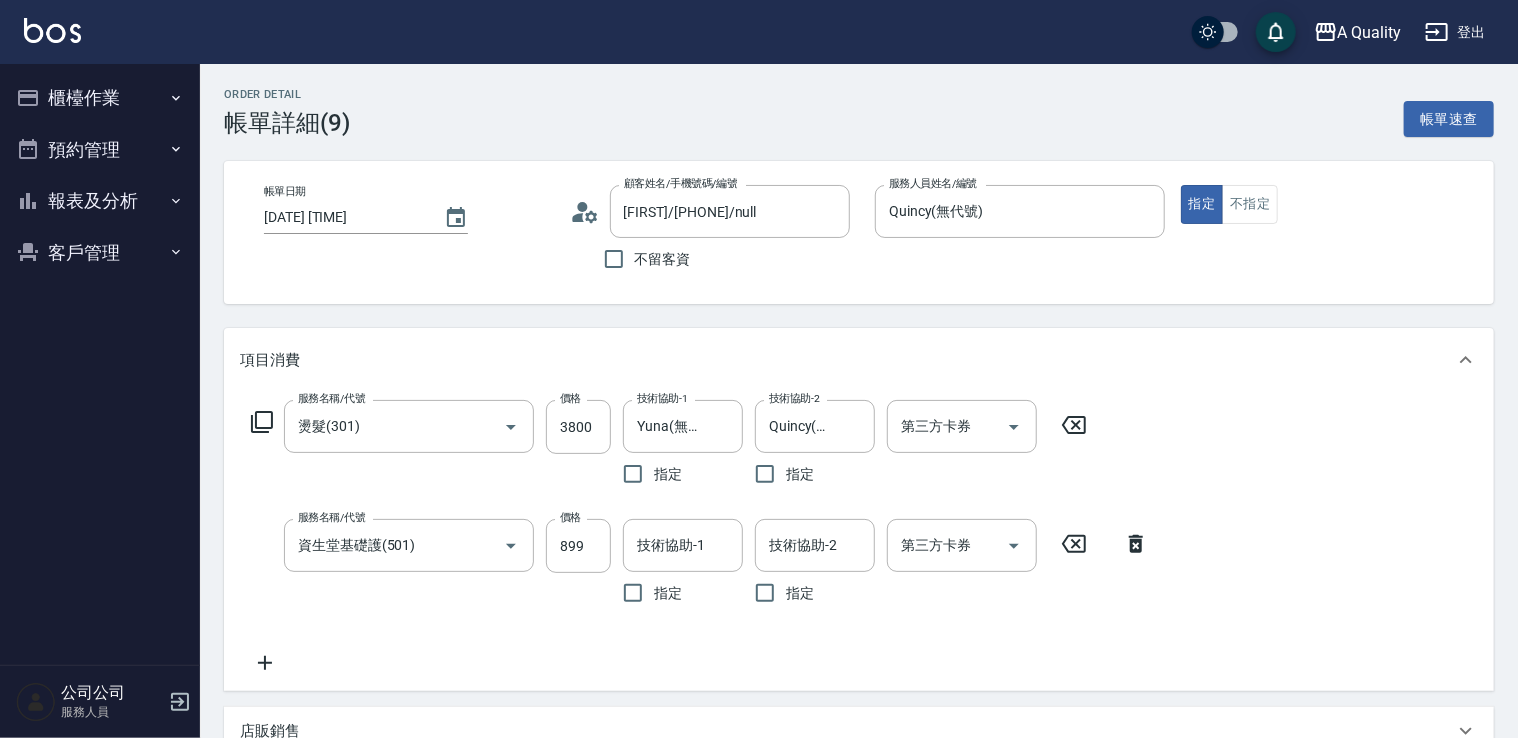 type on "[FIRST]/[PHONE]/null" 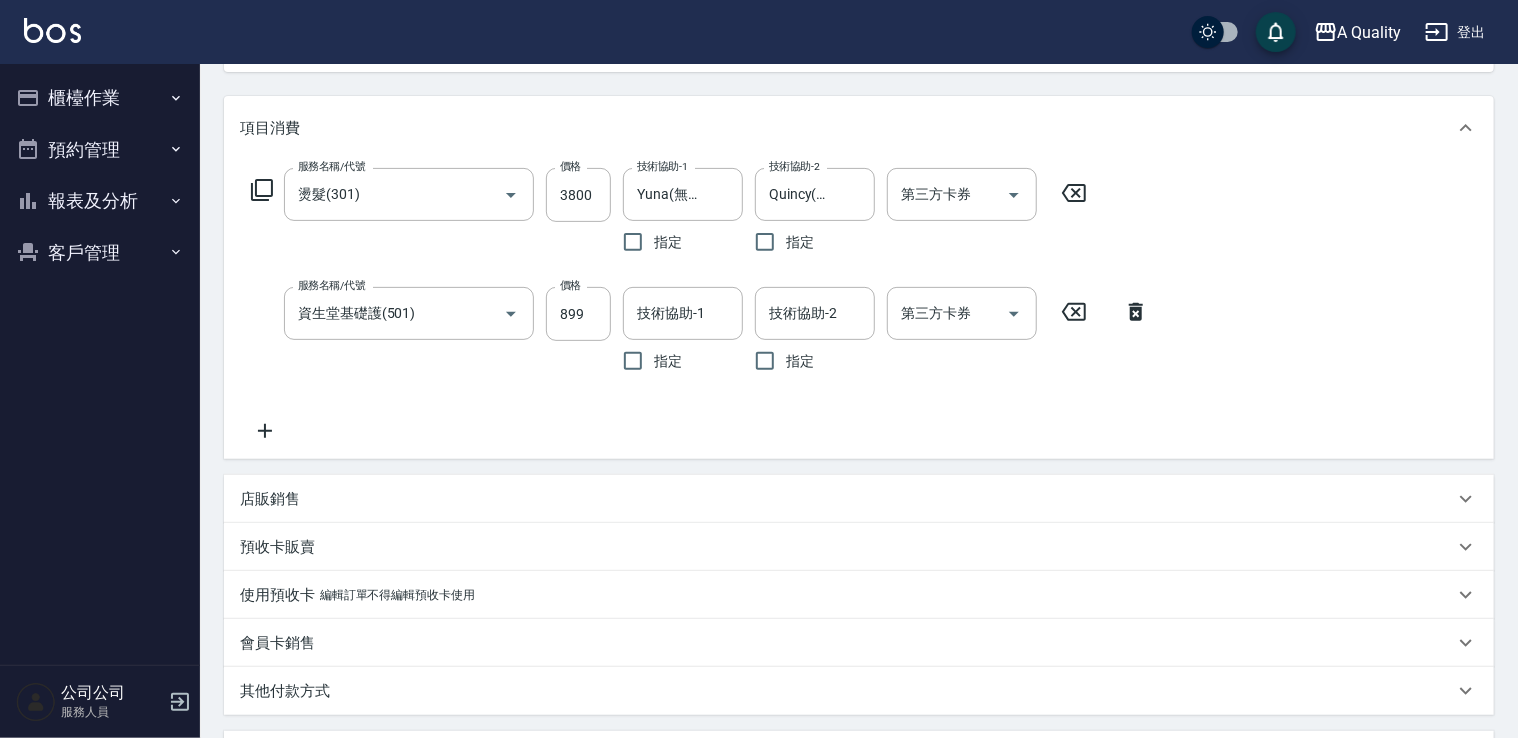 scroll, scrollTop: 400, scrollLeft: 0, axis: vertical 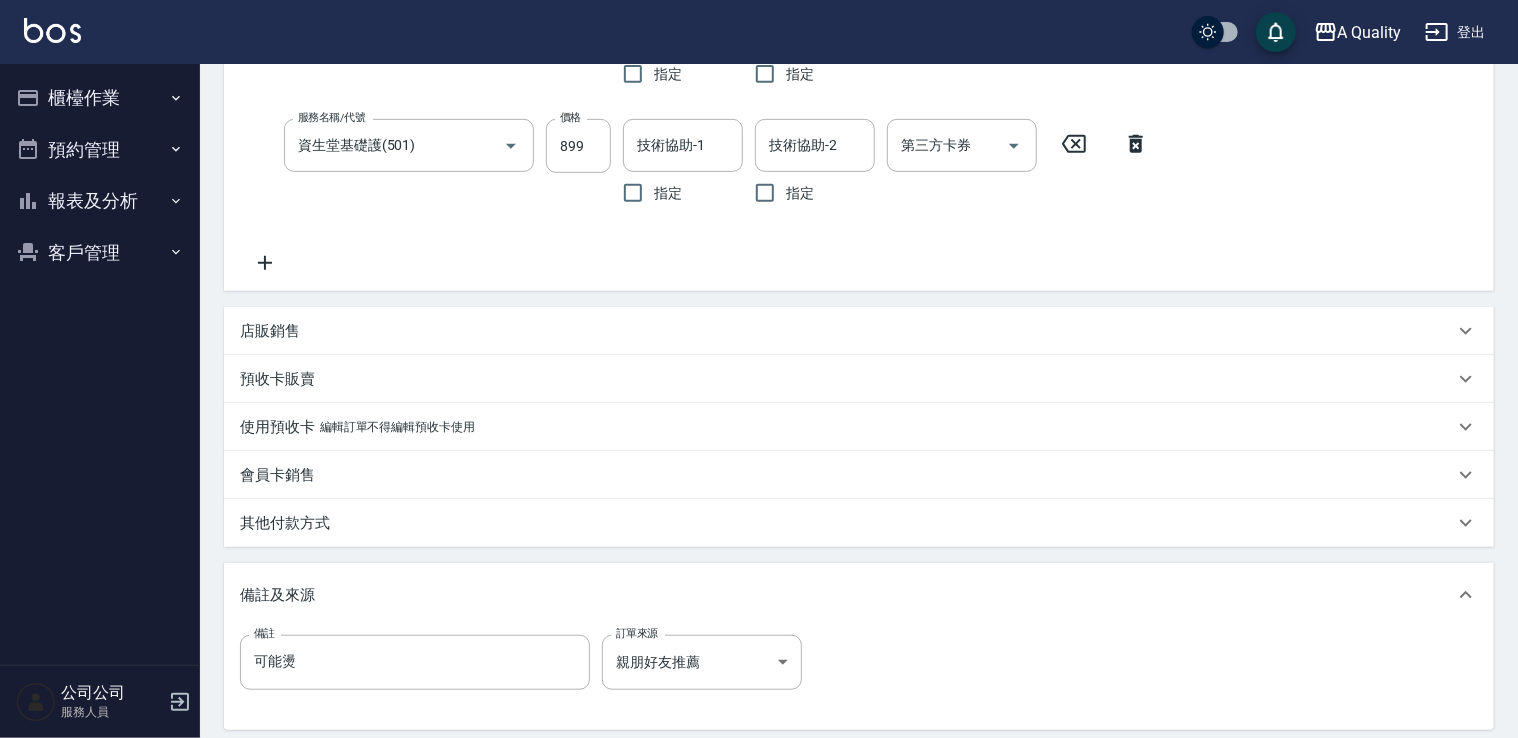 click on "其他付款方式" at bounding box center [285, 523] 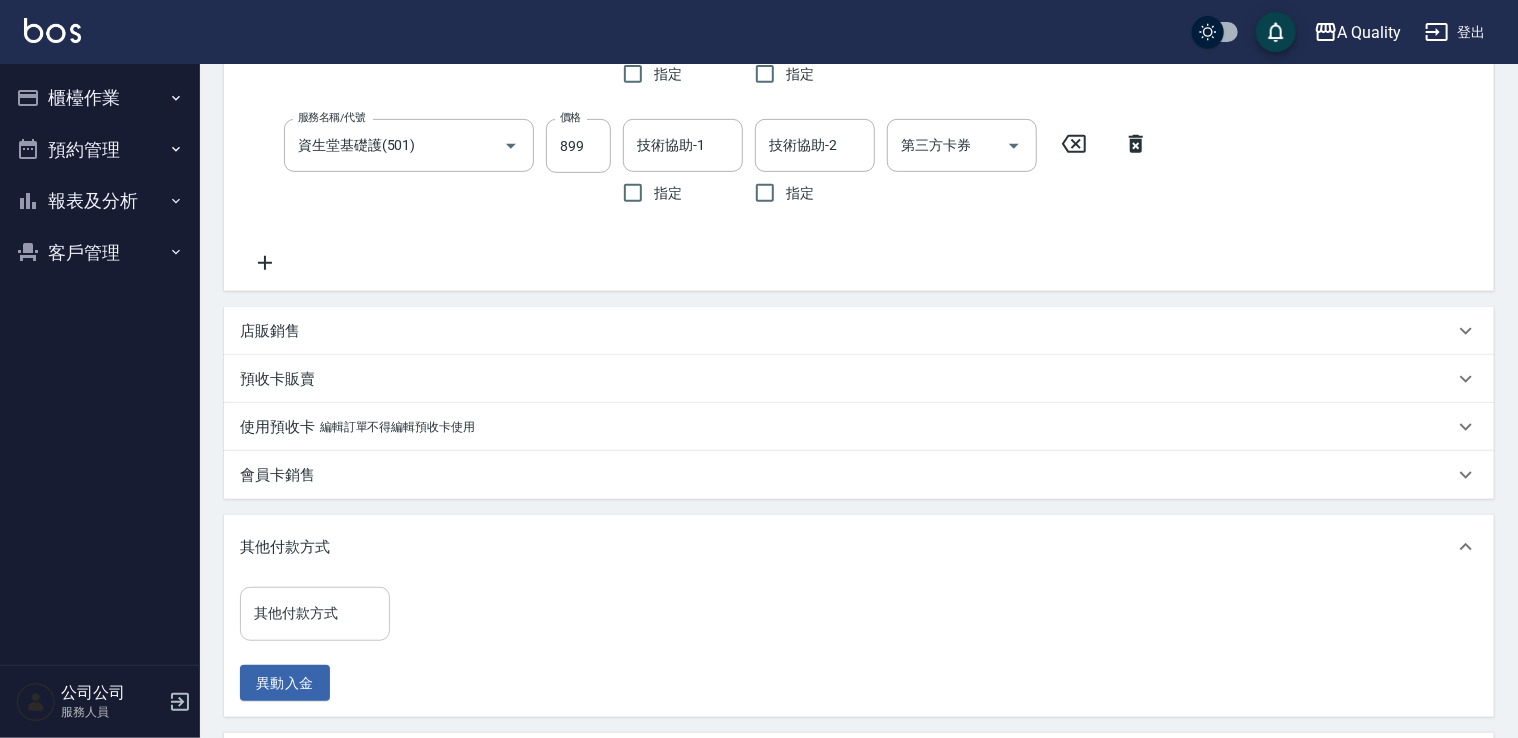 click on "其他付款方式" at bounding box center [315, 613] 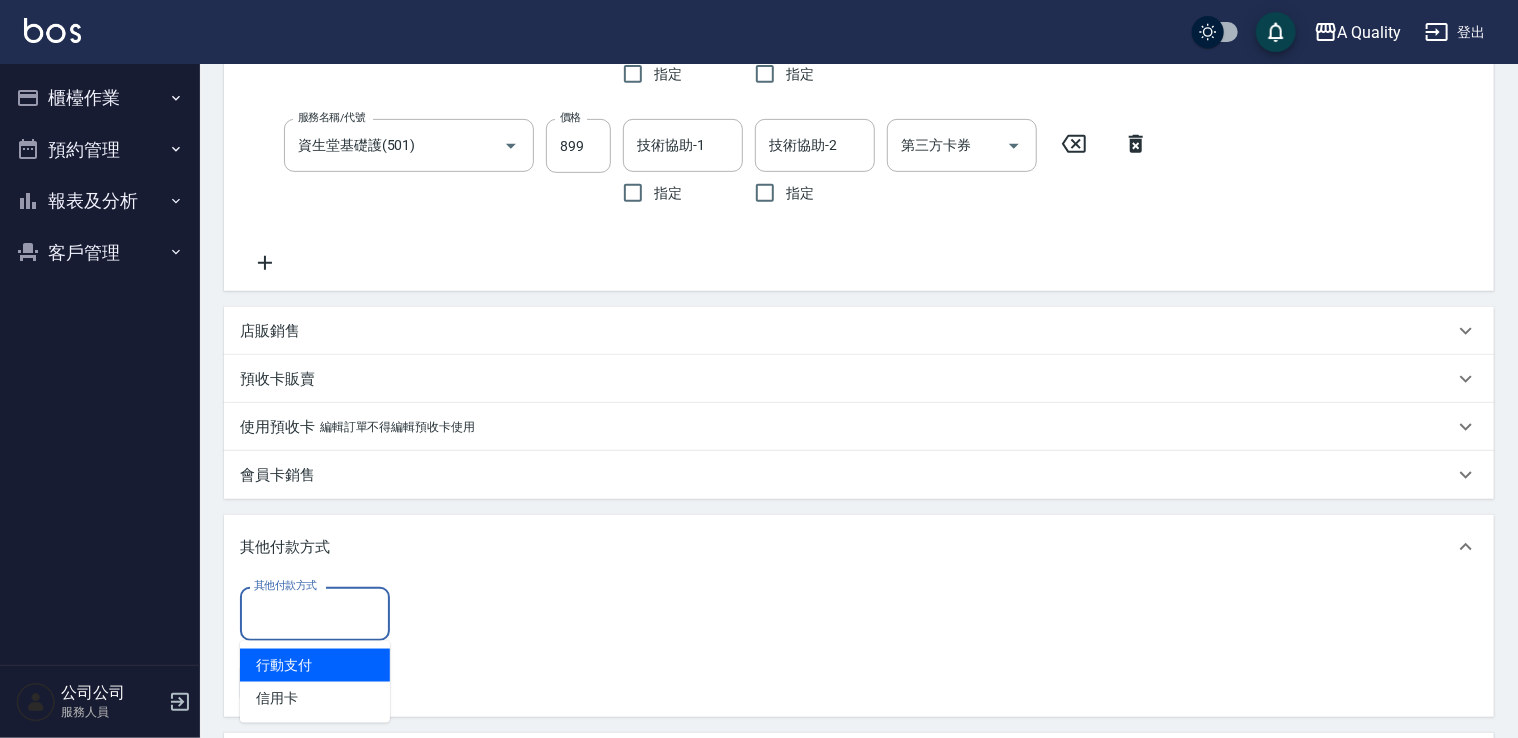 click on "行動支付" at bounding box center [315, 665] 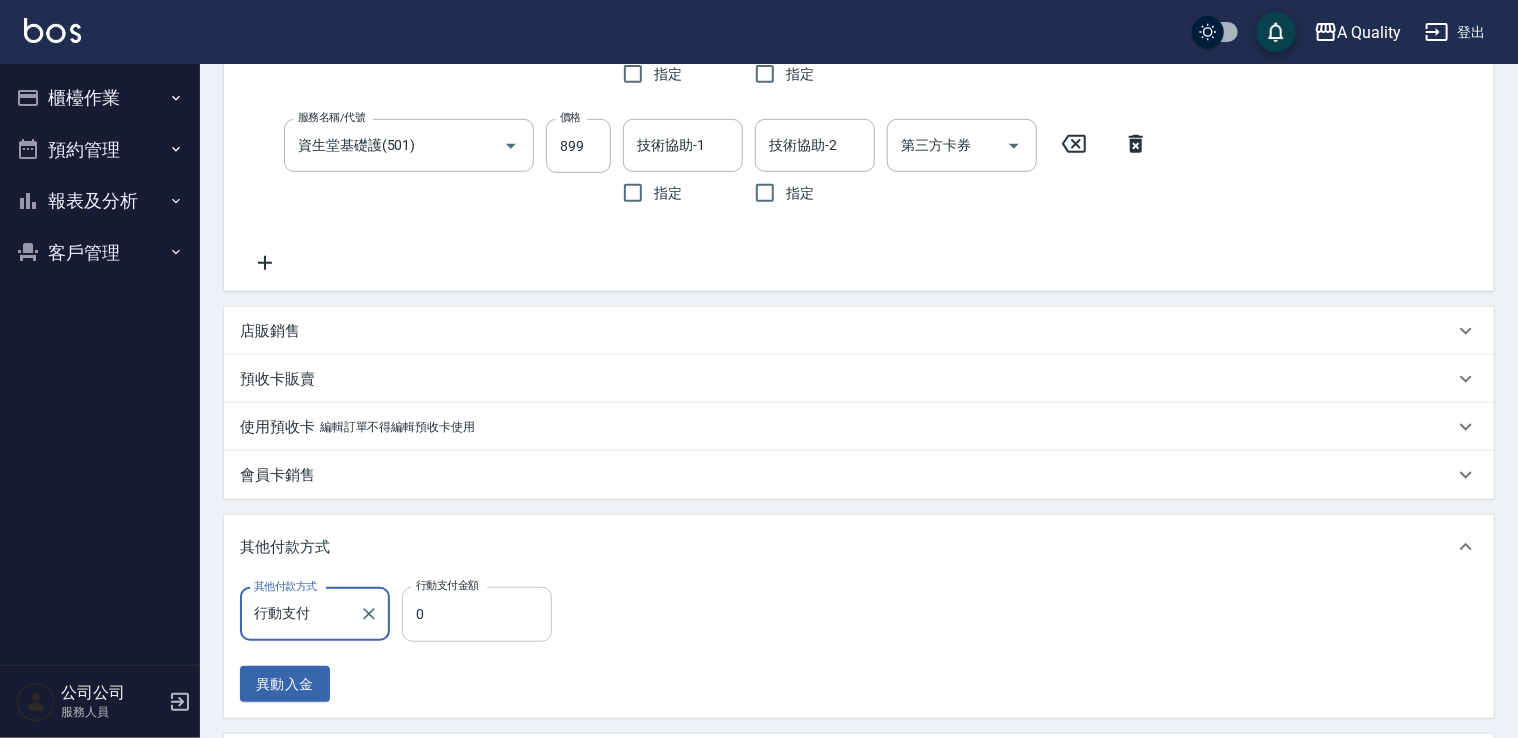 click on "0" at bounding box center (477, 614) 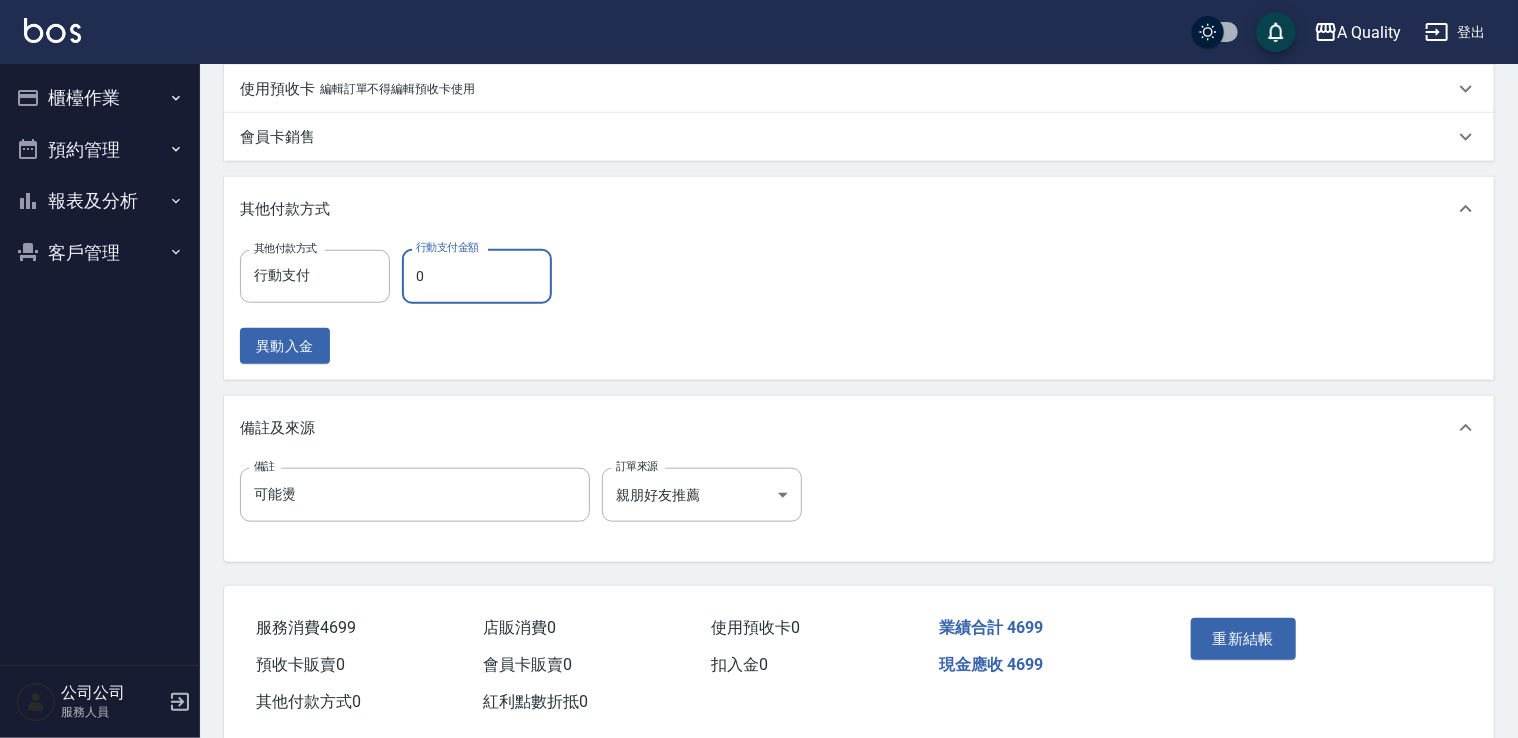 scroll, scrollTop: 775, scrollLeft: 0, axis: vertical 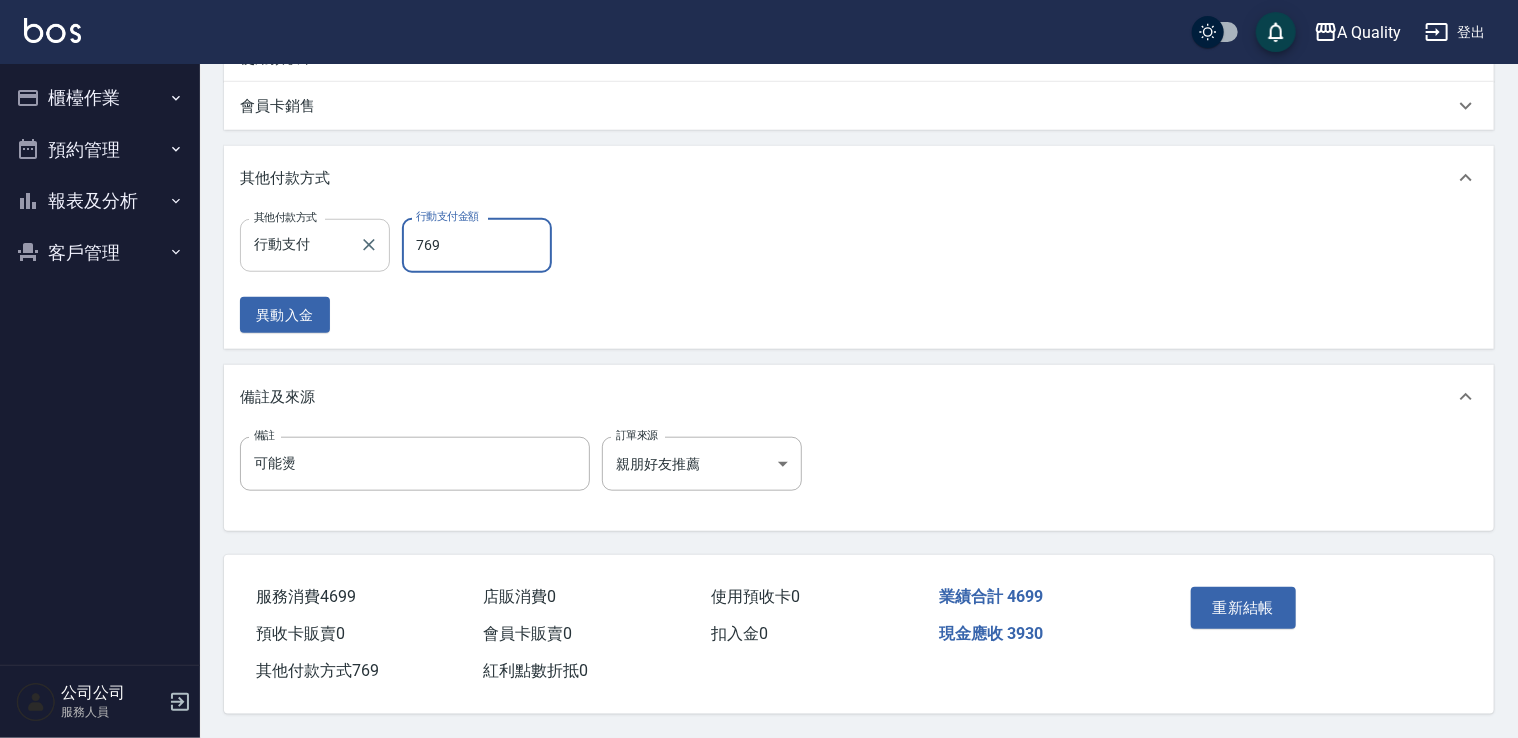 drag, startPoint x: 470, startPoint y: 248, endPoint x: 313, endPoint y: 252, distance: 157.05095 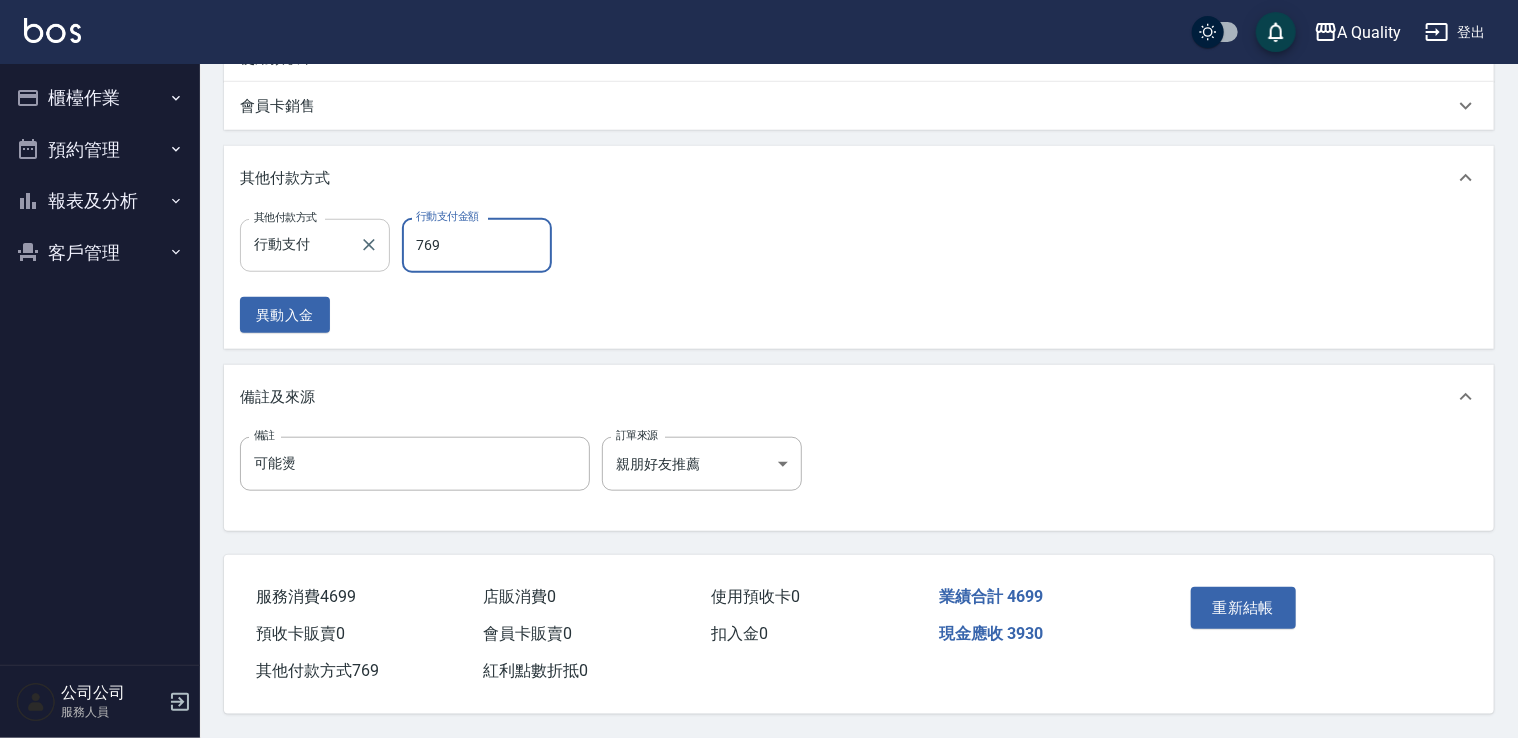 click on "其他付款方式 行動支付 其他付款方式 行動支付金額 [NUMBER] 行動支付金額" at bounding box center (402, 245) 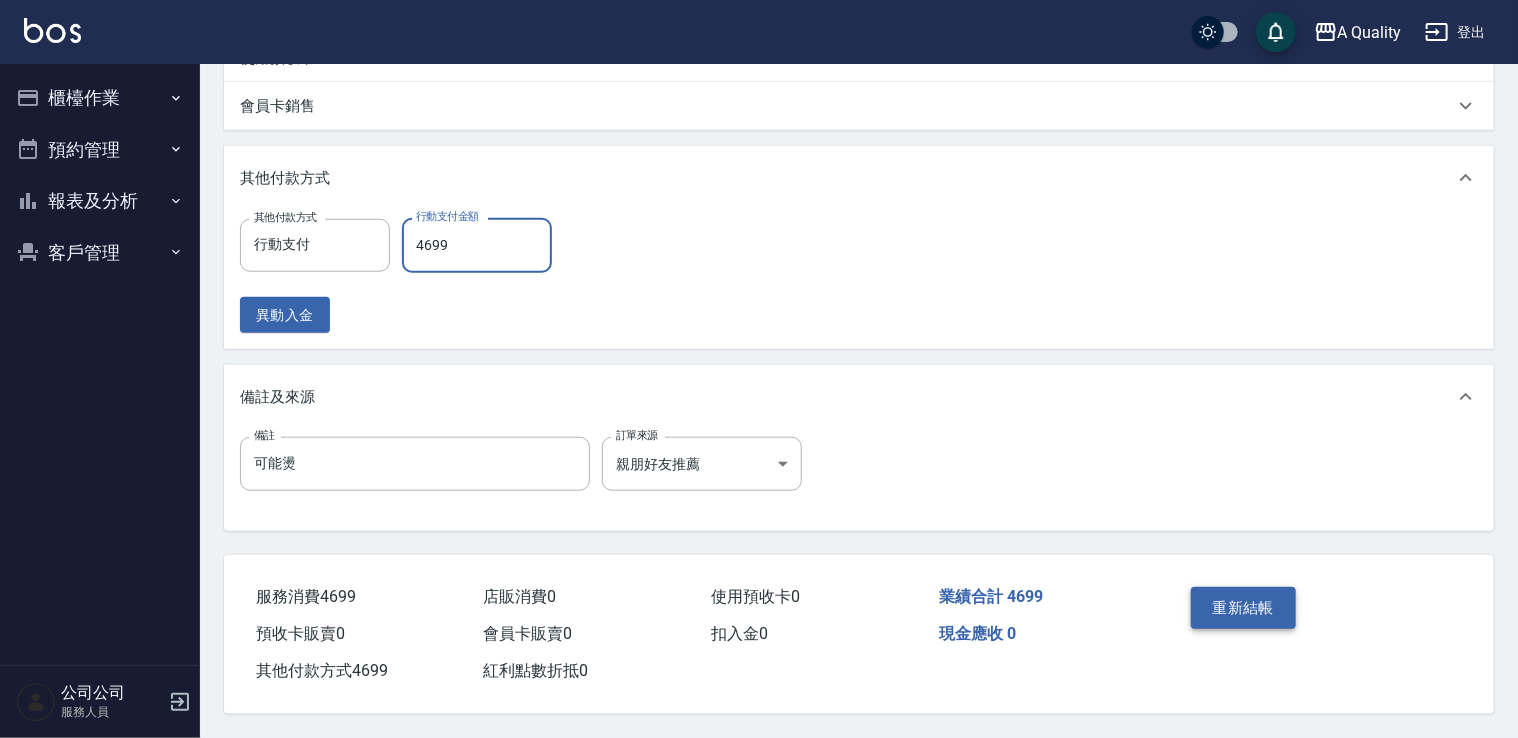 type on "4699" 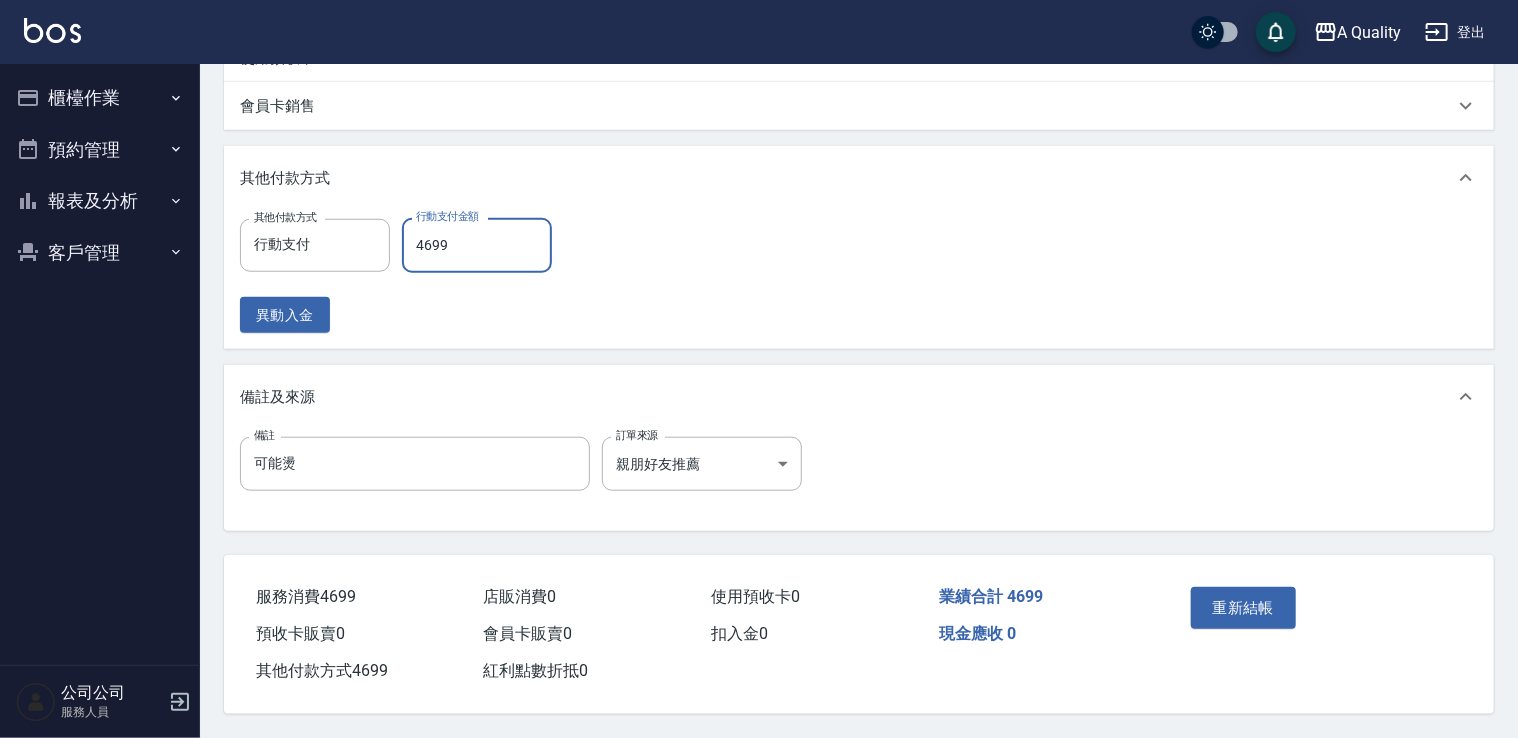 click on "重新結帳" at bounding box center (1244, 608) 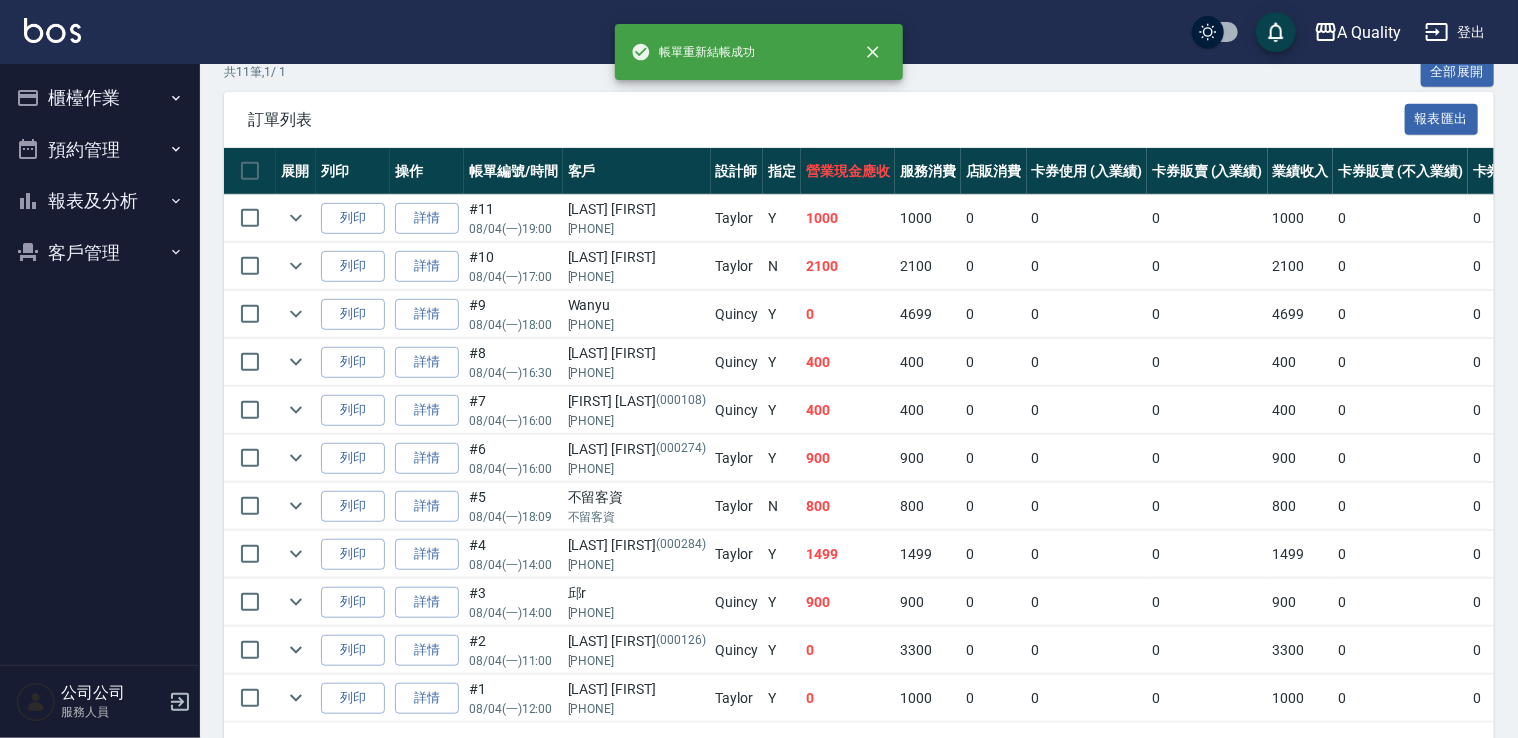 scroll, scrollTop: 500, scrollLeft: 0, axis: vertical 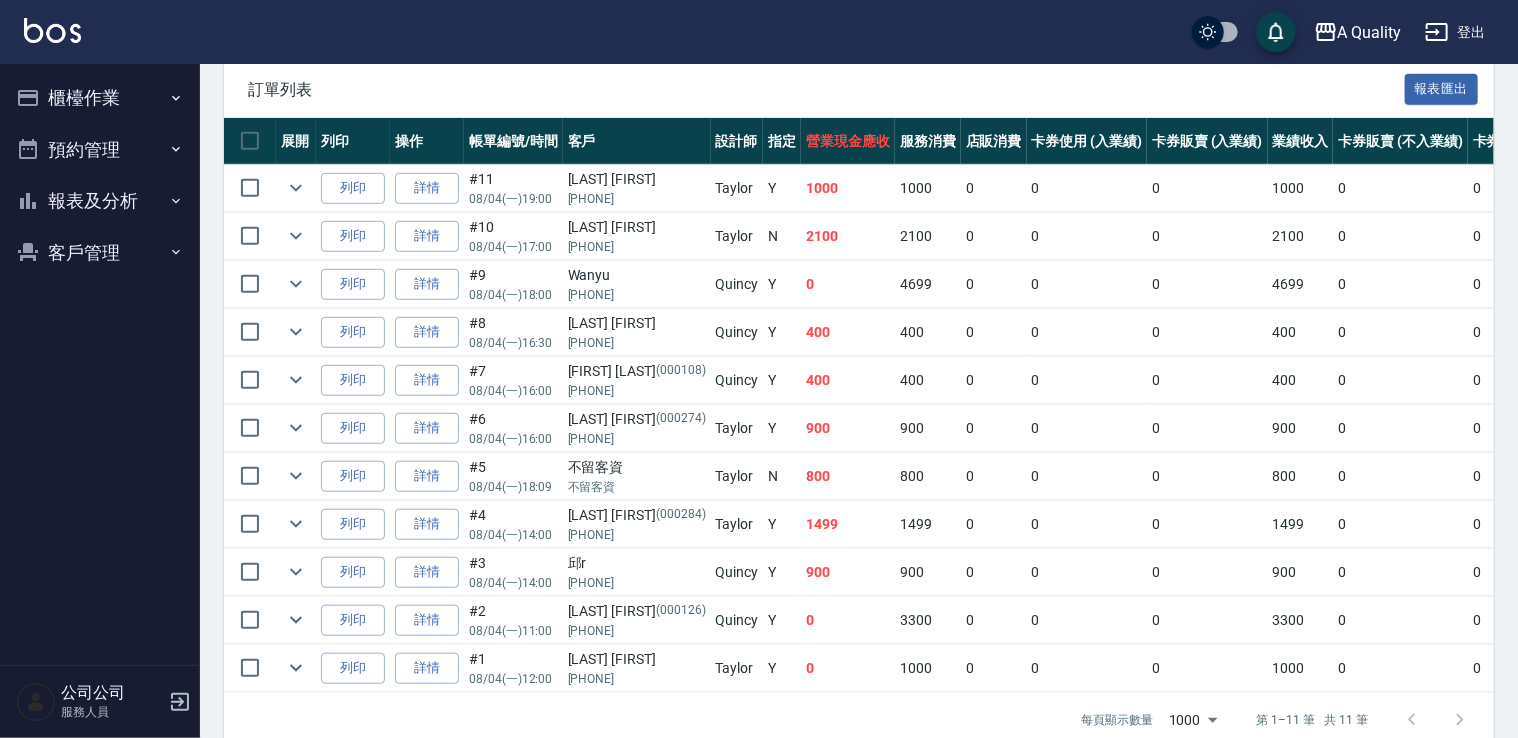 click on "報表及分析" at bounding box center [100, 201] 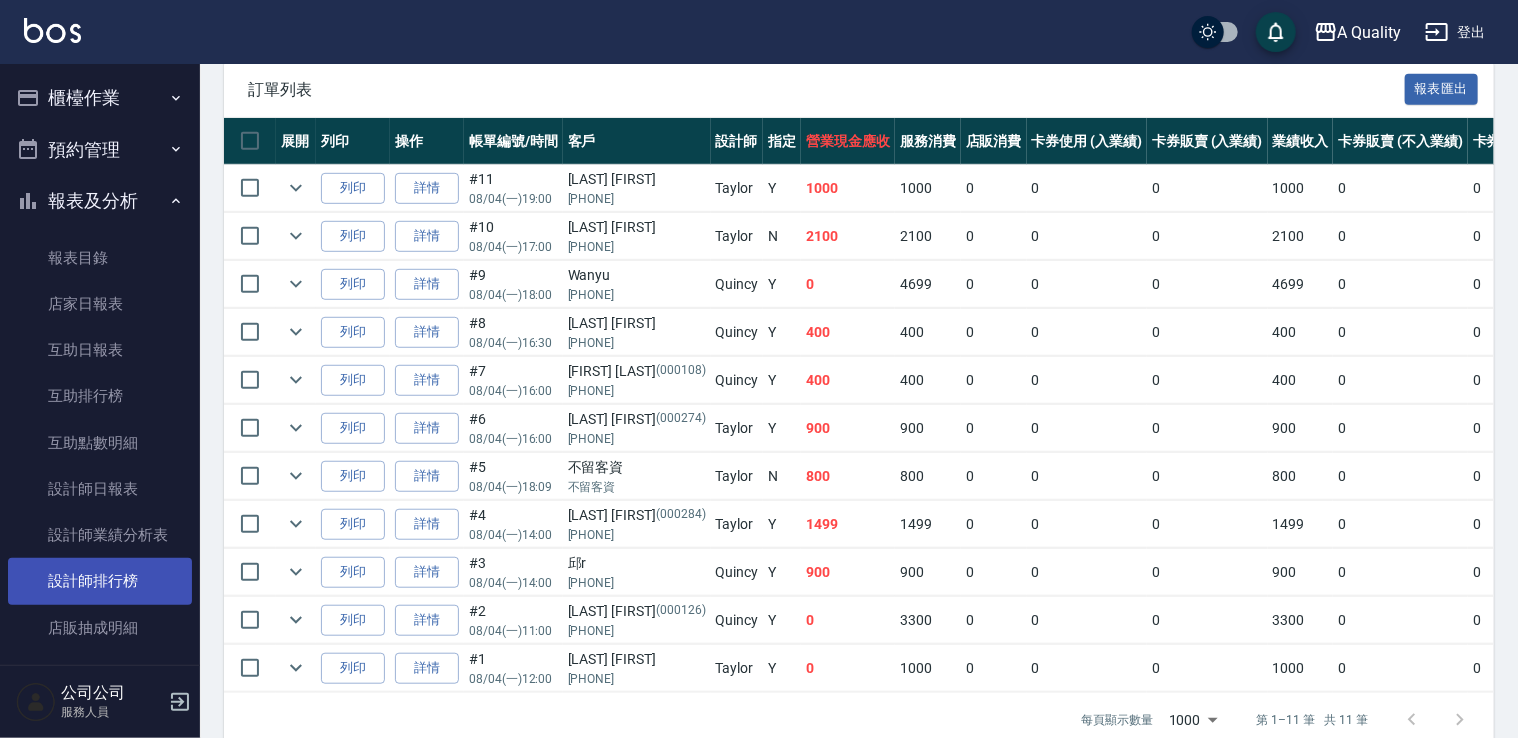 click on "設計師排行榜" at bounding box center [100, 581] 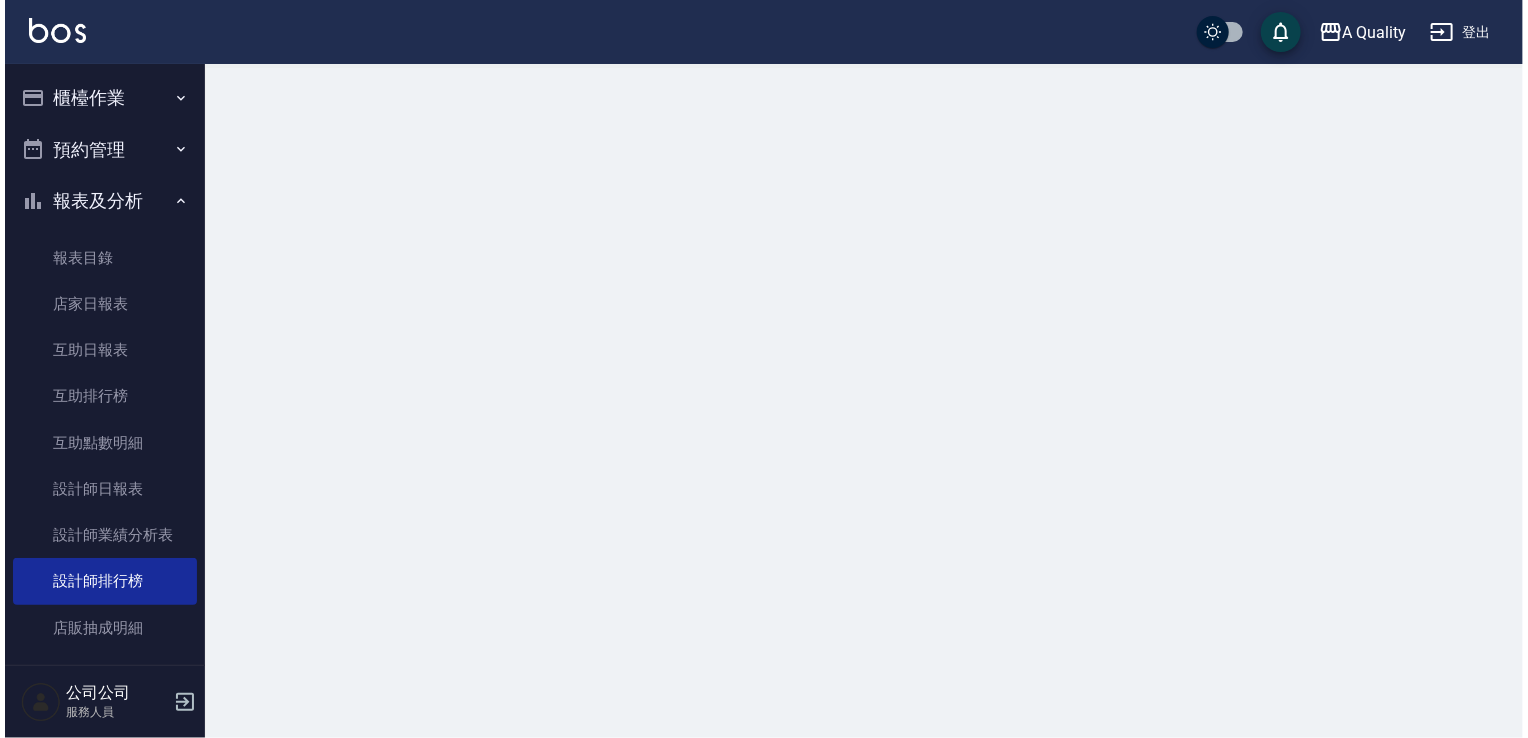 scroll, scrollTop: 0, scrollLeft: 0, axis: both 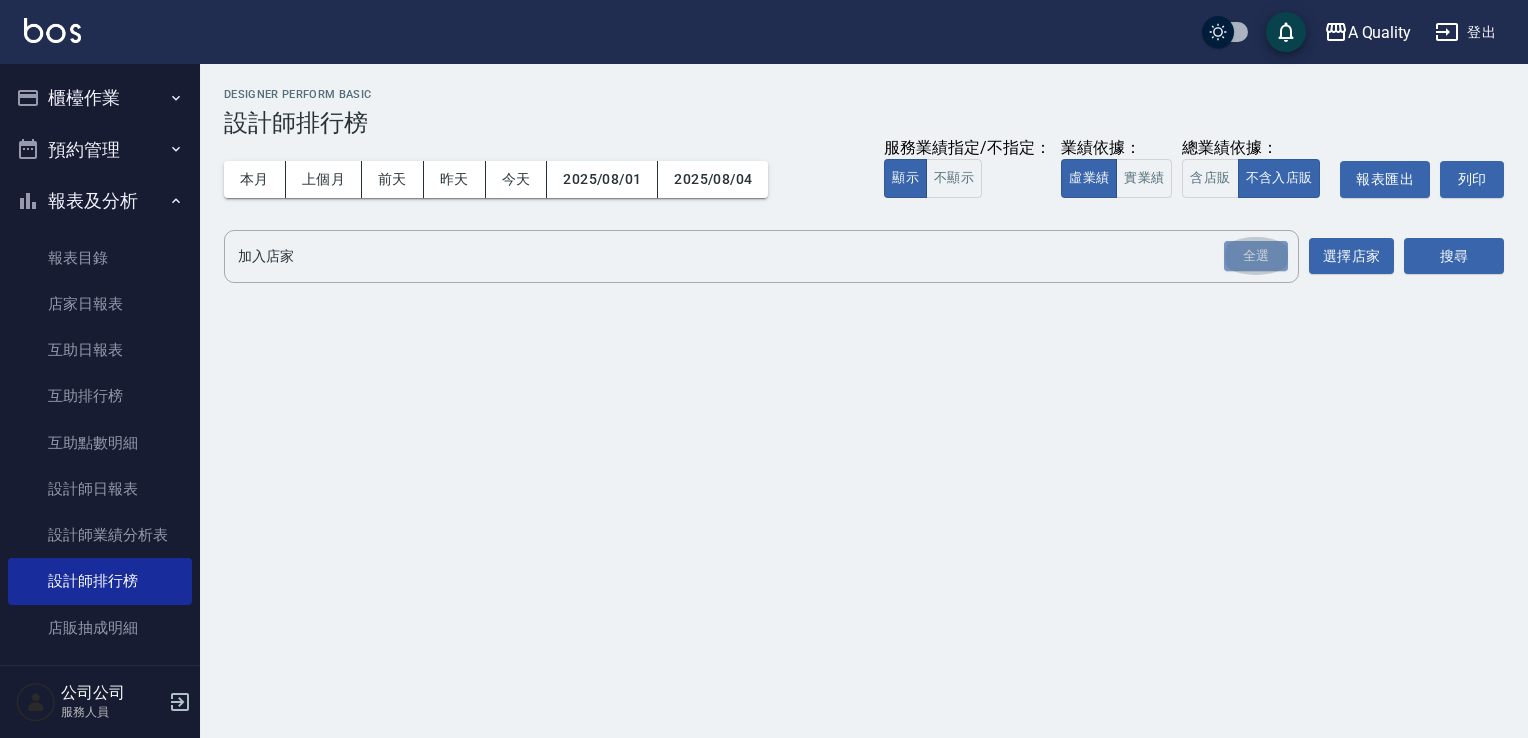 drag, startPoint x: 1236, startPoint y: 248, endPoint x: 1411, endPoint y: 286, distance: 179.0782 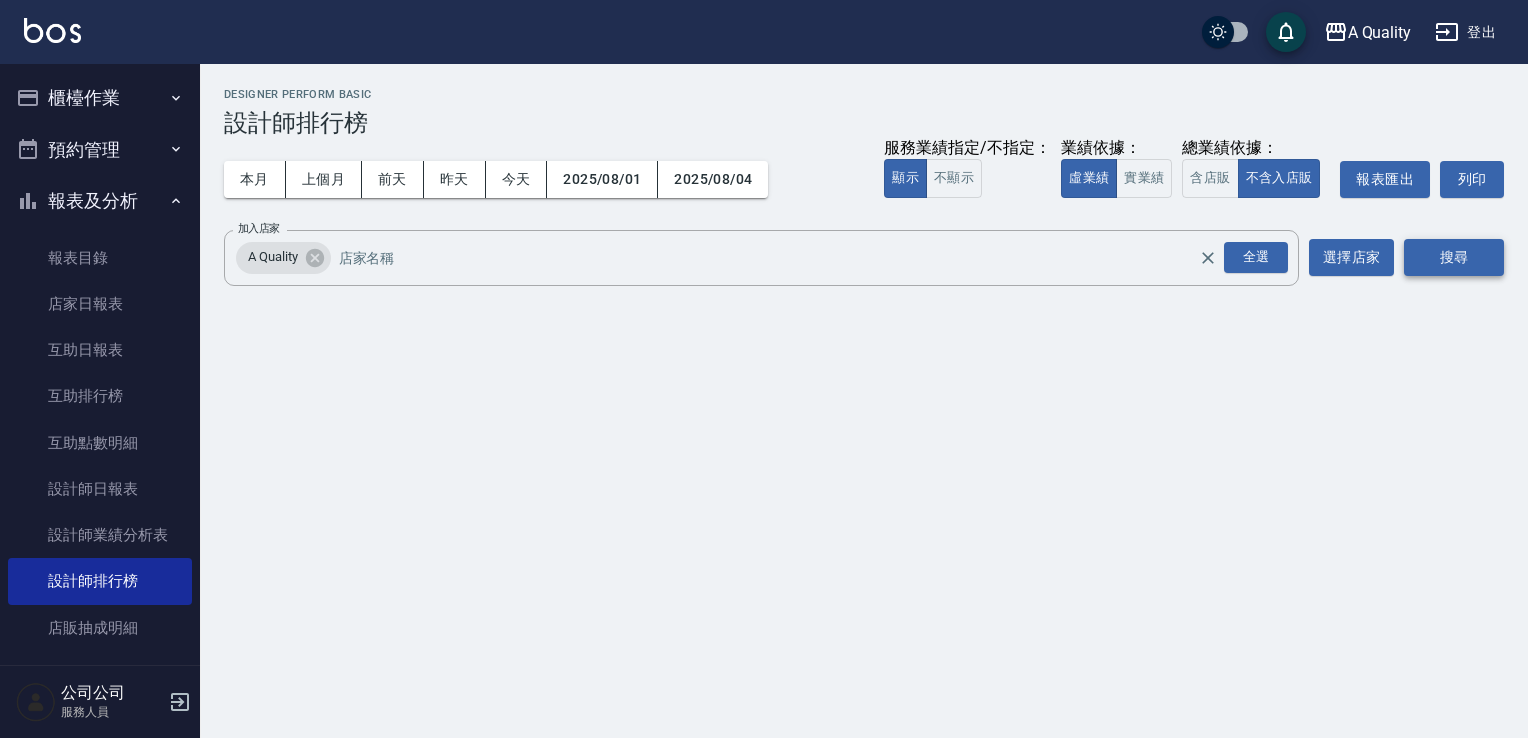 click on "搜尋" at bounding box center [1454, 257] 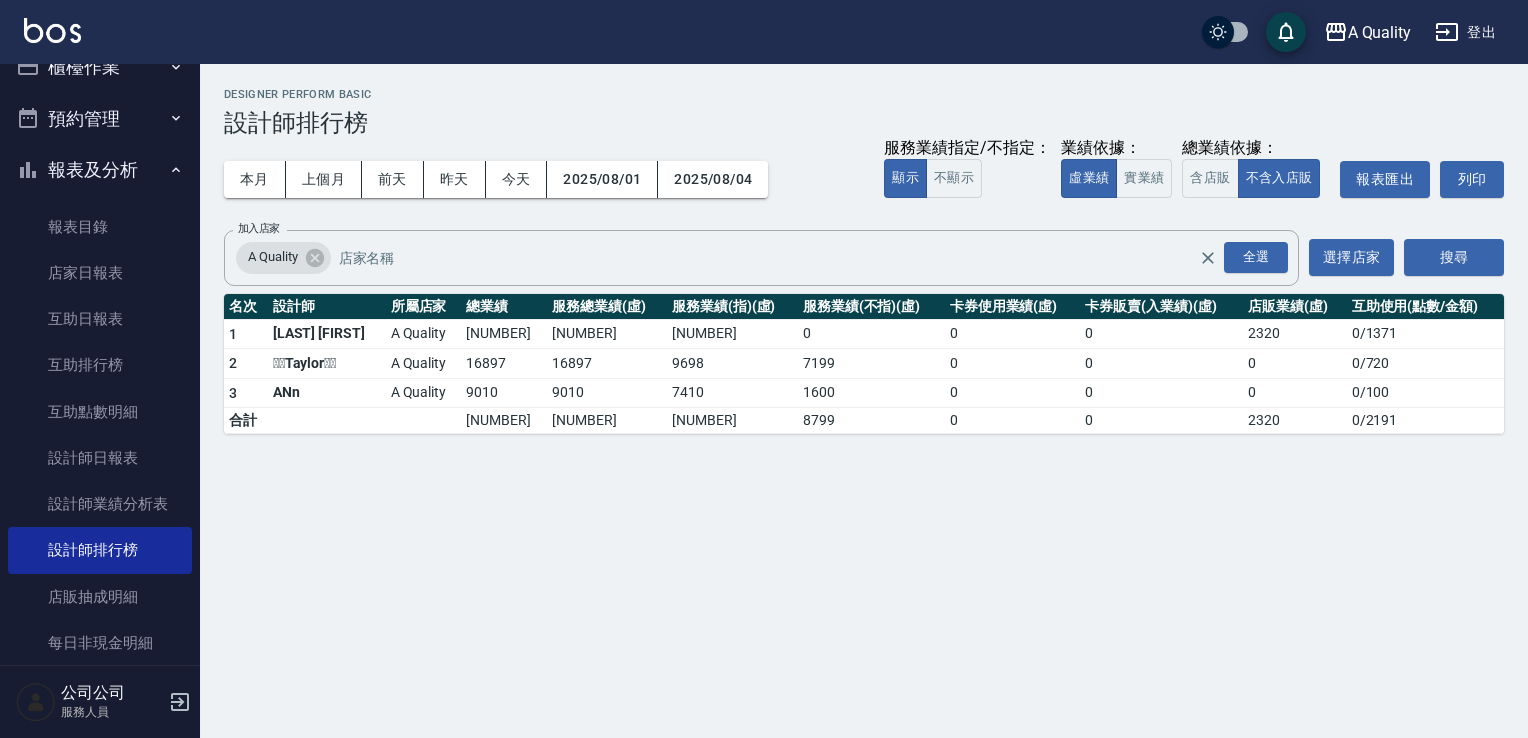 scroll, scrollTop: 0, scrollLeft: 0, axis: both 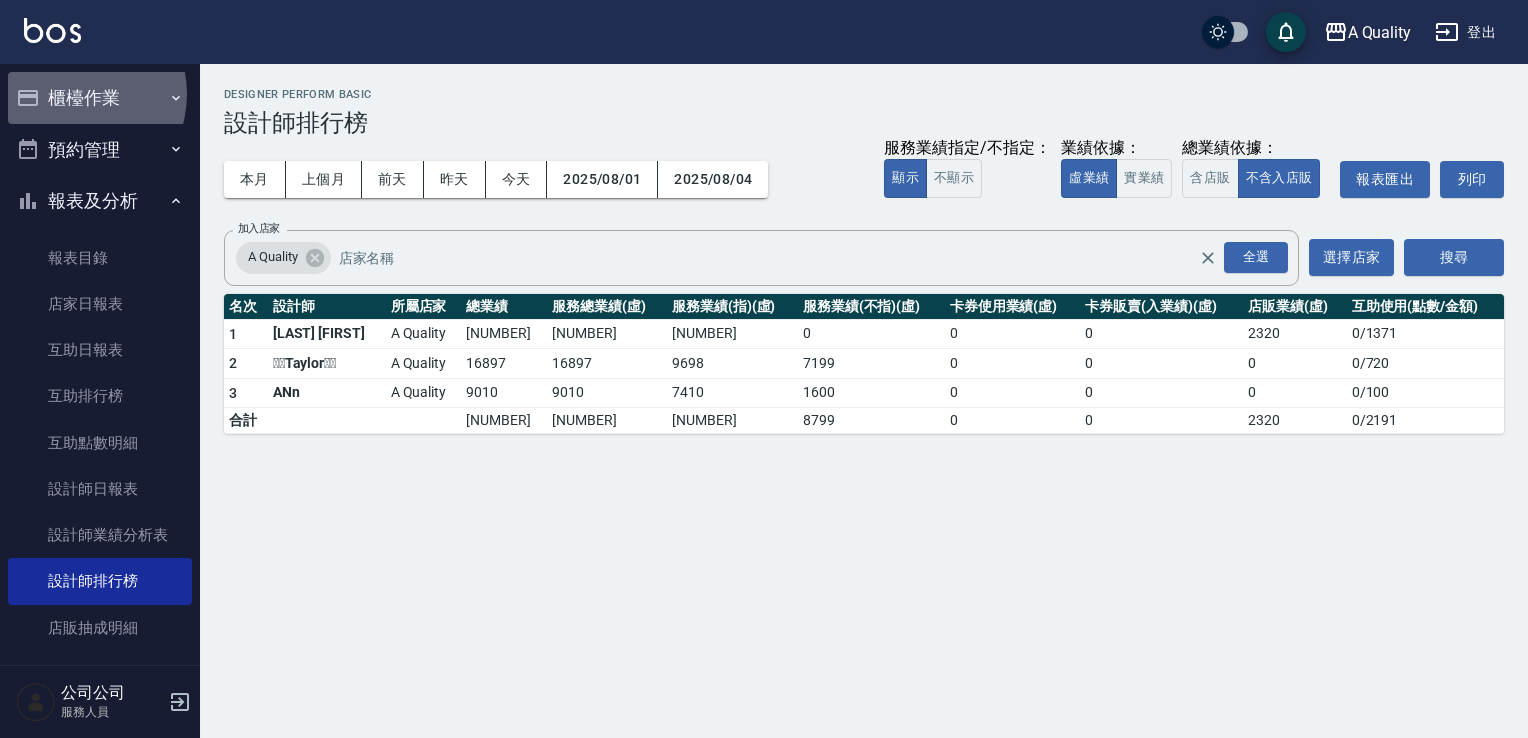click on "櫃檯作業" at bounding box center [100, 98] 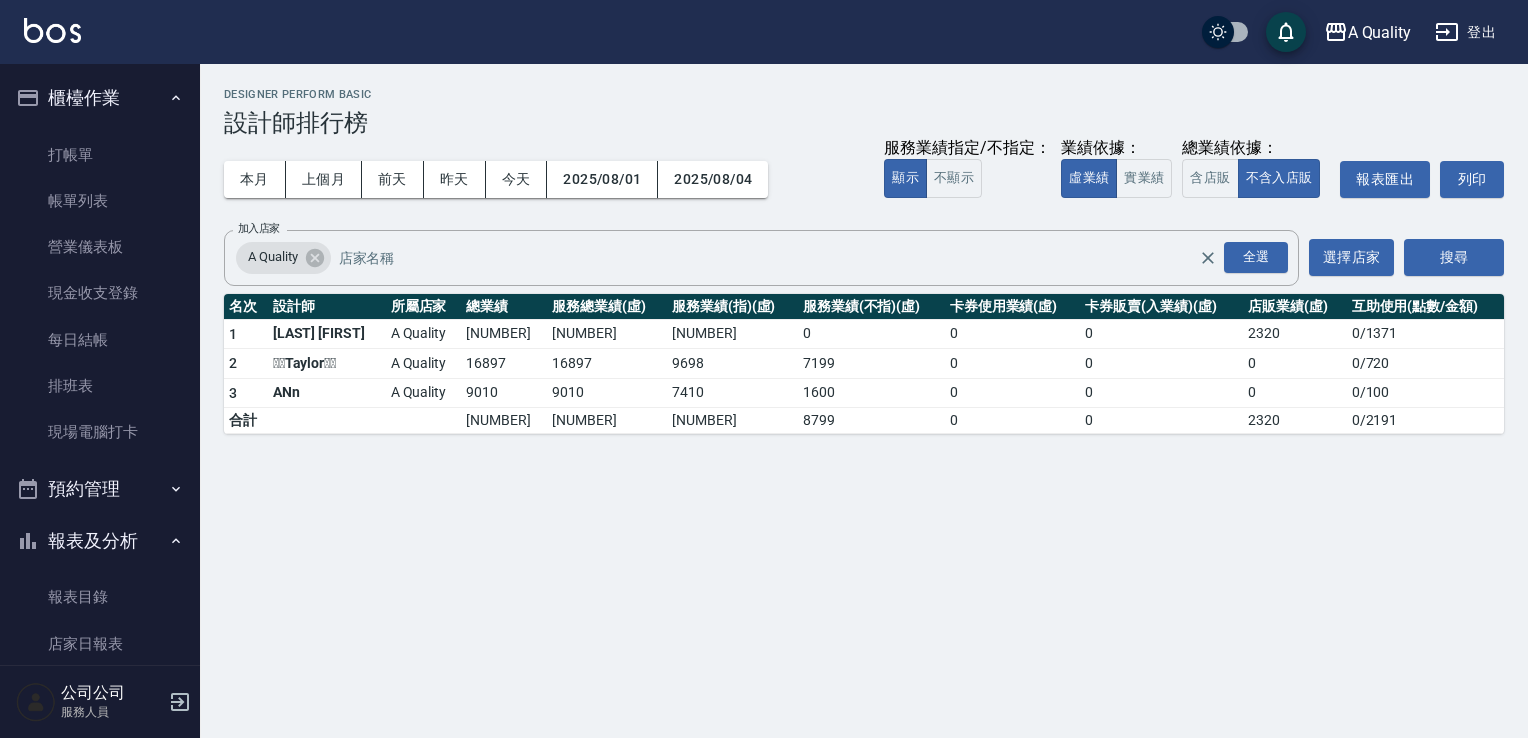 click on "預約管理" at bounding box center [100, 489] 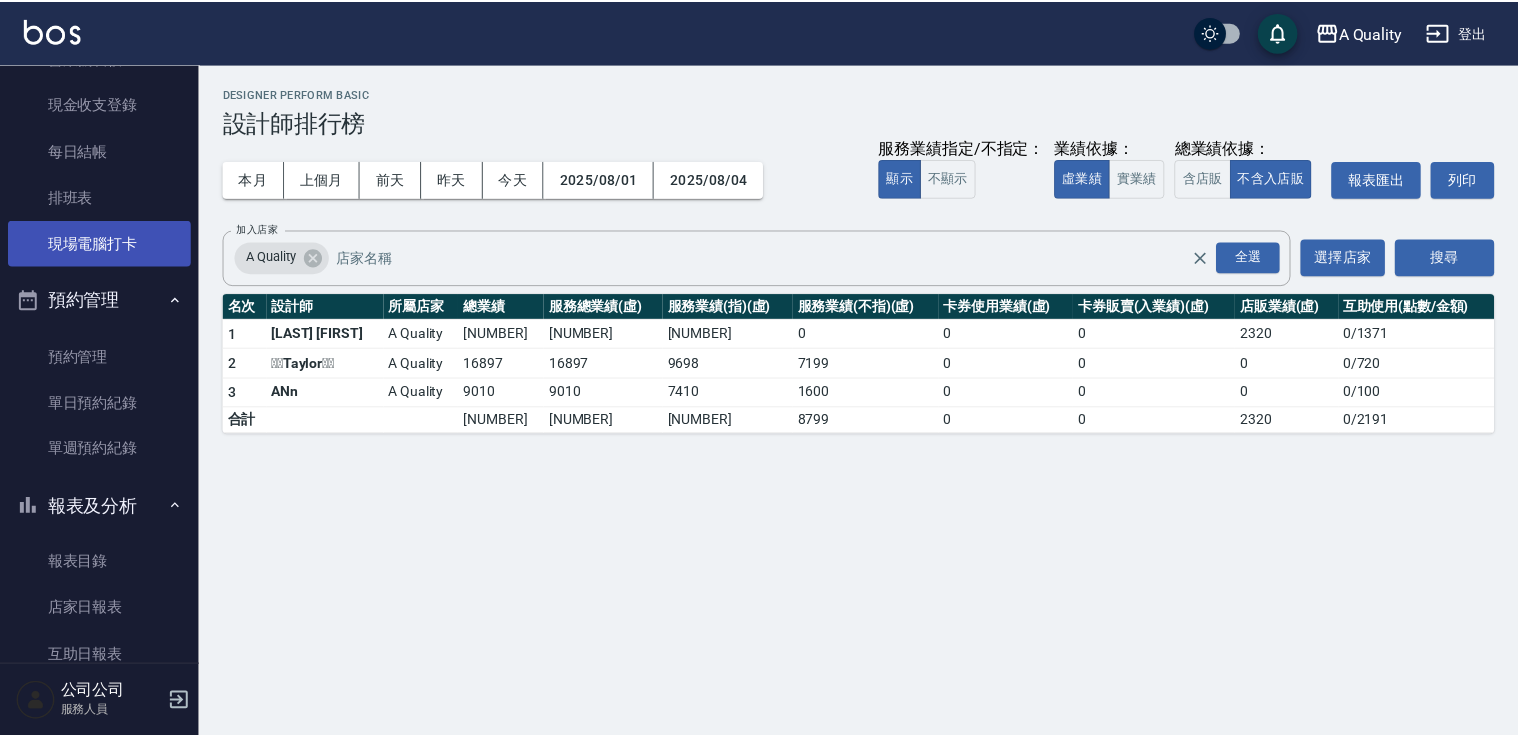 scroll, scrollTop: 200, scrollLeft: 0, axis: vertical 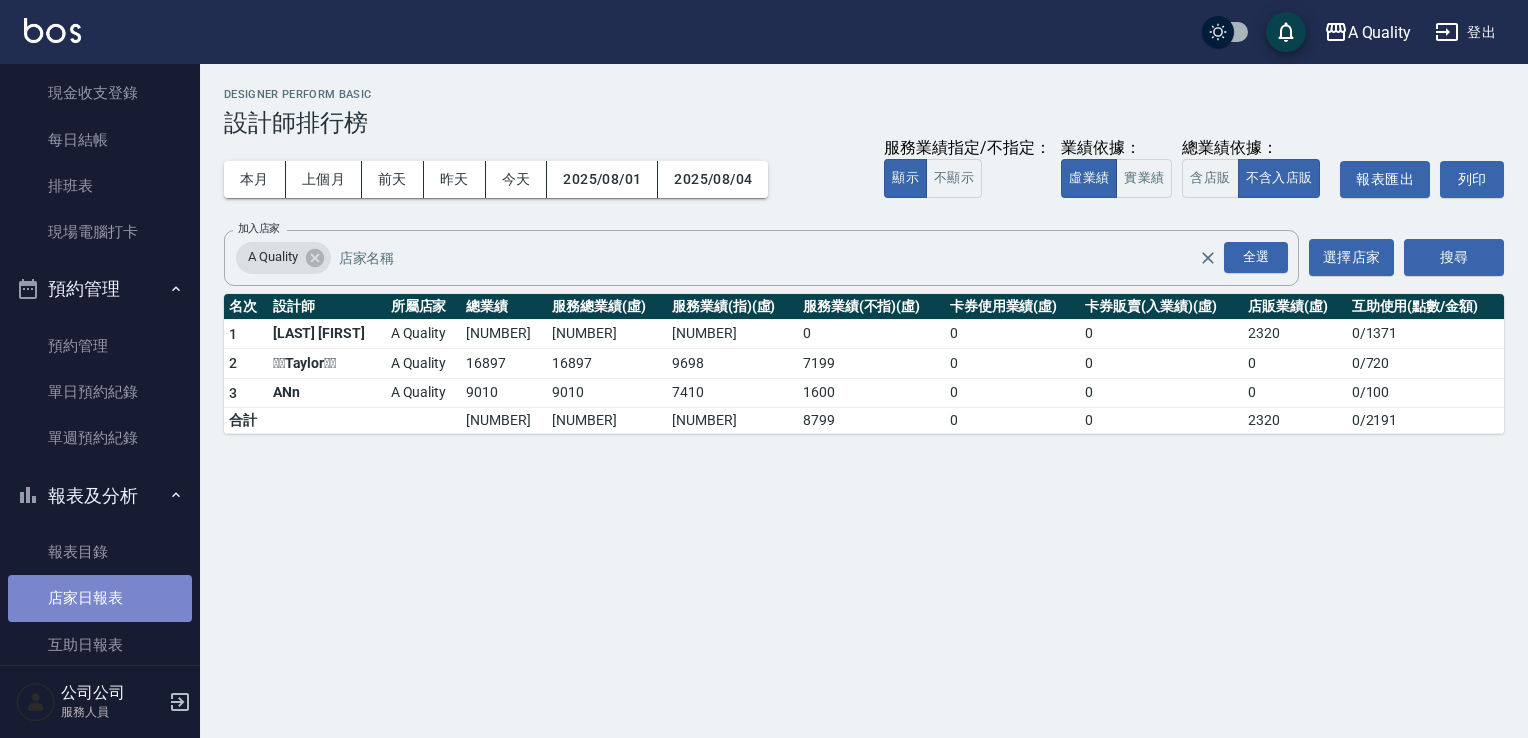 click on "店家日報表" at bounding box center [100, 598] 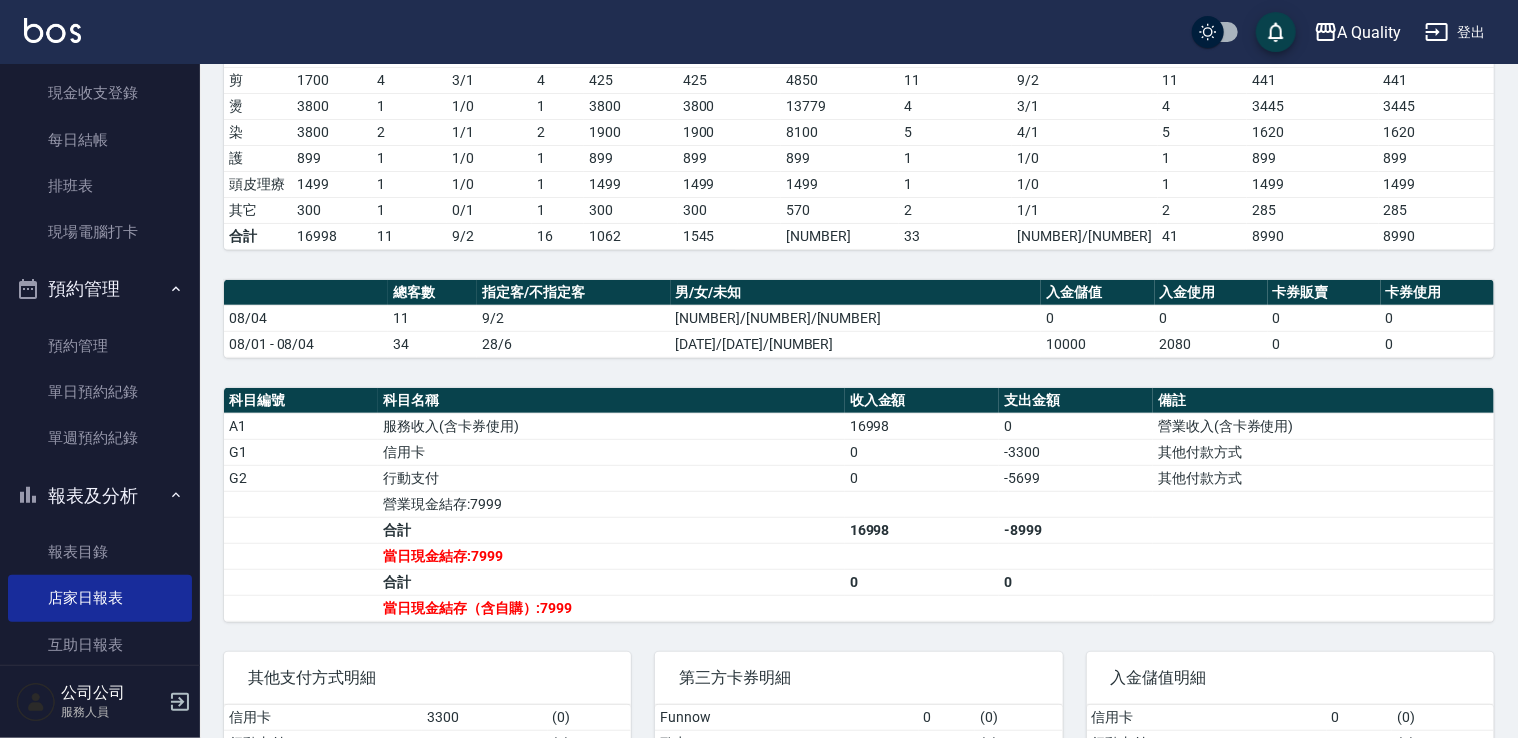 scroll, scrollTop: 396, scrollLeft: 0, axis: vertical 